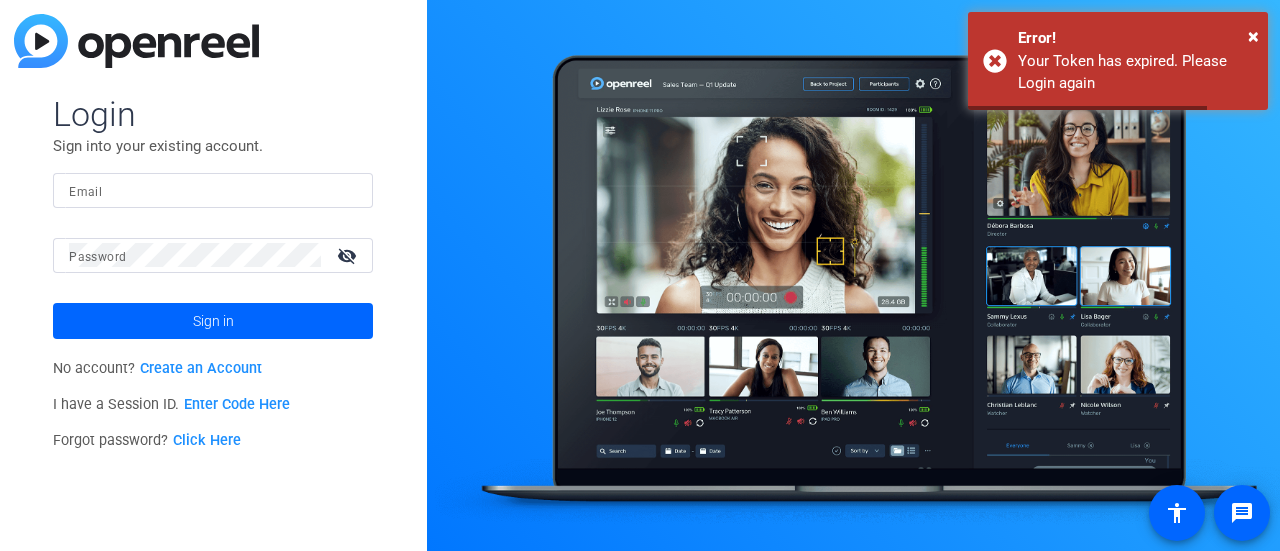 scroll, scrollTop: 0, scrollLeft: 0, axis: both 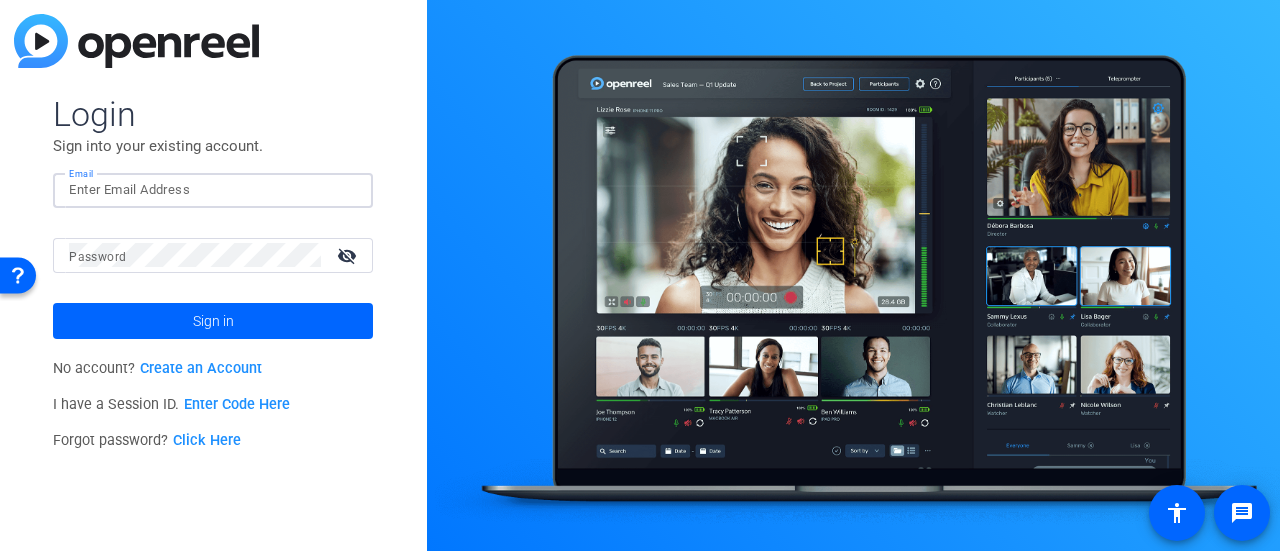click on "Email" at bounding box center [213, 190] 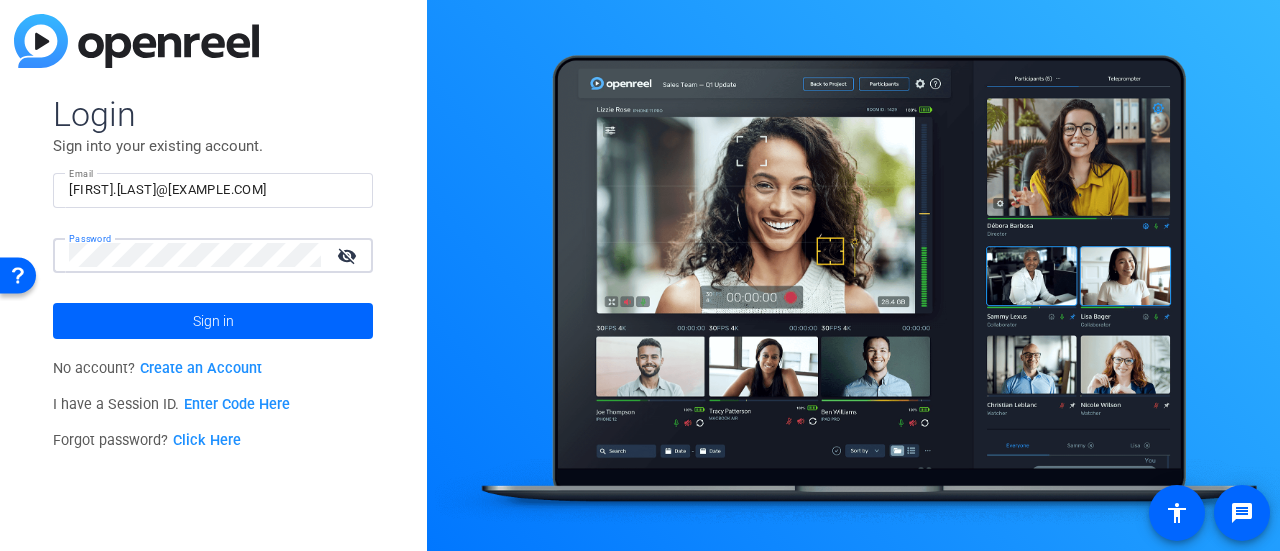 click on "Sign in" 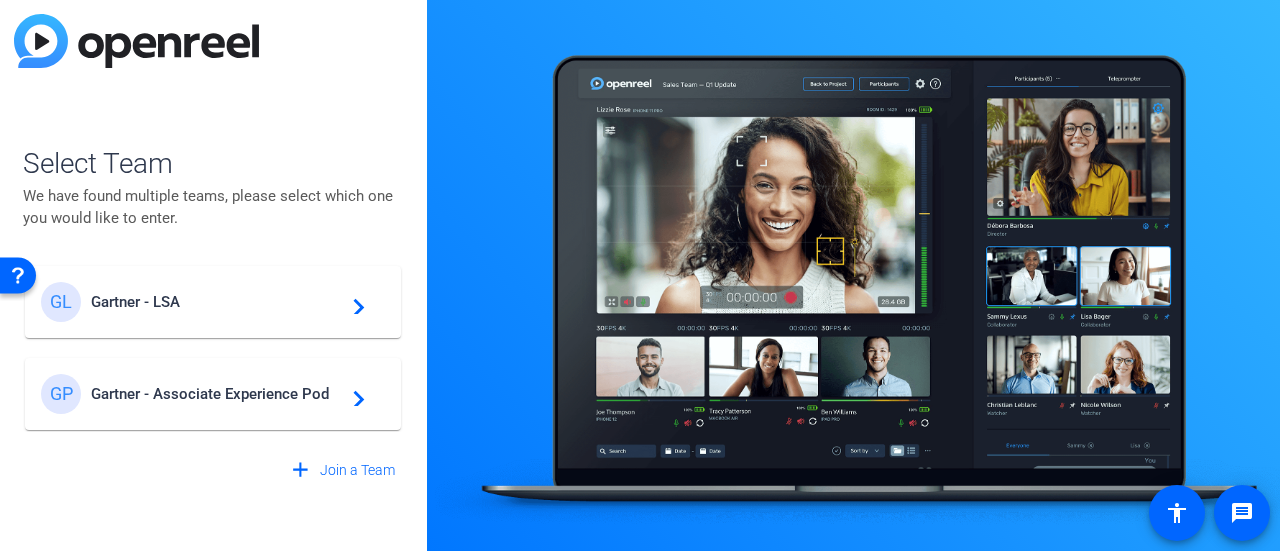 click on "Gartner - Associate Experience Pod" 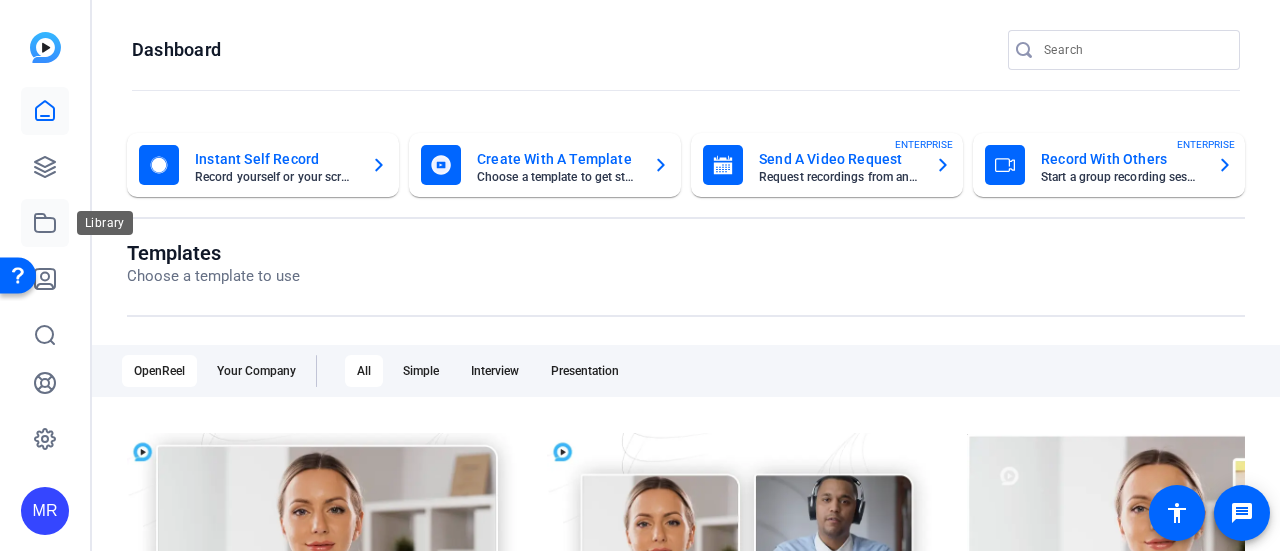 click 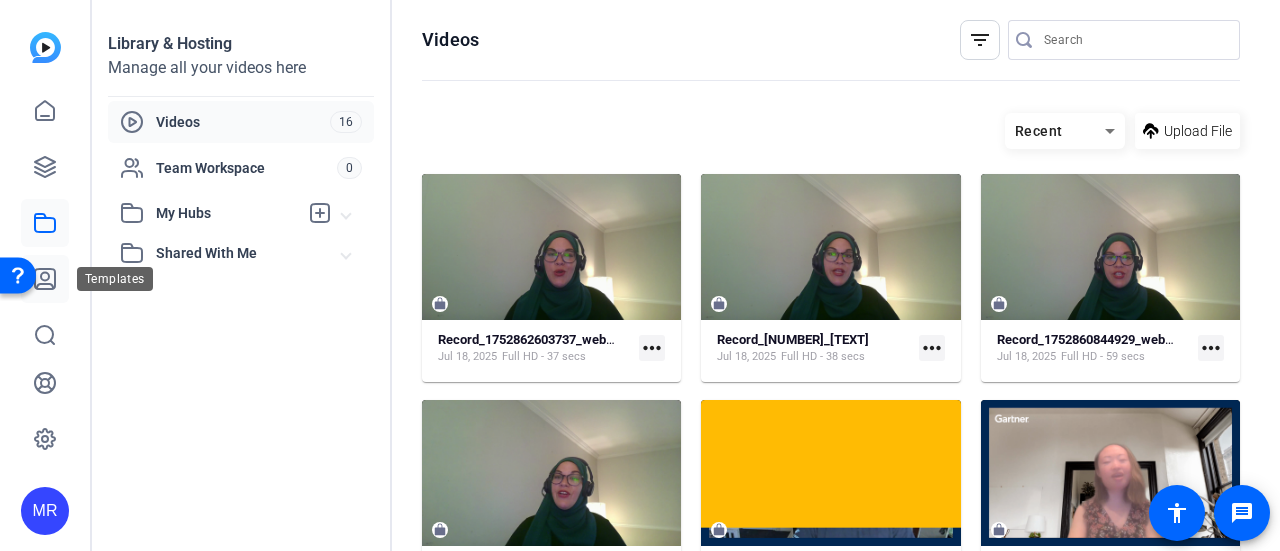 click 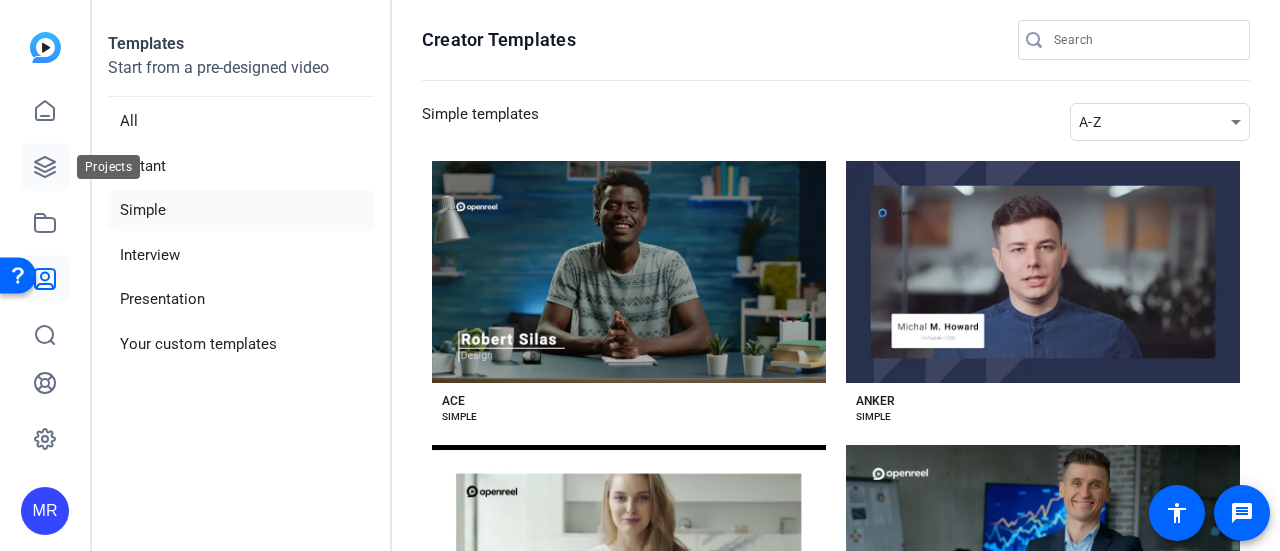 click 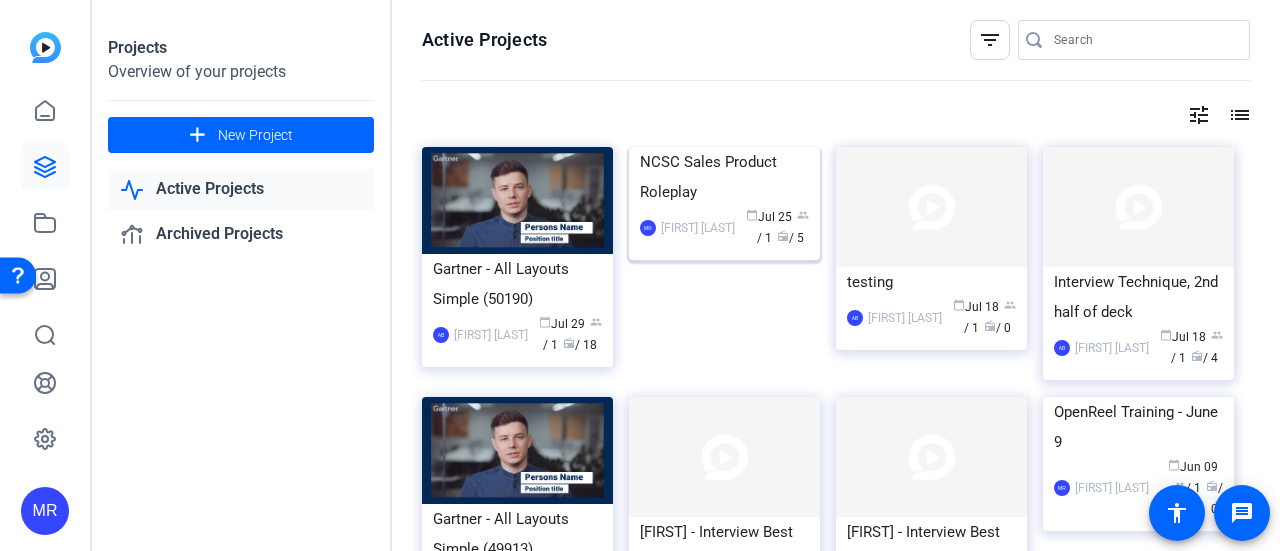 click on "NCSC Sales Product Roleplay" 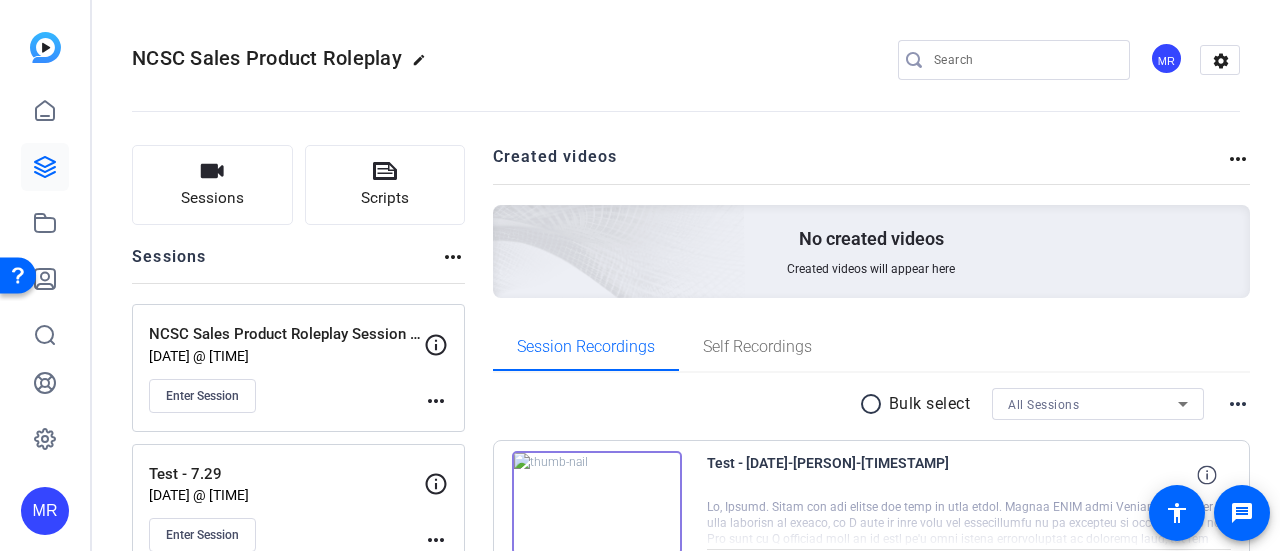scroll, scrollTop: 100, scrollLeft: 0, axis: vertical 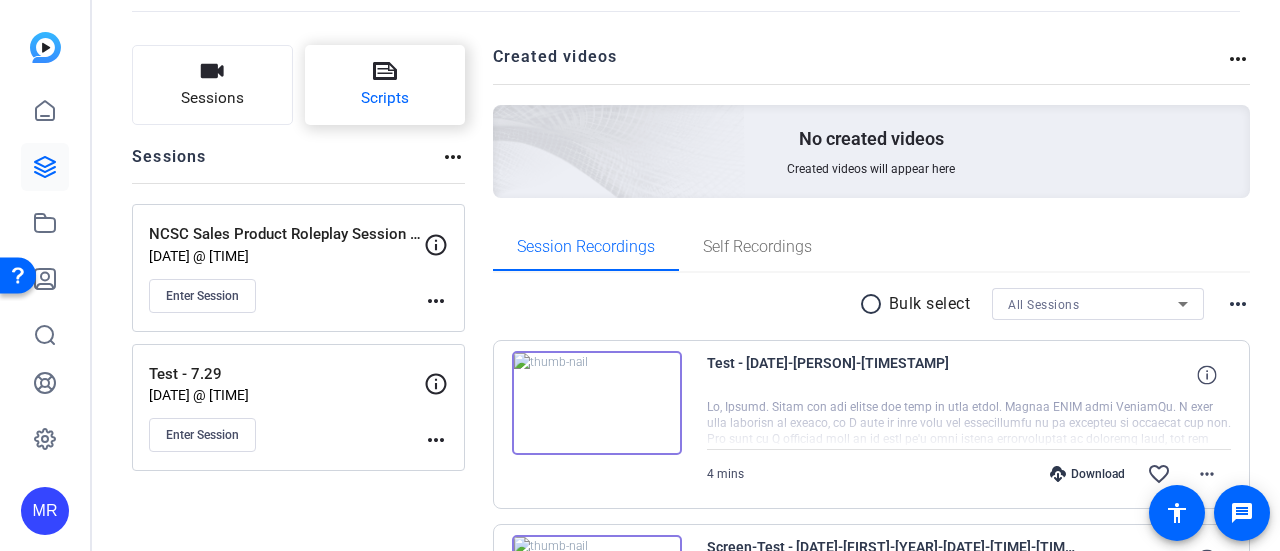 click on "Scripts" 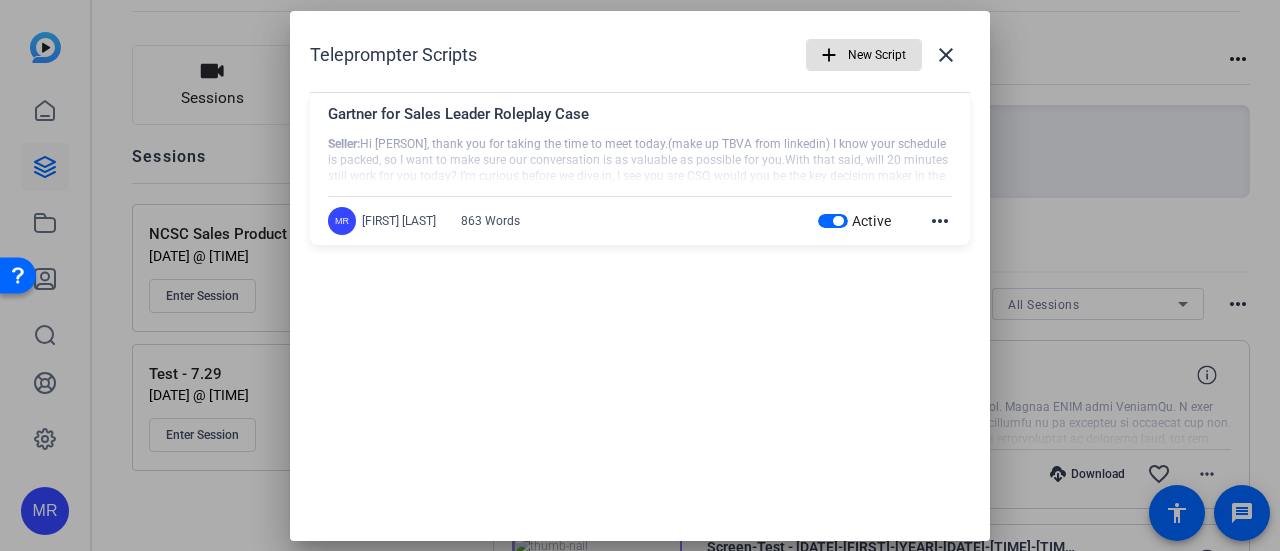 click on "more_horiz" 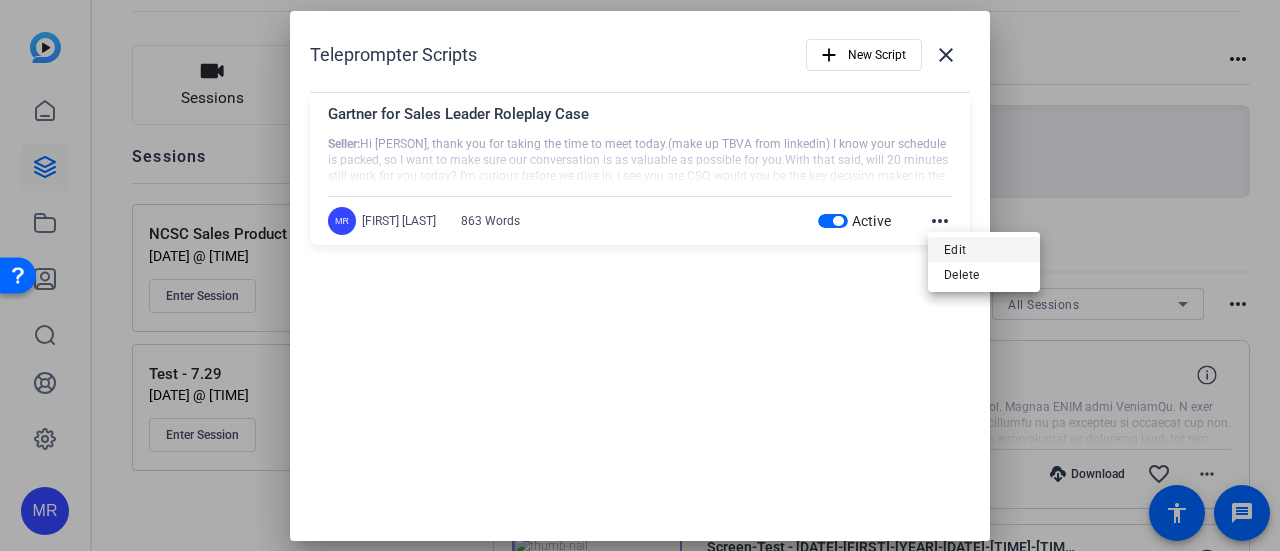 click on "Edit" at bounding box center (984, 250) 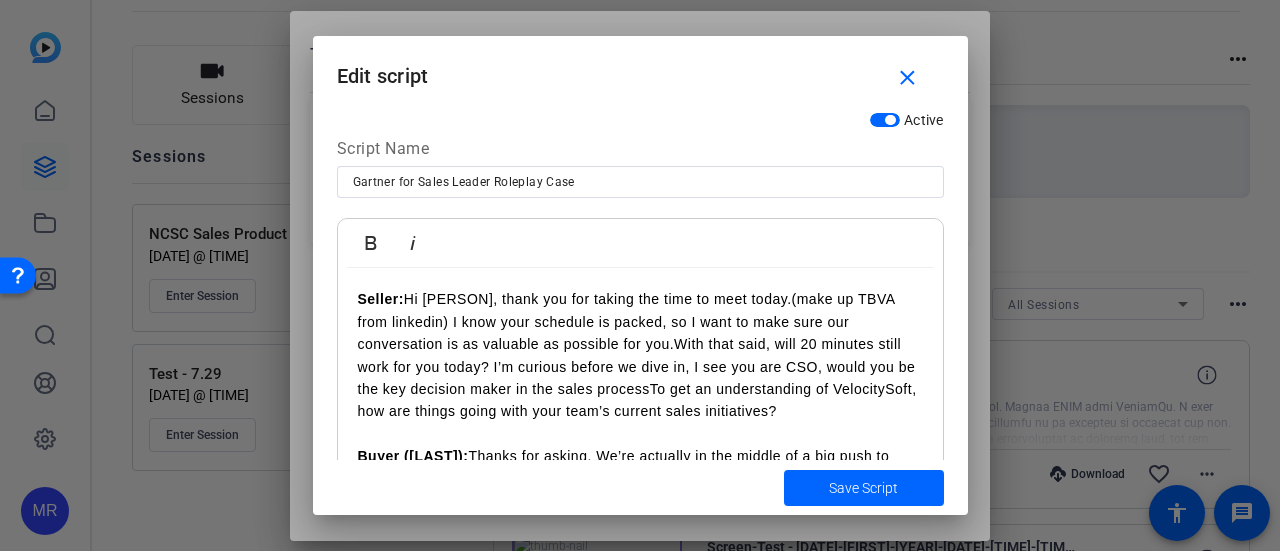 click on "Seller:" at bounding box center (381, 299) 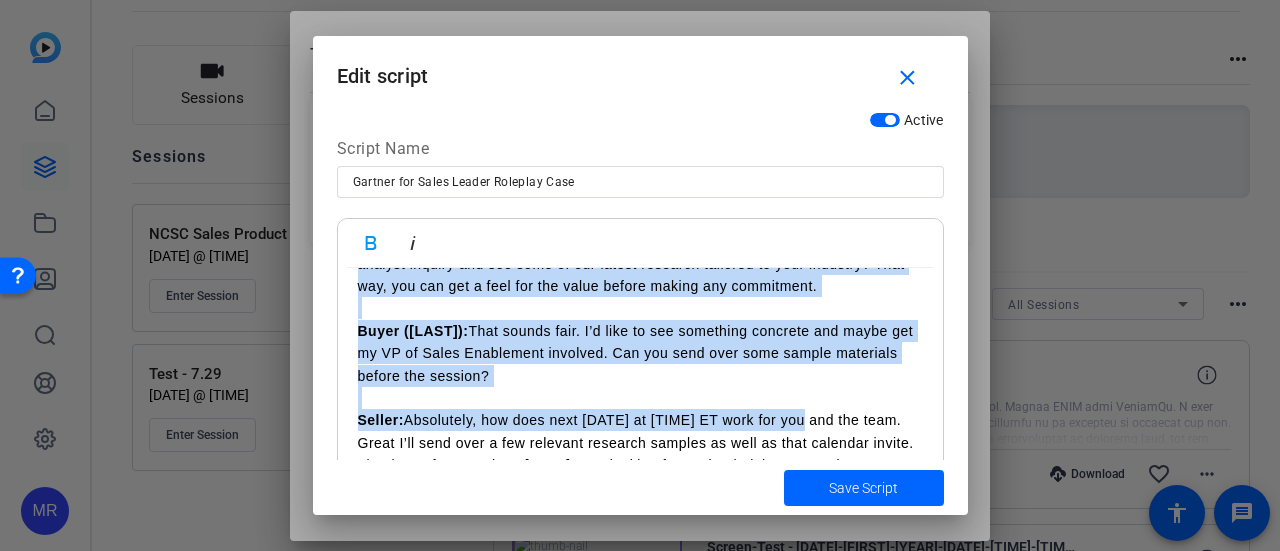 scroll, scrollTop: 2102, scrollLeft: 0, axis: vertical 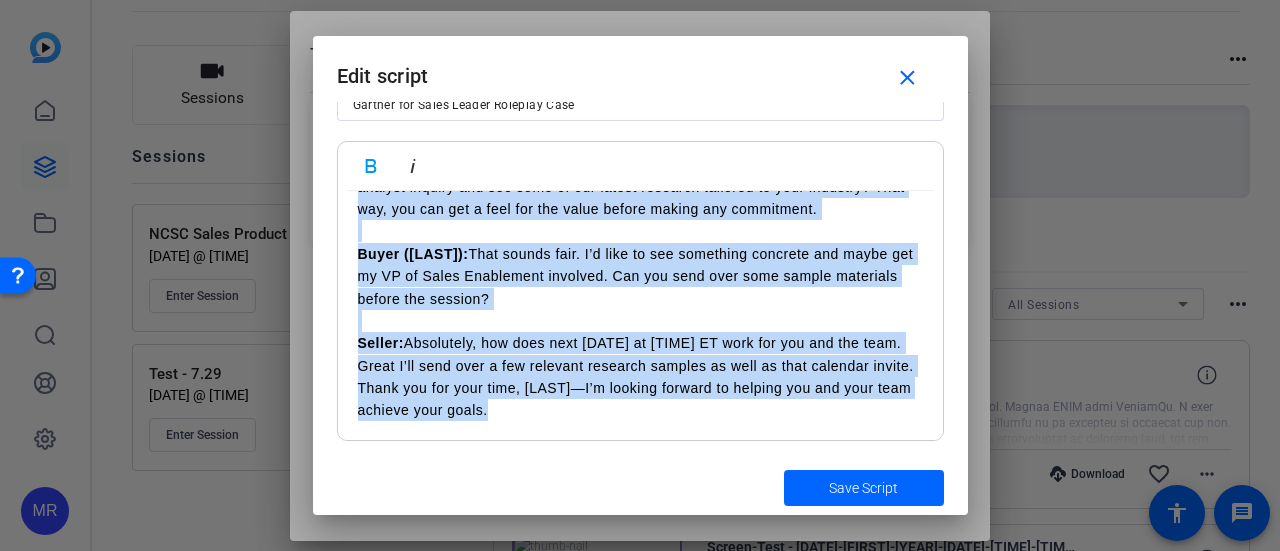 drag, startPoint x: 355, startPoint y: 300, endPoint x: 820, endPoint y: 425, distance: 481.50806 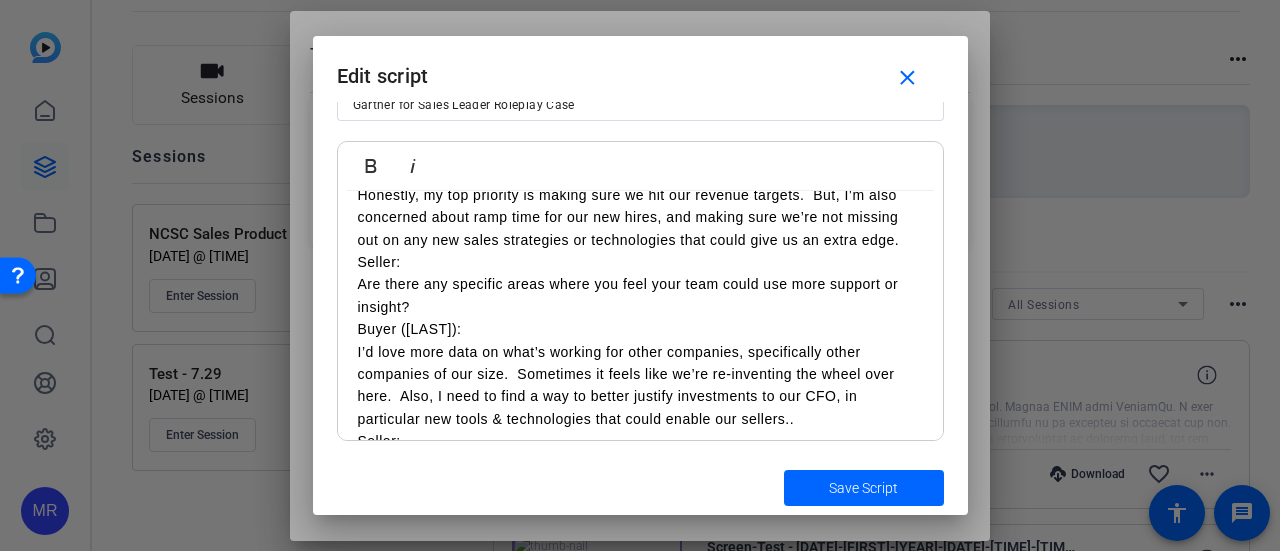 scroll, scrollTop: 0, scrollLeft: 0, axis: both 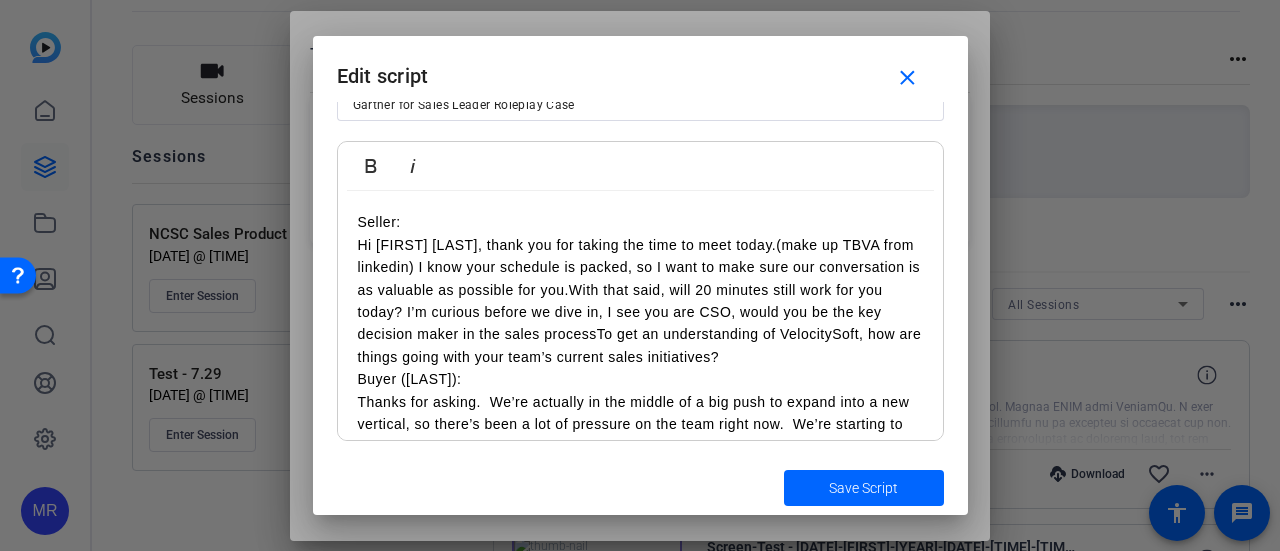 click on "Seller:  Hi [FIRST] [LAST], thank you for taking the time to meet today.(make up TBVA from linkedin) I know your schedule is packed, so I want to make sure our conversation is as valuable as possible for you.With that said, will 20 minutes still work for you today? I’m curious before we dive in, I see you are CSO, would you be the key decision maker in the sales processTo get an understanding of VelocitySoft, how are things going with your team’s current sales initiatives?" at bounding box center [640, 289] 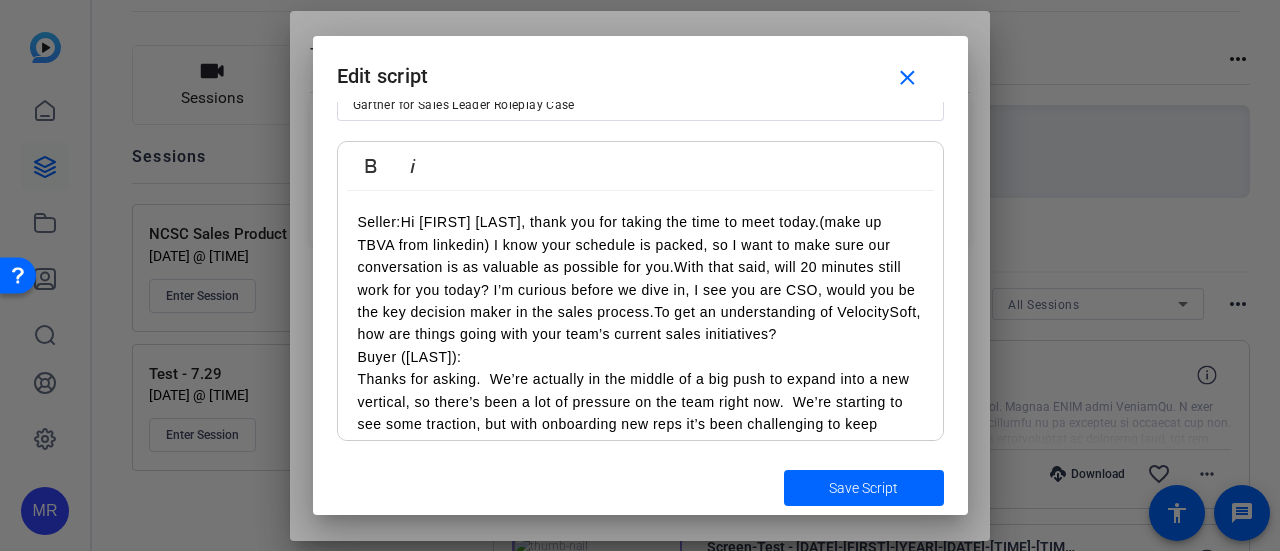 type 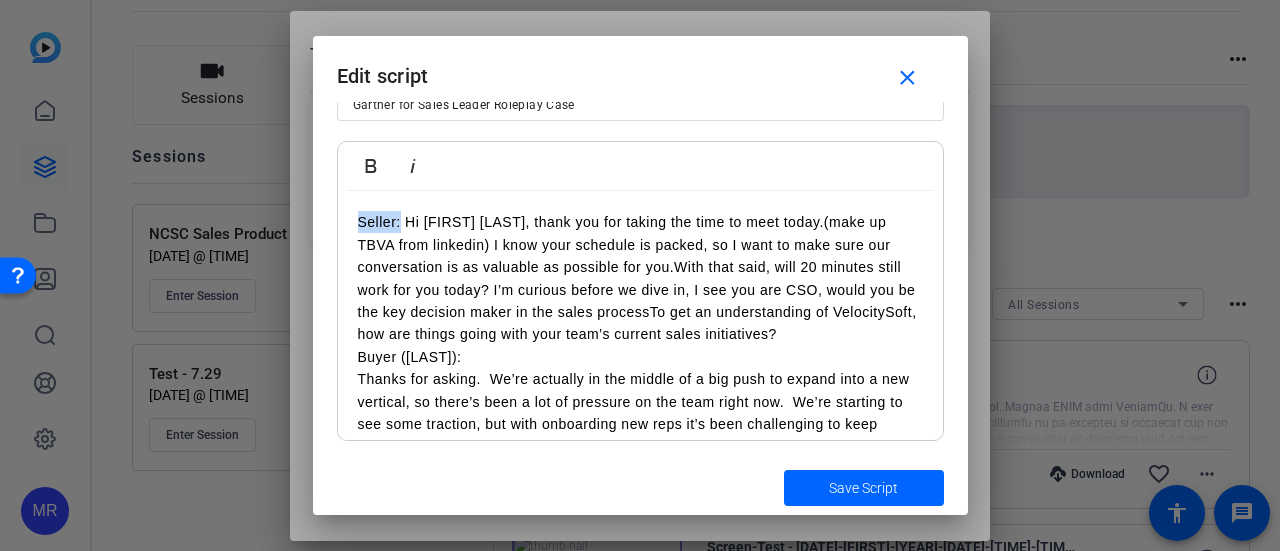 drag, startPoint x: 344, startPoint y: 223, endPoint x: 398, endPoint y: 219, distance: 54.147945 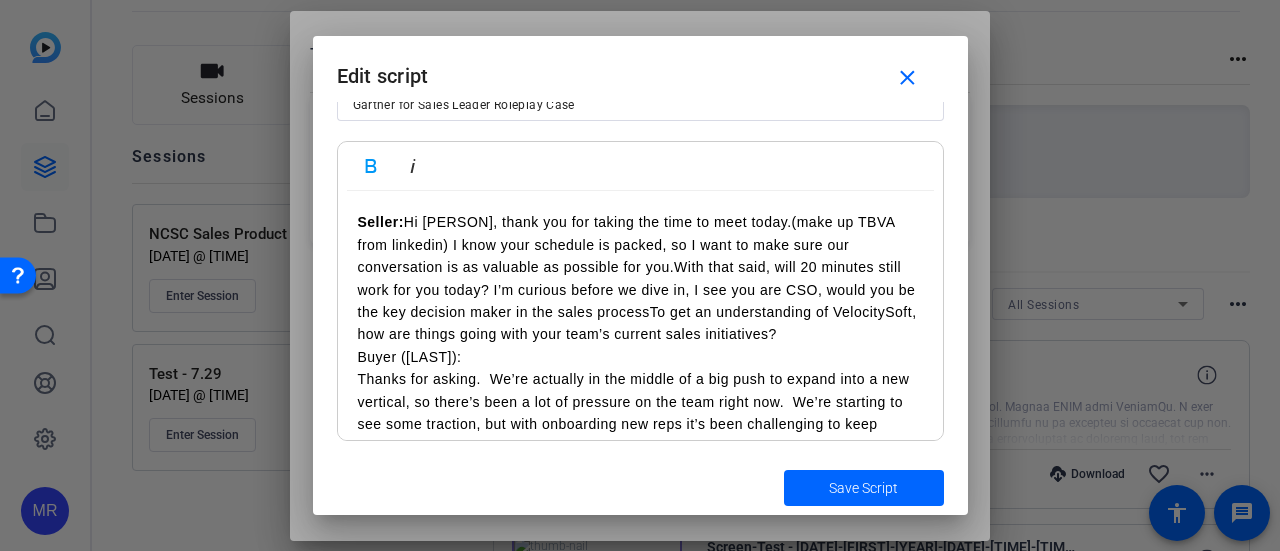 click on "Seller:  Hi [FIRST] [LAST], thank you for taking the time to meet today.(make up TBVA from linkedin) I know your schedule is packed, so I want to make sure our conversation is as valuable as possible for you.With that said, will 20 minutes still work for you today? I’m curious before we dive in, I see you are CSO, would you be the key decision maker in the sales processTo get an understanding of VelocitySoft, how are things going with your team’s current sales initiatives?" at bounding box center [640, 278] 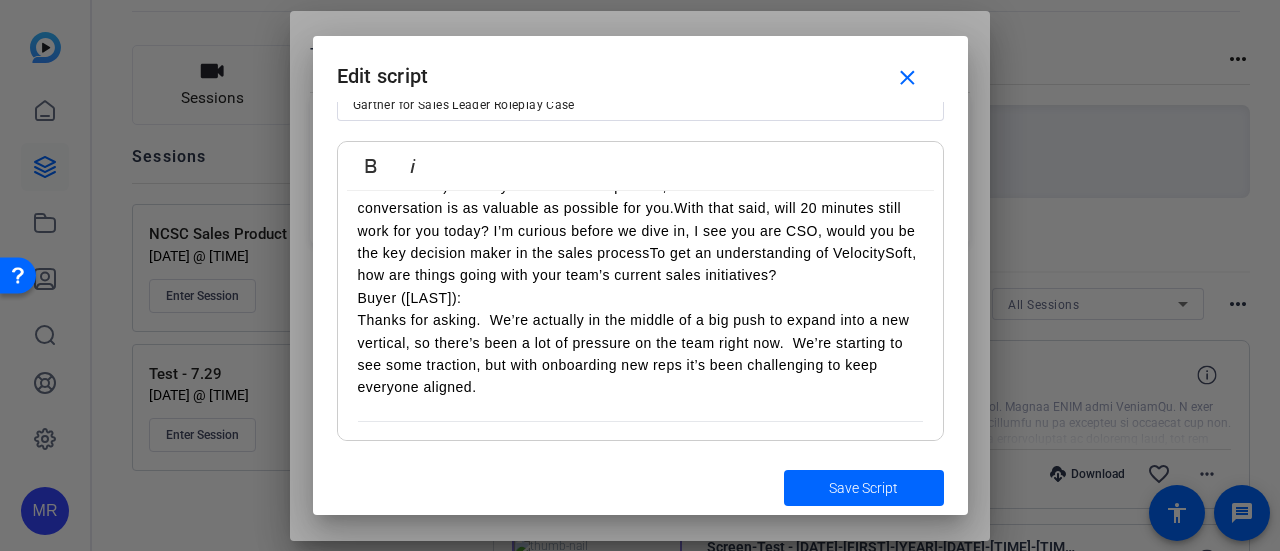 scroll, scrollTop: 100, scrollLeft: 0, axis: vertical 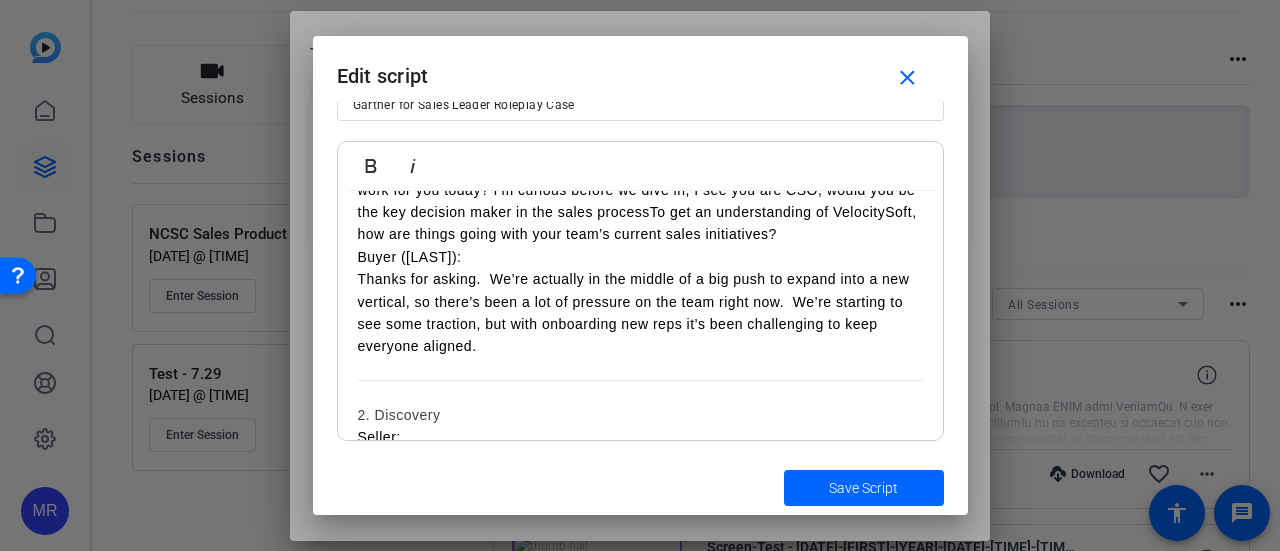 click on "Seller:  Hi [FIRST] [LAST], thank you for taking the time to meet today.(make up TBVA from linkedin) I know your schedule is packed, so I want to make sure our conversation is as valuable as possible for you.With that said, will 20 minutes still work for you today? I’m curious before we dive in, I see you are CSO, would you be the key decision maker in the sales processTo get an understanding of VelocitySoft, how are things going with your team’s current sales initiatives? Buyer ([LAST]): Thanks for asking.  We’re actually in the middle of a big push to expand into a new vertical, so there’s been a lot of pressure on the team right now.  We’re starting to see some traction, but with onboarding new reps it’s been challenging to keep everyone aligned. 2. Discovery Seller:  That’s really insightful. As you look ahead to the next few quarters, what are the top priorities or challenges you’re focused on as CSO? Buyer ([LAST]): Seller: Buyer ([LAST]): Seller: Buyer ([LAST]): 3. Value Proposition Seller:" at bounding box center [640, 1358] 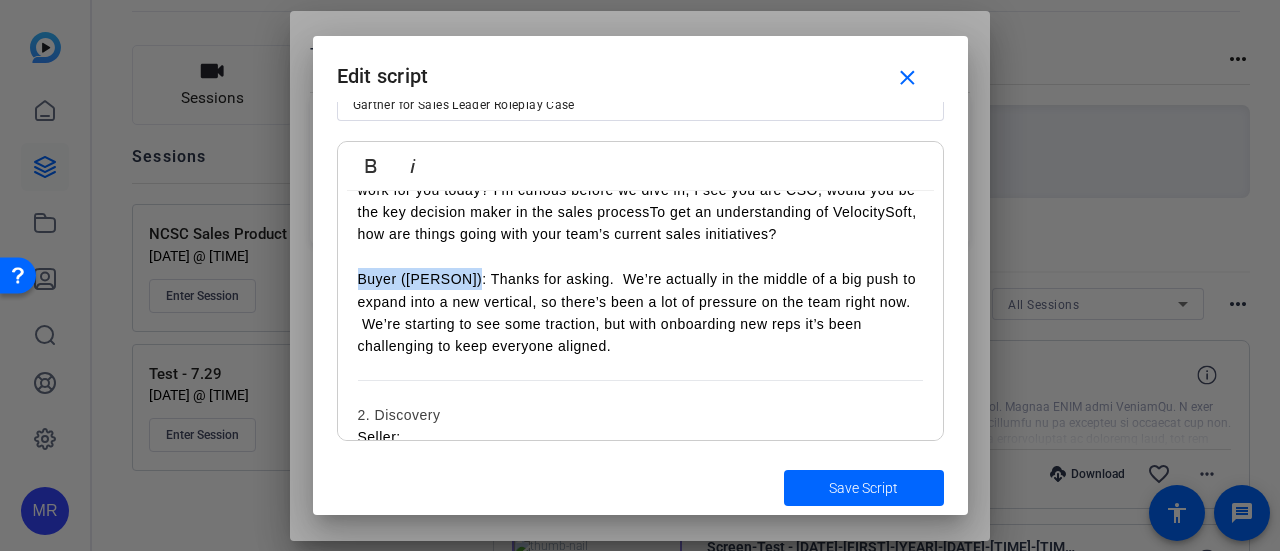 drag, startPoint x: 363, startPoint y: 285, endPoint x: 470, endPoint y: 273, distance: 107.67079 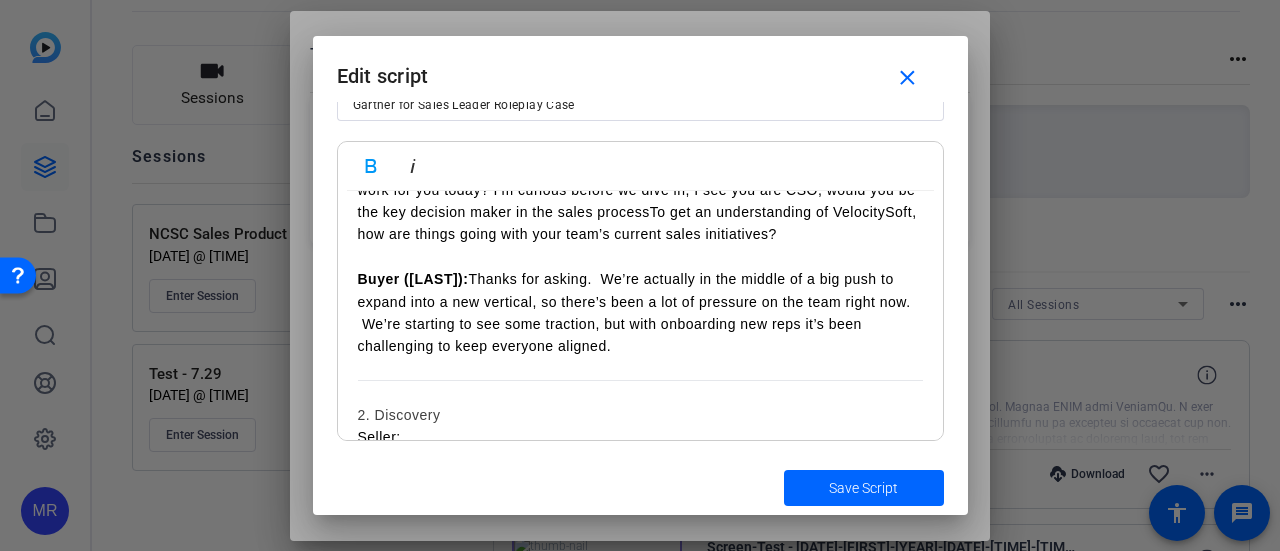 click on "Seller:  Hi [FIRST] [LAST], thank you for taking the time to meet today.(make up TBVA from linkedin) I know your schedule is packed, so I want to make sure our conversation is as valuable as possible for you.With that said, will 20 minutes still work for you today? I’m curious before we dive in, I see you are CSO, would you be the key decision maker in the sales processTo get an understanding of VelocitySoft, how are things going with your team’s current sales initiatives?" at bounding box center (640, 178) 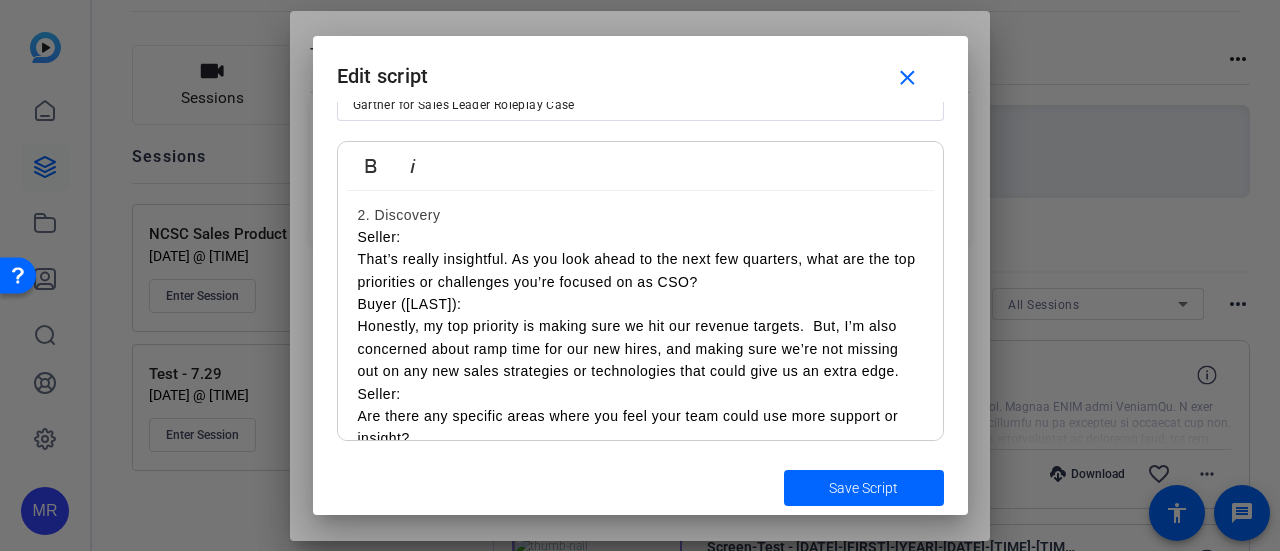 scroll, scrollTop: 200, scrollLeft: 0, axis: vertical 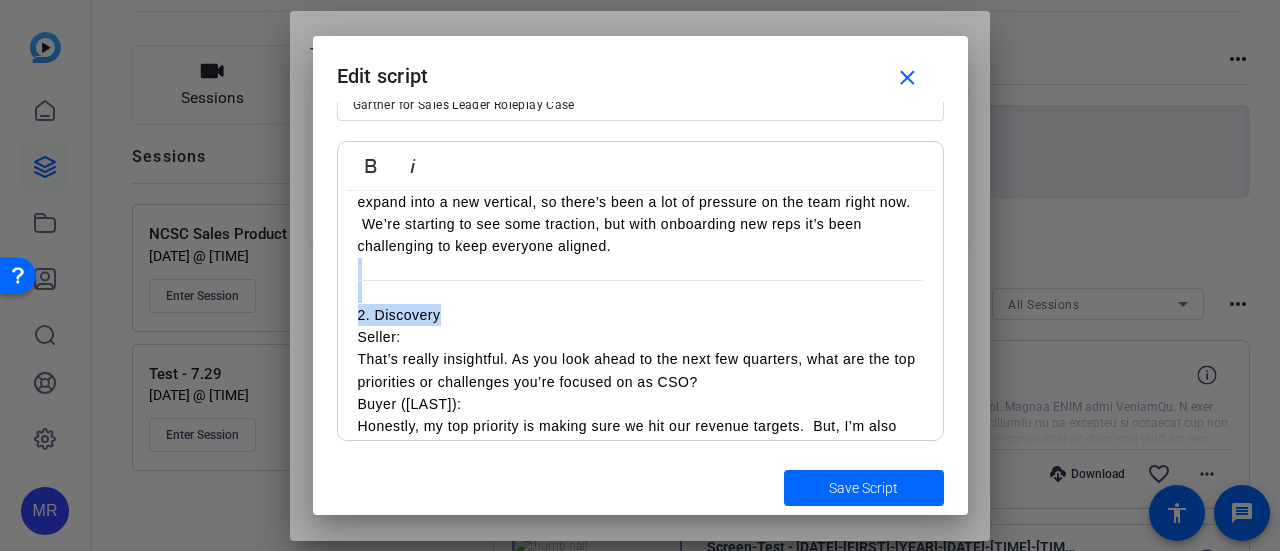 drag, startPoint x: 440, startPoint y: 314, endPoint x: 334, endPoint y: 275, distance: 112.94689 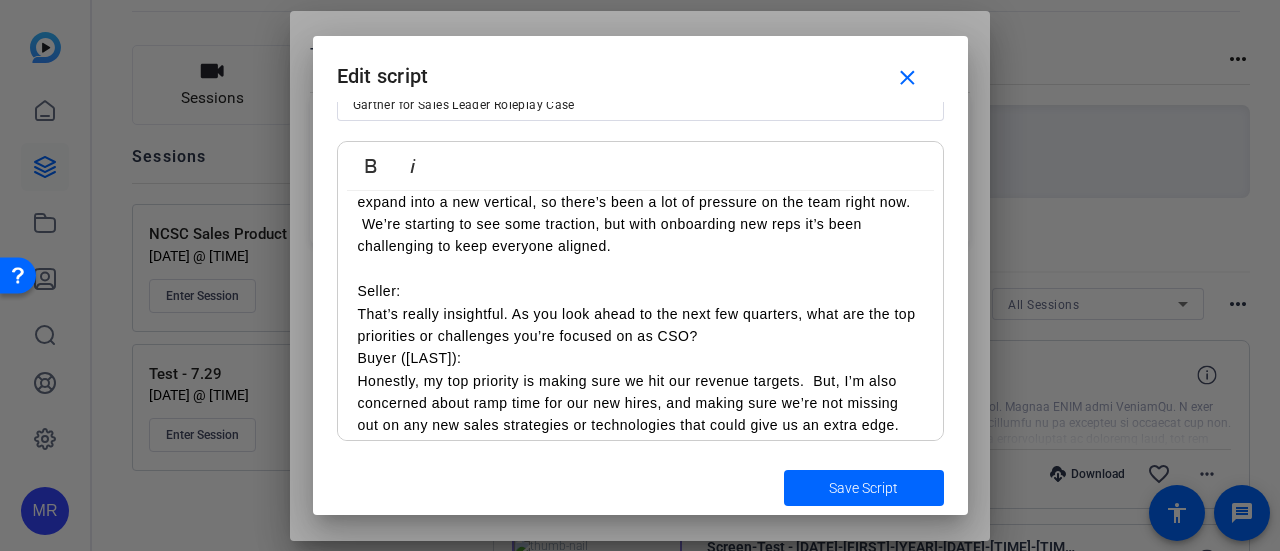 click on "Seller:  That’s really insightful. As you look ahead to the next few quarters, what are the top priorities or challenges you’re focused on as CSO?" at bounding box center [640, 313] 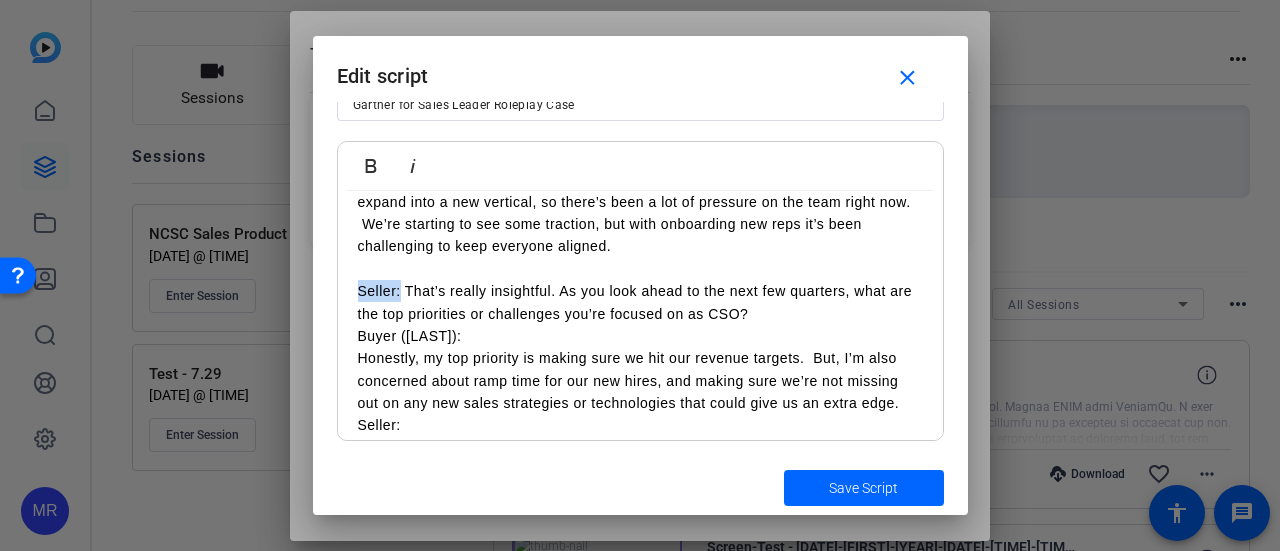 drag, startPoint x: 350, startPoint y: 287, endPoint x: 402, endPoint y: 286, distance: 52.009613 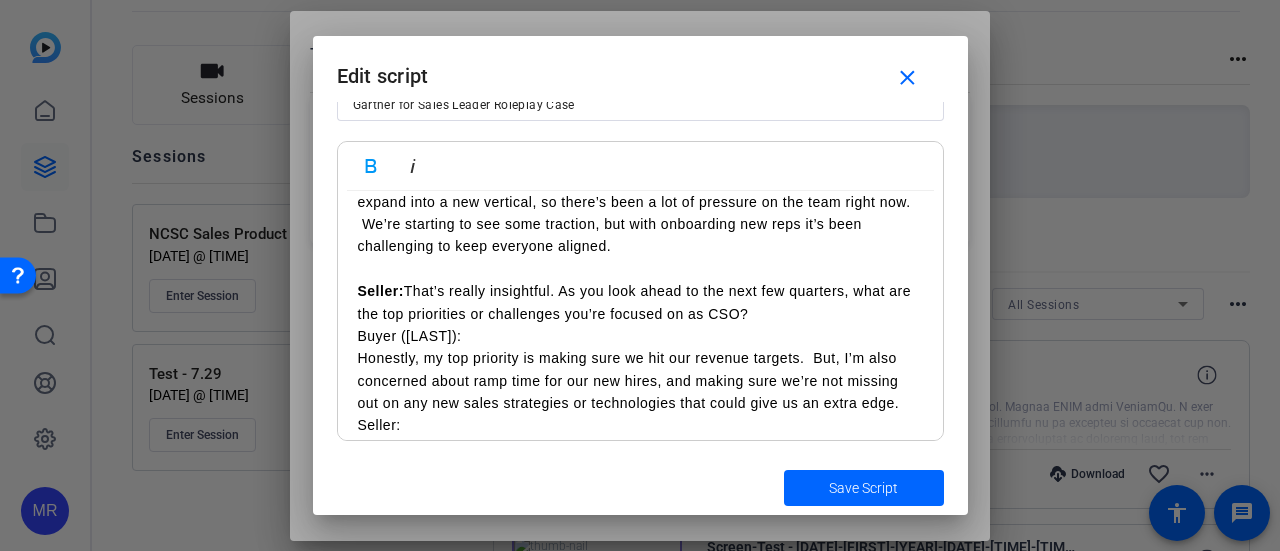 click on "Seller:  Hi [FIRST] [LAST], thank you for taking the time to meet today.(make up TBVA from linkedin) I know your schedule is packed, so I want to make sure our conversation is as valuable as possible for you.With that said, will 20 minutes still work for you today? I’m curious before we dive in, I see you are CSO, would you be the key decision maker in the sales process. To get an understanding of VelocitySoft, how are things going with your team’s current sales initiatives? Buyer ([FIRST]):  Thanks for asking.  We’re actually in the middle of a big push to expand into a new vertical, so there’s been a lot of pressure on the team right now.  We’re starting to see some traction, but with onboarding new reps it’s been challenging to keep everyone aligned. Seller:  That’s really insightful. As you look ahead to the next few quarters, what are the top priorities or challenges you’re focused on as CSO? Buyer ([FIRST]): Seller: Buyer ([FIRST]): Seller: Buyer ([FIRST]): 3. Value Proposition Seller: Seller:" at bounding box center [640, 1224] 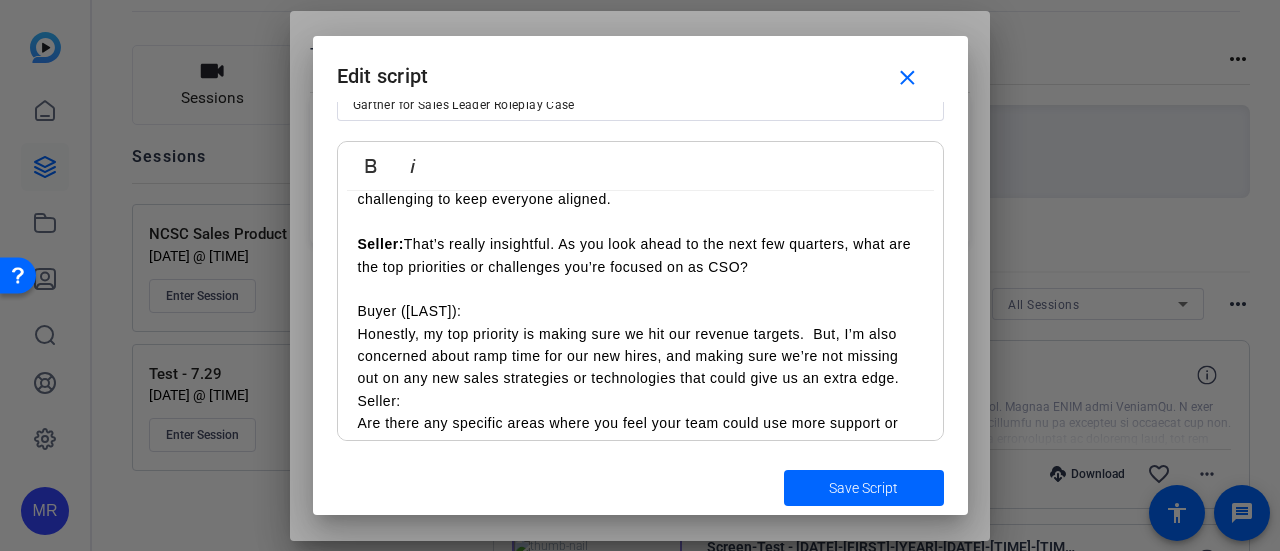 scroll, scrollTop: 248, scrollLeft: 0, axis: vertical 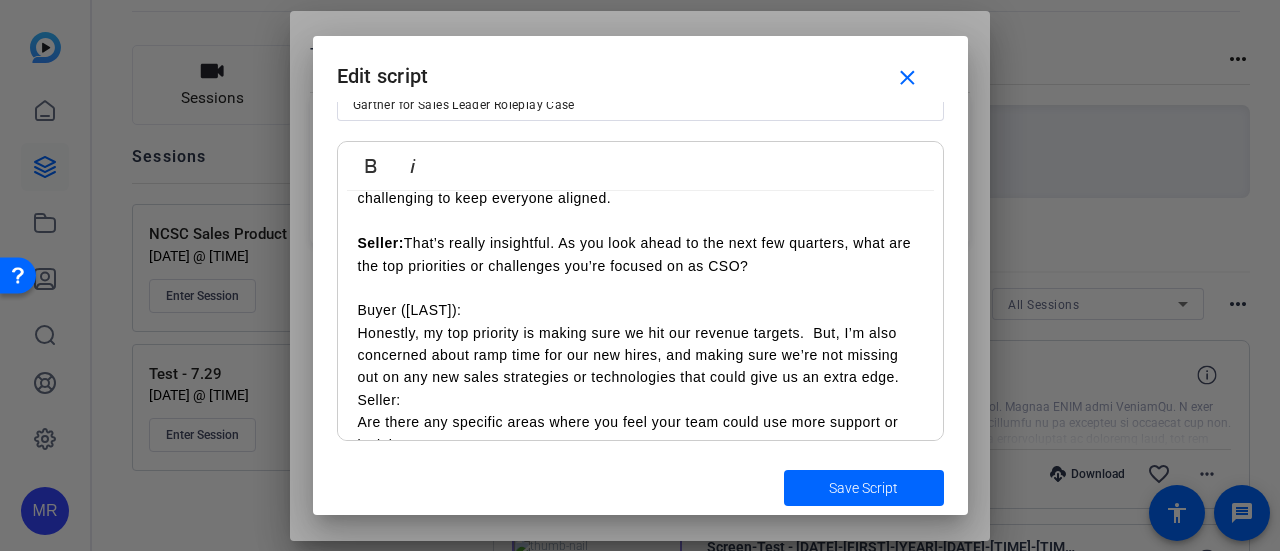 click on "Seller:  Hi [FIRST] [LAST], thank you for taking the time to meet today.(make up TBVA from linkedin) I know your schedule is packed, so I want to make sure our conversation is as valuable as possible for you.With that said, will 20 minutes still work for you today? I’m curious before we dive in, I see you are CSO, would you be the key decision maker in the sales process. To get an understanding of VelocitySoft, how are things going with your team’s current sales initiatives? Buyer ([FIRST]):  Thanks for asking.  We’re actually in the middle of a big push to expand into a new vertical, so there’s been a lot of pressure on the team right now.  We’re starting to see some traction, but with onboarding new reps it’s been challenging to keep everyone aligned. Seller:  That’s really insightful. As you look ahead to the next few quarters, what are the top priorities or challenges you’re focused on as CSO? Buyer ([FIRST]): Seller: Buyer ([FIRST]): Seller: Buyer ([FIRST]): 3. Value Proposition Seller: Seller:" at bounding box center [640, 1187] 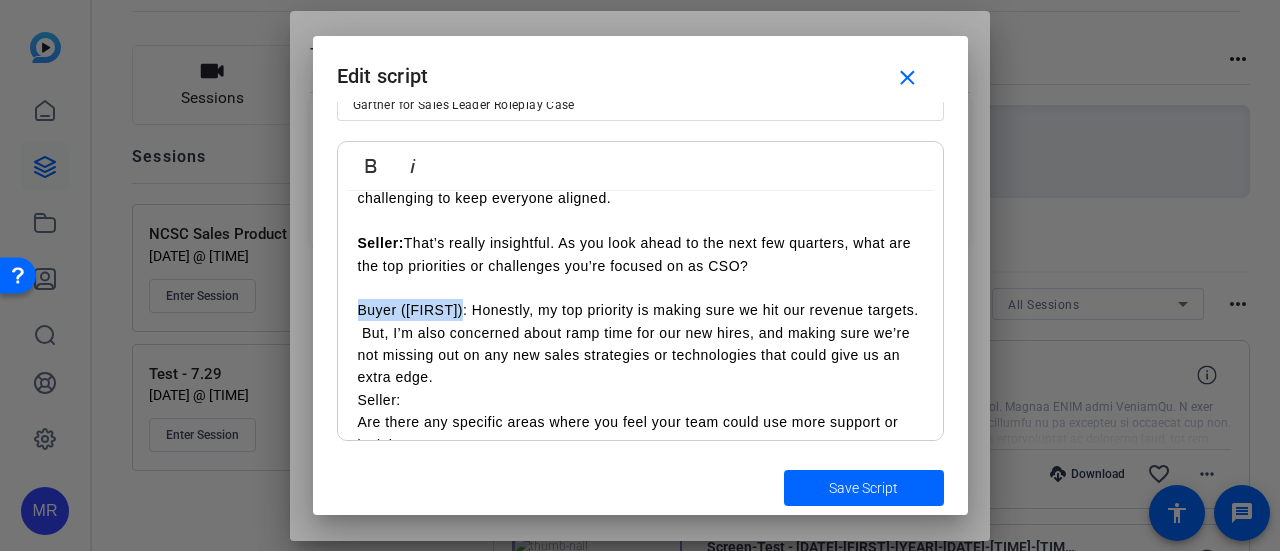 drag, startPoint x: 354, startPoint y: 311, endPoint x: 466, endPoint y: 302, distance: 112.36102 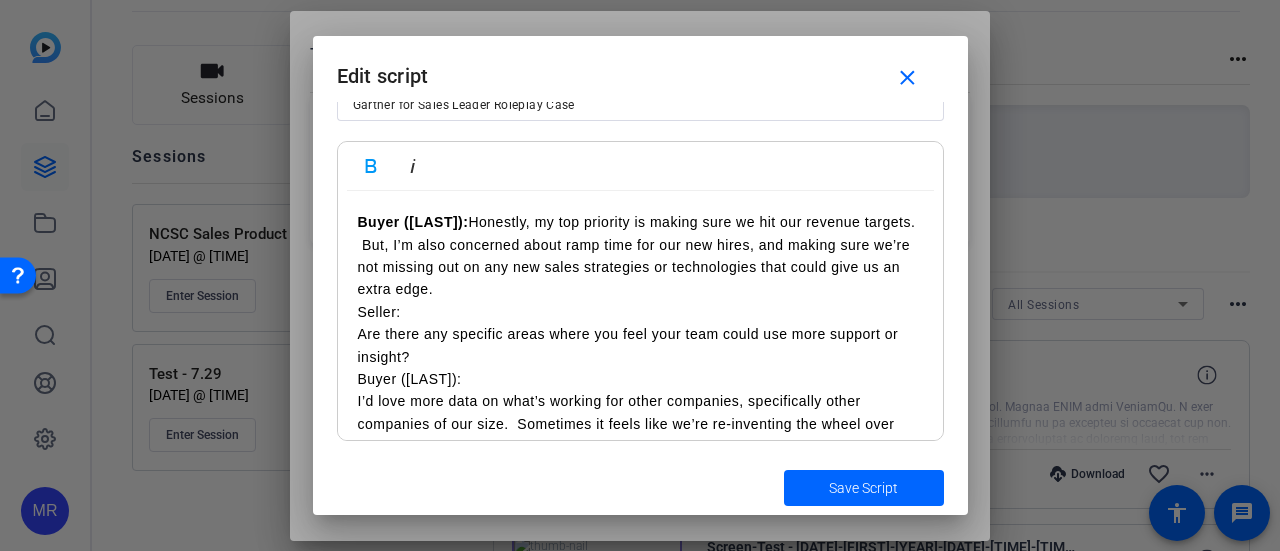 scroll, scrollTop: 340, scrollLeft: 0, axis: vertical 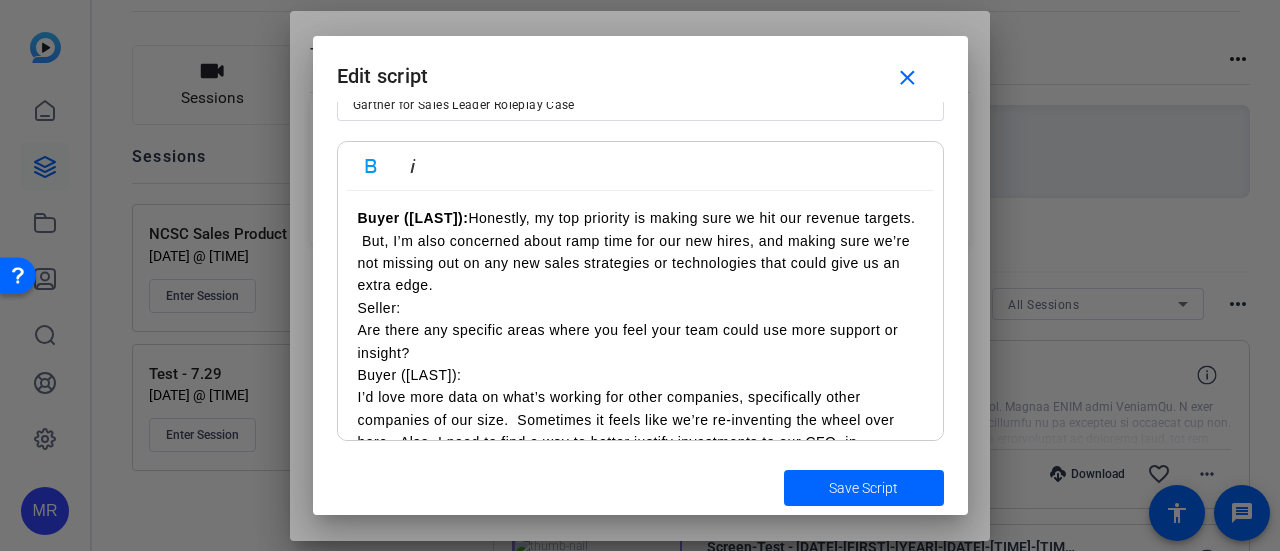click on "Seller:  Hi [FIRST] [LAST], thank you for taking the time to meet today.(make up TBVA from linkedin) I know your schedule is packed, so I want to make sure our conversation is as valuable as possible for you.With that said, will 20 minutes still work for you today? I’m curious before we dive in, I see you are CSO, would you be the key decision maker in the sales process. To get an understanding of VelocitySoft, how are things going with your team’s current sales initiatives? Buyer ([FIRST]):  Thanks for asking.  We’re actually in the middle of a big push to expand into a new vertical, so there’s been a lot of pressure on the team right now.  We’re starting to see some traction, but with onboarding new reps it’s been challenging to keep everyone aligned. Seller:  That’s really insightful. As you look ahead to the next few quarters, what are the top priorities or challenges you’re focused on as CSO? Buyer ([FIRST]): Seller: Buyer ([FIRST]): Seller: Buyer ([FIRST]): 3. Value Proposition Seller: Seller:" at bounding box center (640, 1095) 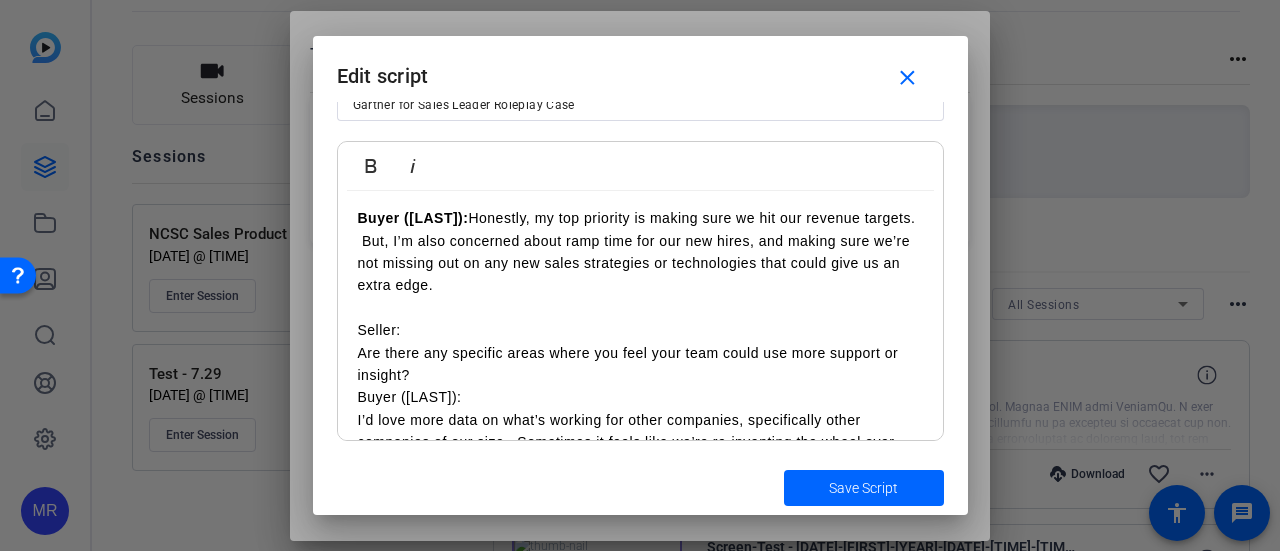 click on "Seller:  Are there any specific areas where you feel your team could use more support or insight?" at bounding box center (640, 352) 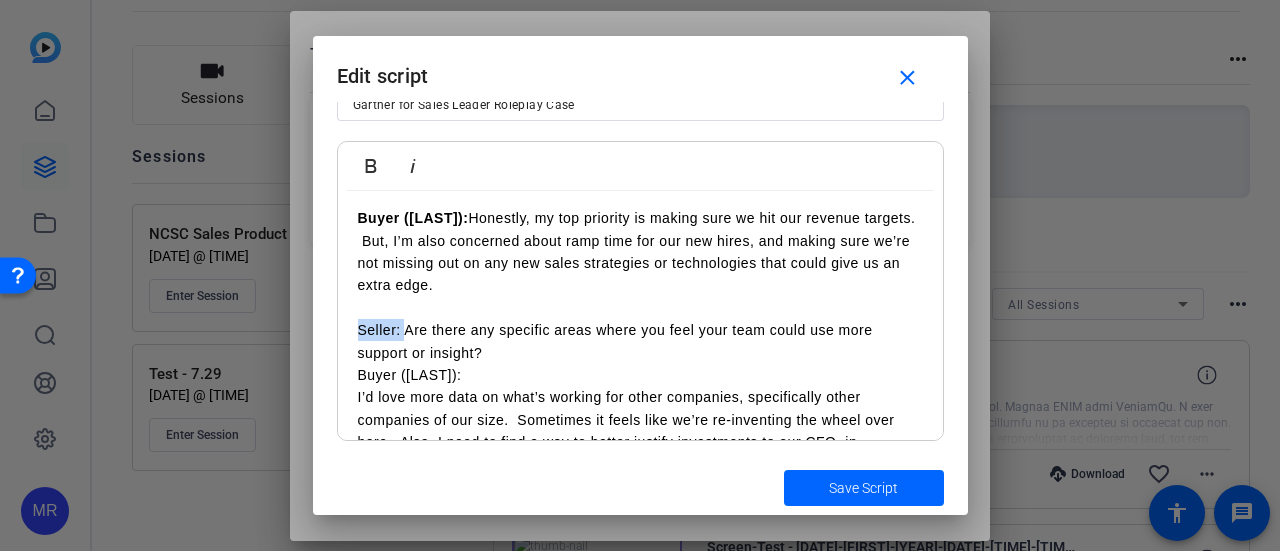 drag, startPoint x: 405, startPoint y: 327, endPoint x: 346, endPoint y: 327, distance: 59 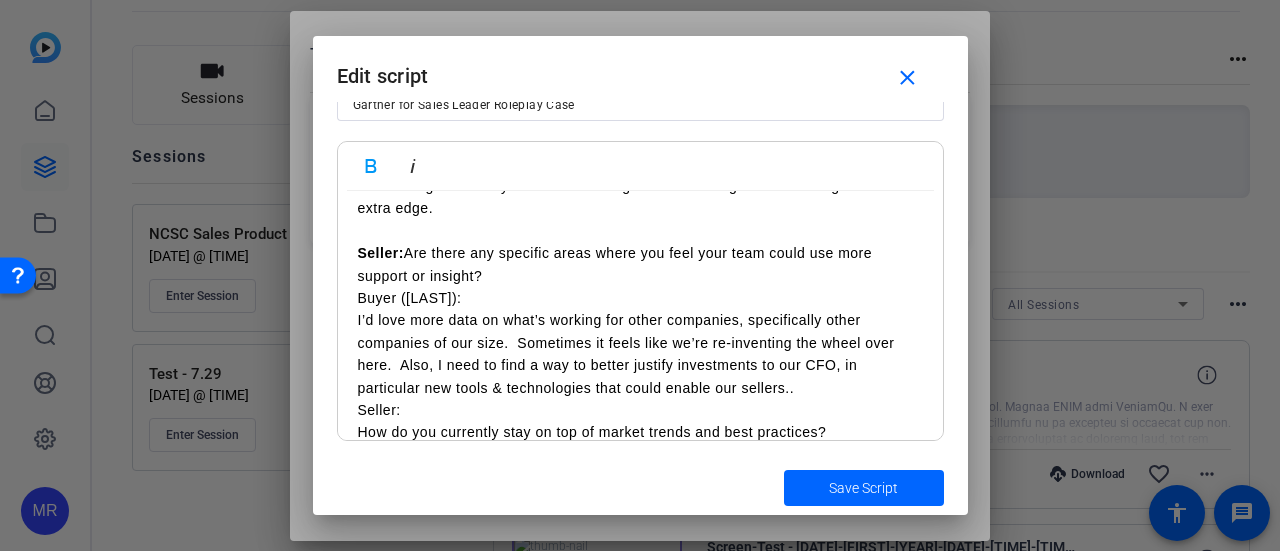 scroll, scrollTop: 421, scrollLeft: 0, axis: vertical 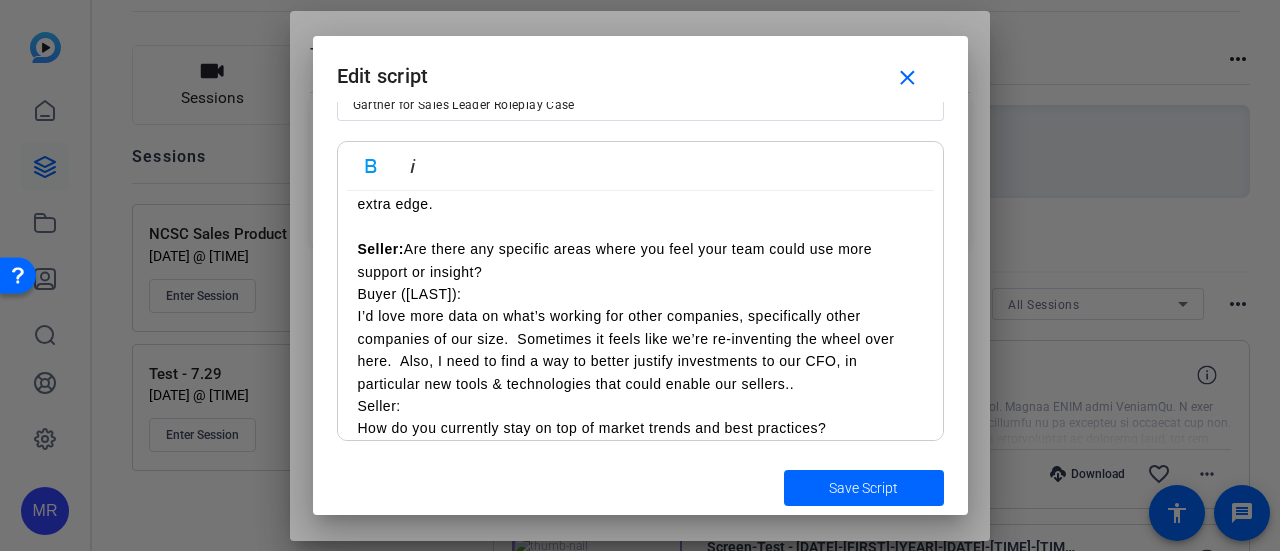 click on "Seller:  Hi [FIRST] [LAST], thank you for taking the time to meet today.(make up TBVA from linkedin) I know your schedule is packed, so I want to make sure our conversation is as valuable as possible for you.With that said, will 20 minutes still work for you today? I’m curious before we dive in, I see you are CSO, would you be the key decision maker in the sales process. To get an understanding of VelocitySoft, how are things going with your team’s current sales initiatives? Buyer ([LAST]):  Thanks for asking.  We’re actually in the middle of a big push to expand into a new vertical, so there’s been a lot of pressure on the team right now.  We’re starting to see some traction, but with onboarding new reps it’s been challenging to keep everyone aligned. Seller:  That’s really insightful. As you look ahead to the next few quarters, what are the top priorities or challenges you’re focused on as CSO? Buyer ([LAST]): Seller:  Buyer ([LAST]): Seller: Buyer ([LAST]): 3. Value Proposition Seller: Seller:" at bounding box center [640, 1014] 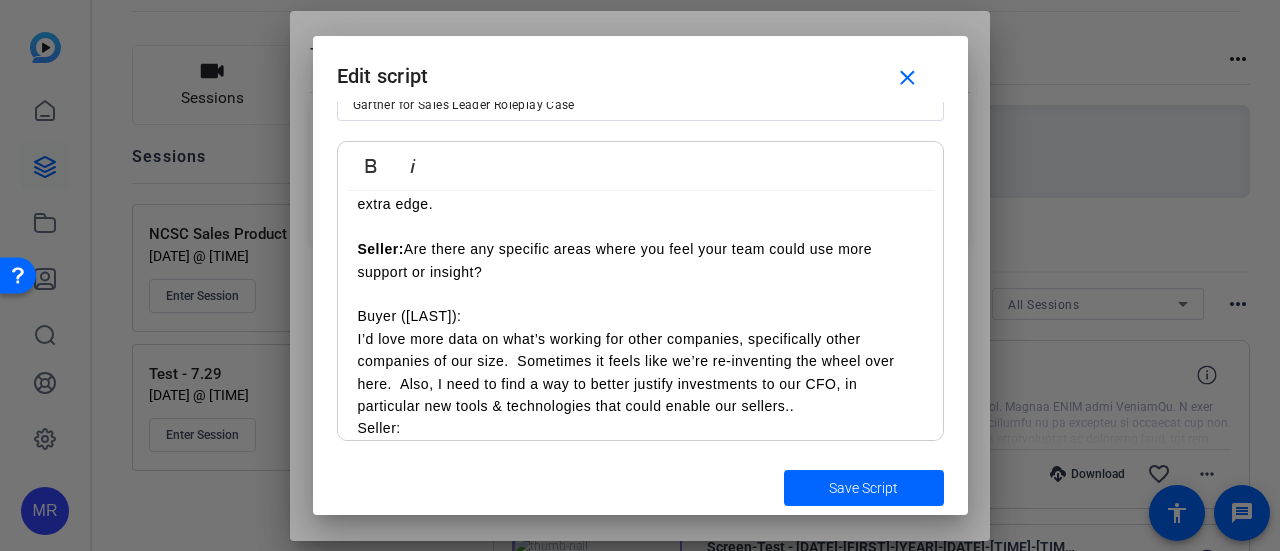 click on "Seller:  Hi [FIRST] [LAST], thank you for taking the time to meet today.(make up TBVA from linkedin) I know your schedule is packed, so I want to make sure our conversation is as valuable as possible for you.With that said, will 20 minutes still work for you today? I’m curious before we dive in, I see you are CSO, would you be the key decision maker in the sales process. To get an understanding of VelocitySoft, how are things going with your team’s current sales initiatives? Buyer ([LAST]):  Thanks for asking.  We’re actually in the middle of a big push to expand into a new vertical, so there’s been a lot of pressure on the team right now.  We’re starting to see some traction, but with onboarding new reps it’s been challenging to keep everyone aligned. Seller:  That’s really insightful. As you look ahead to the next few quarters, what are the top priorities or challenges you’re focused on as CSO? Buyer ([LAST]): Seller:  Buyer ([LAST]): Seller: Buyer ([LAST]): 3. Value Proposition Seller: Seller:" at bounding box center (640, 1026) 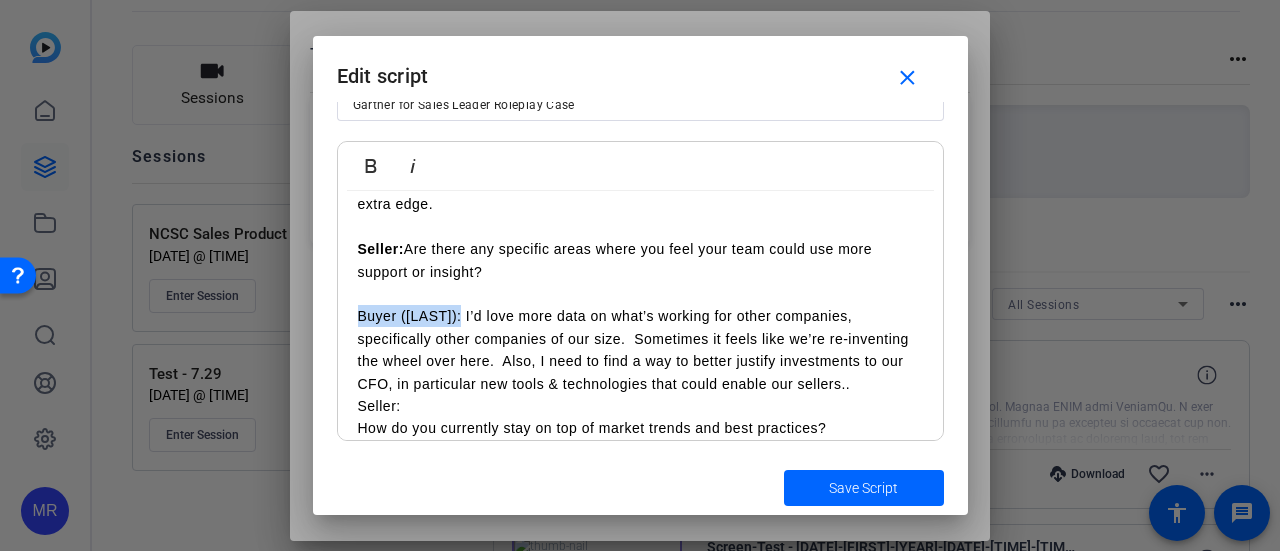 drag, startPoint x: 358, startPoint y: 320, endPoint x: 465, endPoint y: 307, distance: 107.78683 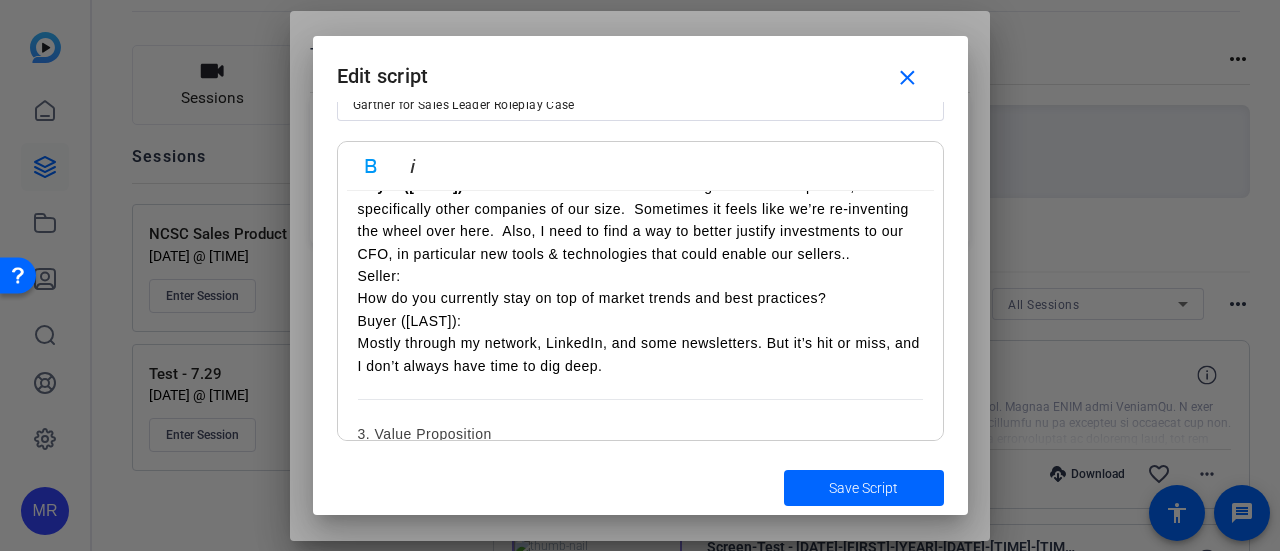 scroll, scrollTop: 575, scrollLeft: 0, axis: vertical 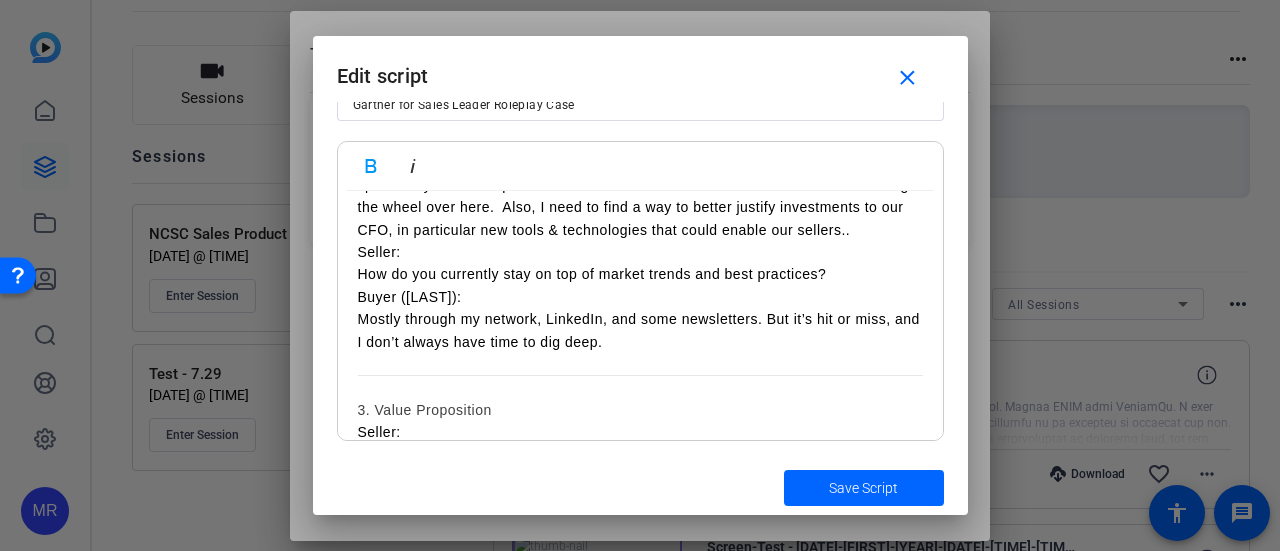 click on "Seller:  How do you currently stay on top of market trends and best practices?" at bounding box center (640, 263) 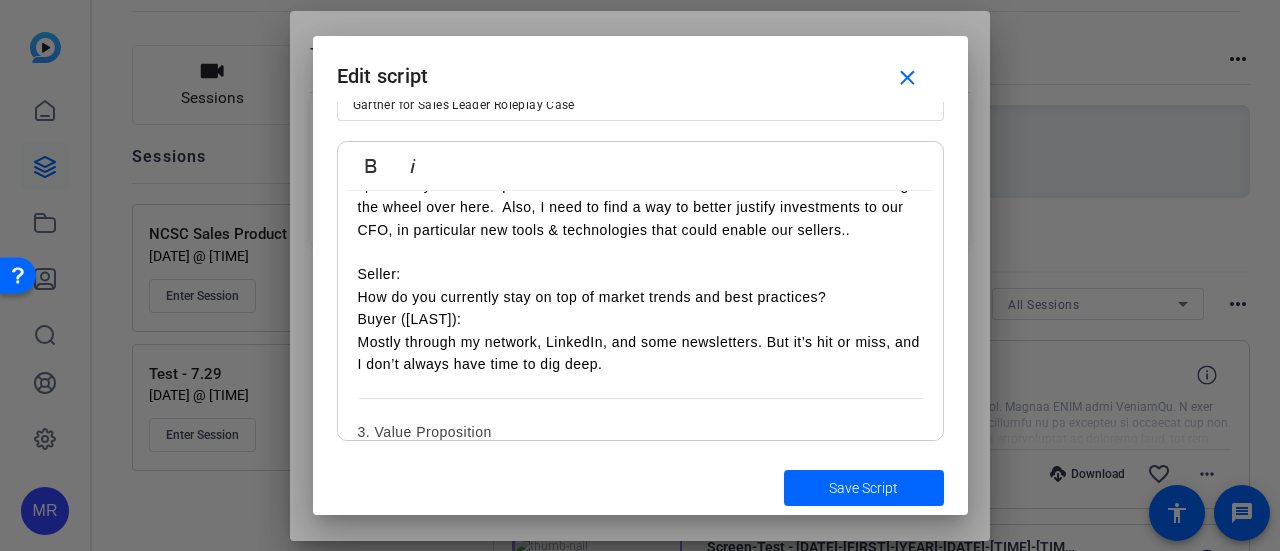click on "Seller:  How do you currently stay on top of market trends and best practices?" at bounding box center [640, 285] 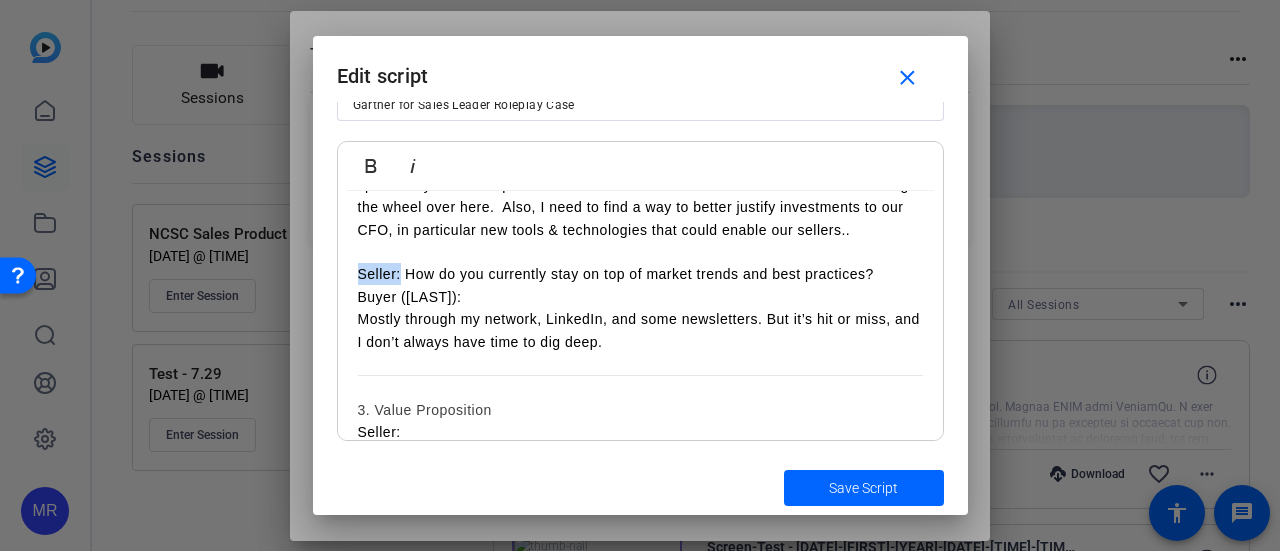 drag, startPoint x: 349, startPoint y: 288, endPoint x: 402, endPoint y: 293, distance: 53.235325 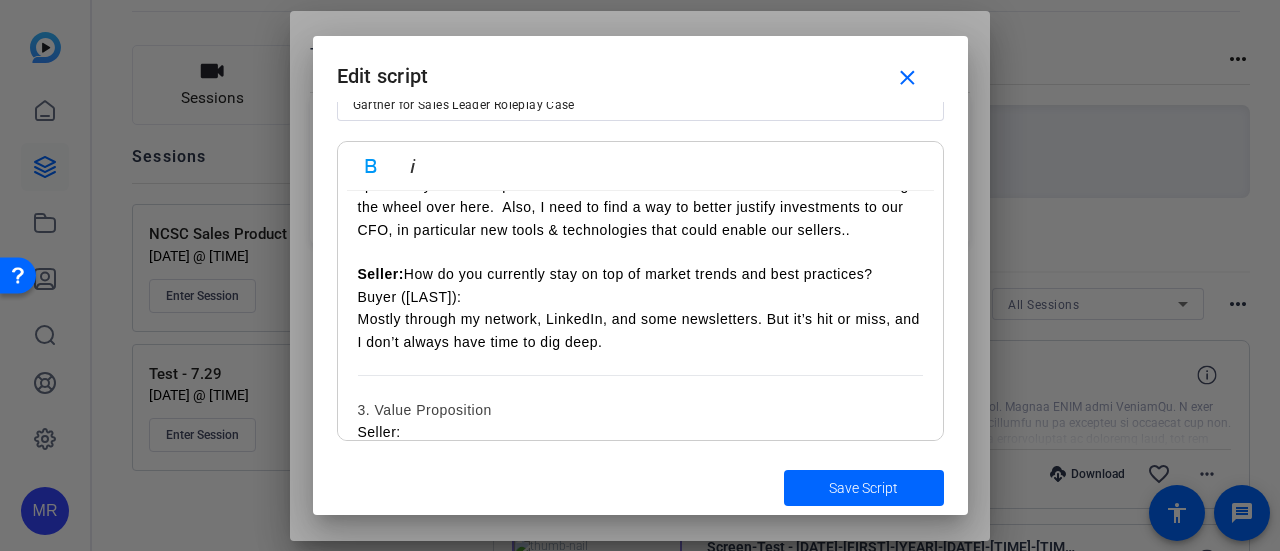 click on "Seller:  Hi [FIRST] [LAST], thank you for taking the time to meet today.(make up TBVA from linkedin) I know your schedule is packed, so I want to make sure our conversation is as valuable as possible for you.With that said, will 20 minutes still work for you today? I’m curious before we dive in, I see you are CSO, would you be the key decision maker in the sales process. To get an understanding of VelocitySoft, how are things going with your team’s current sales initiatives? Buyer ([LAST]):  Thanks for asking.  We’re actually in the middle of a big push to expand into a new vertical, so there’s been a lot of pressure on the team right now.  We’re starting to see some traction, but with onboarding new reps it’s been challenging to keep everyone aligned. Seller:  That’s really insightful. As you look ahead to the next few quarters, what are the top priorities or challenges you’re focused on as CSO? Buyer ([LAST]): Seller:  Buyer ([LAST]): Seller:  Buyer ([LAST]): 3. Value Proposition Seller: Seller:" at bounding box center [640, 860] 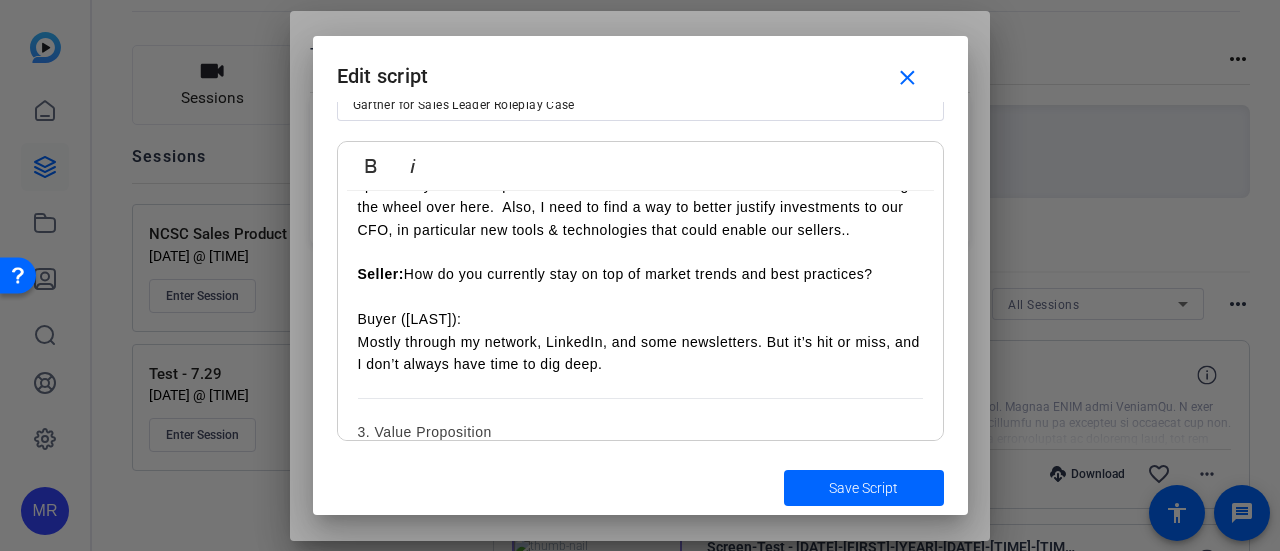 click on "Buyer ([PERSON]):  Mostly through my network, LinkedIn, and some newsletters. But it’s hit or miss, and I don’t always have time to dig deep." at bounding box center [640, 341] 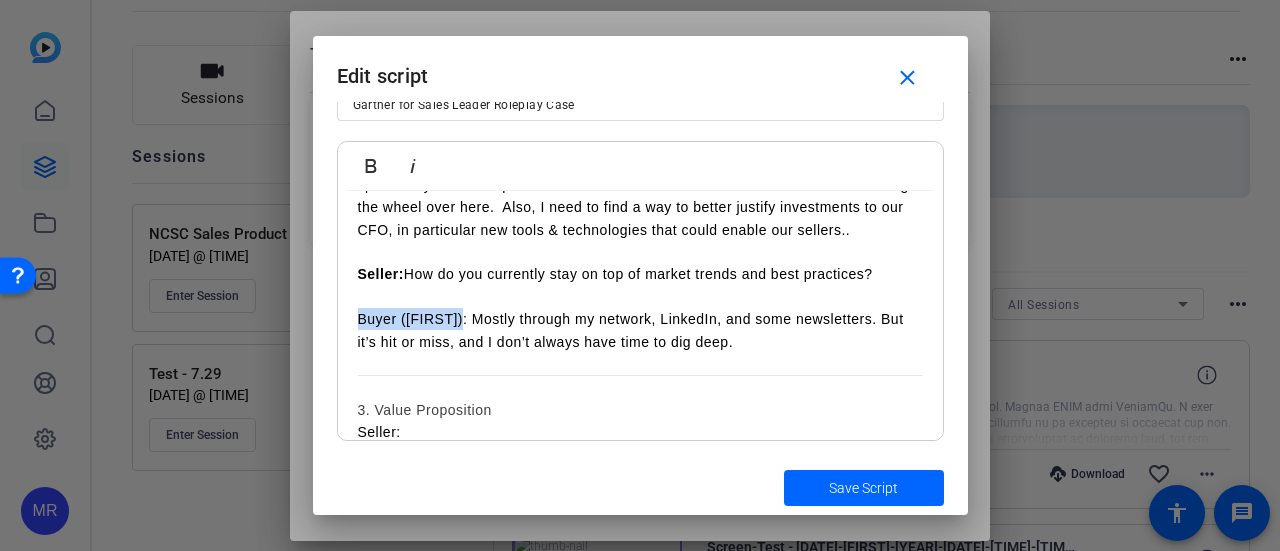 drag, startPoint x: 466, startPoint y: 340, endPoint x: 338, endPoint y: 339, distance: 128.0039 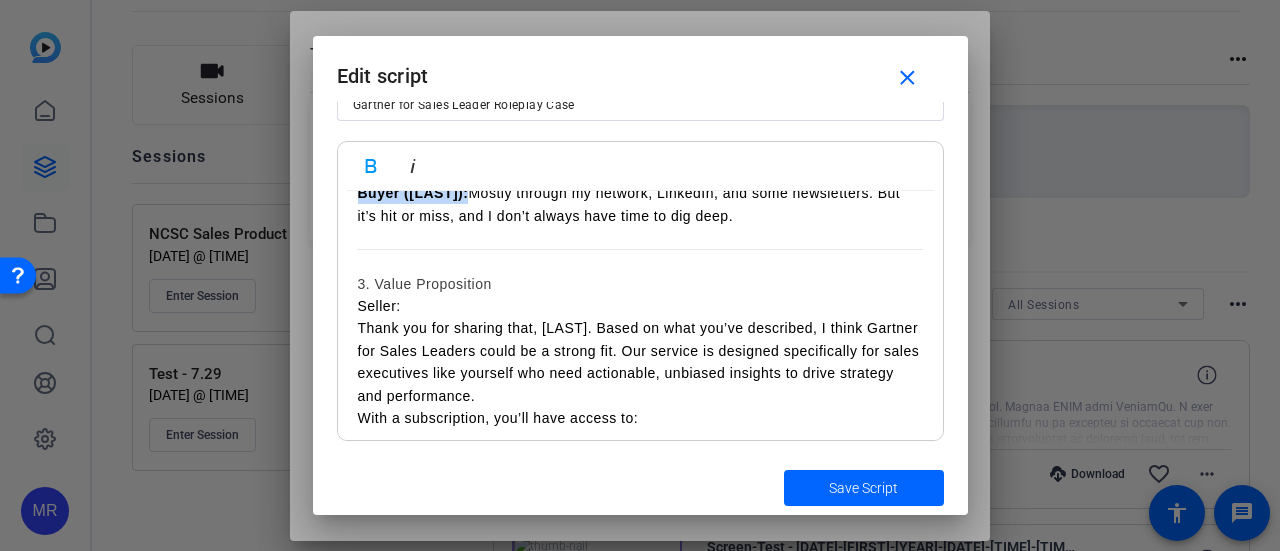 scroll, scrollTop: 675, scrollLeft: 0, axis: vertical 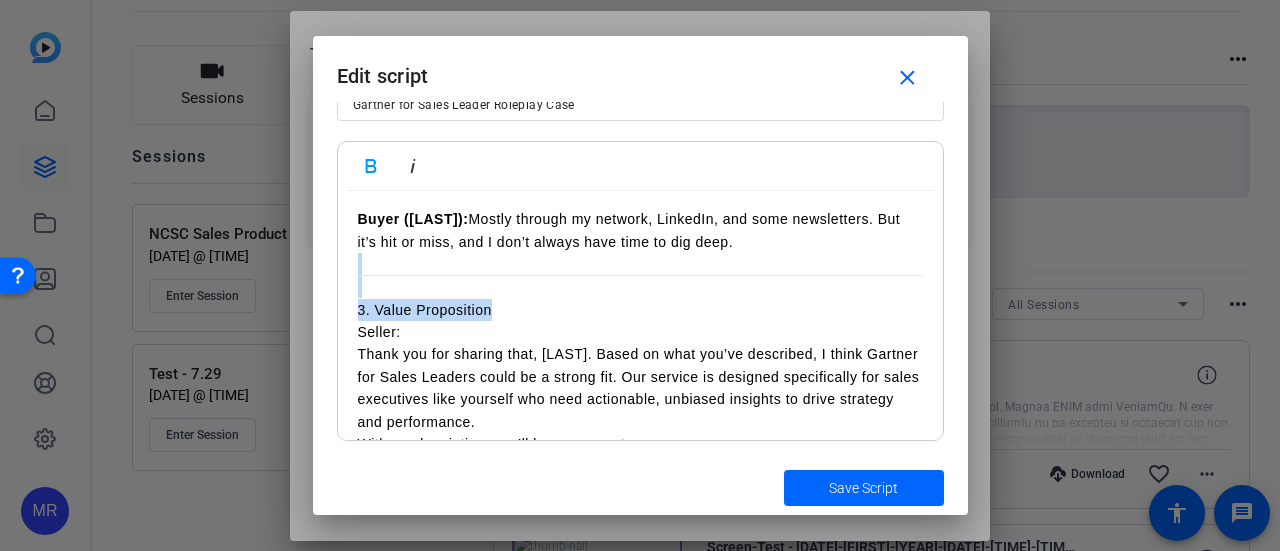 drag, startPoint x: 498, startPoint y: 331, endPoint x: 330, endPoint y: 289, distance: 173.17044 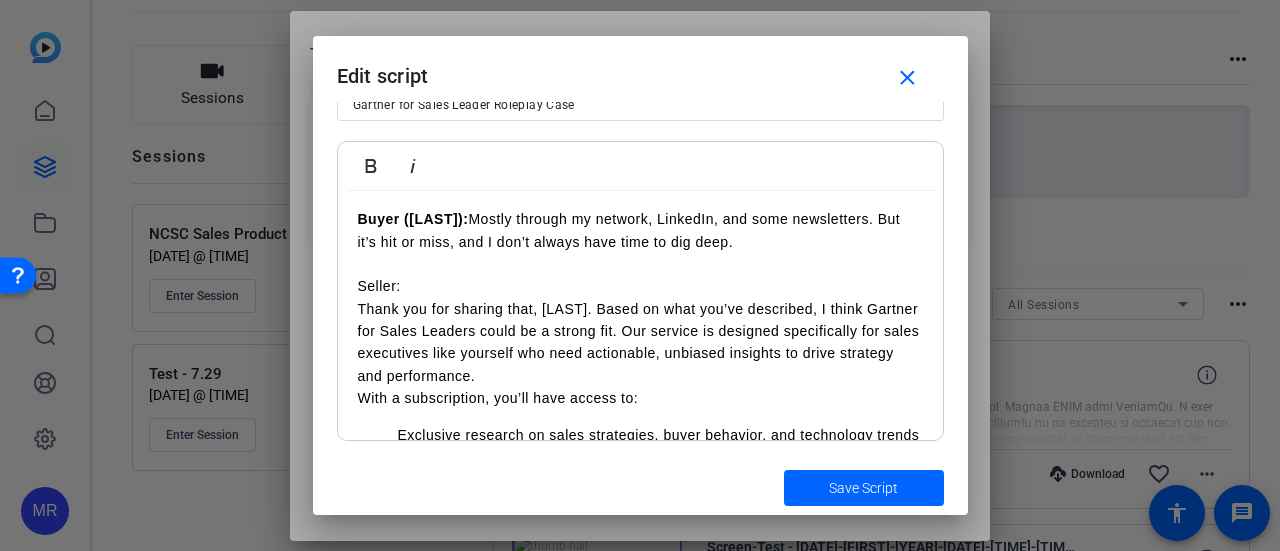 click on "Seller:  Thank you for sharing that, Morgan. Based on what you’ve described, I think Gartner for Sales Leaders could be a strong fit. Our service is designed specifically for sales executives like yourself who need actionable, unbiased insights to drive strategy and performance." at bounding box center (640, 331) 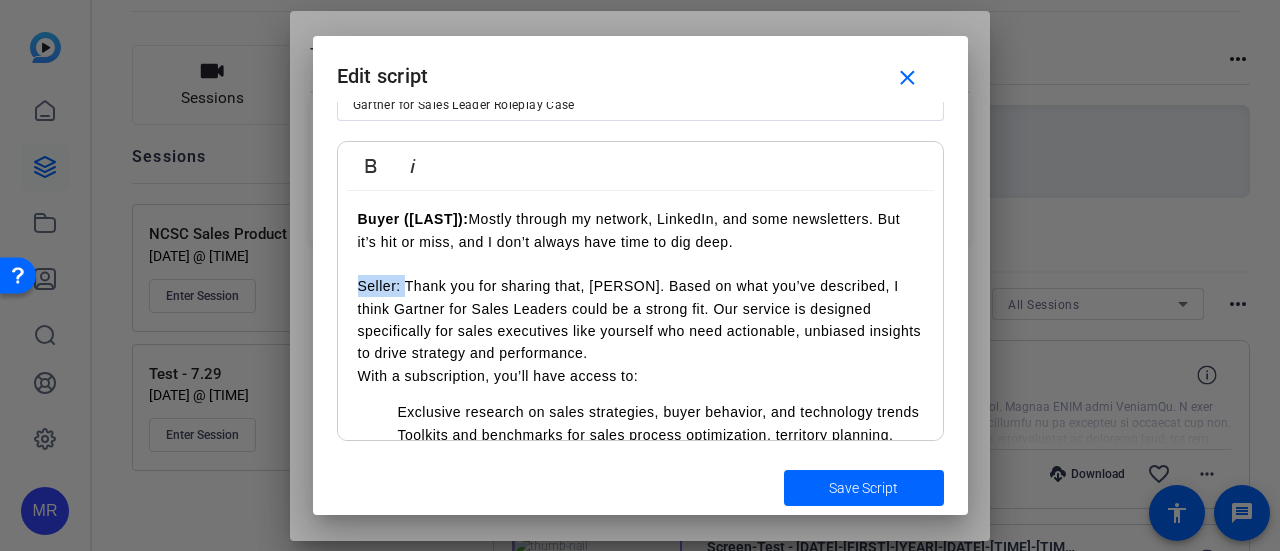 drag, startPoint x: 406, startPoint y: 309, endPoint x: 346, endPoint y: 308, distance: 60.00833 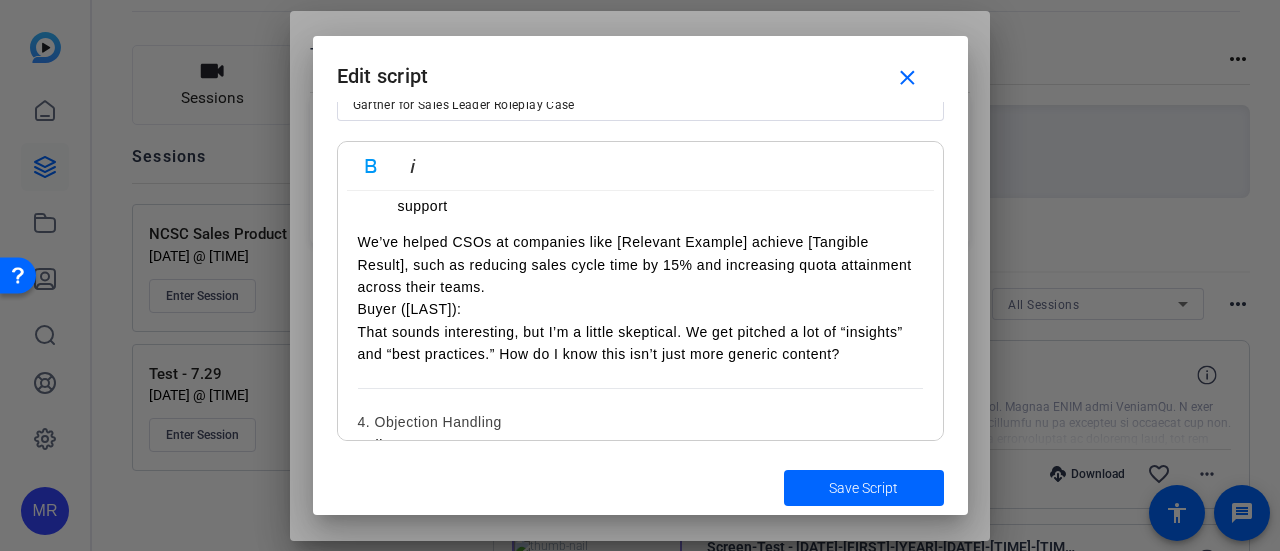 scroll, scrollTop: 972, scrollLeft: 0, axis: vertical 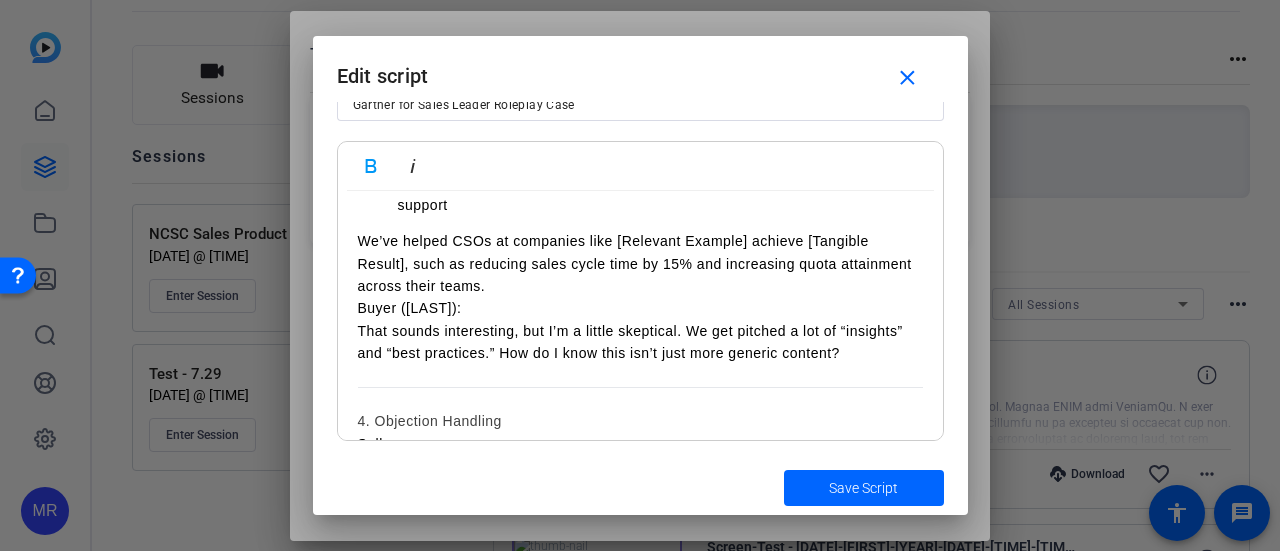 click on "Seller: Hi [PERSON], thank you for taking the time to meet today.(make up TBVA from linkedin) I know your schedule is packed, so I want to make sure our conversation is as valuable as possible for you.With that said, will 20 minutes still work for you today? I’m curious before we dive in, I see you are CSO, would you be the key decision maker in the sales process. To get an understanding of VelocitySoft, how are things going with your team’s current sales initiatives? Buyer ([PERSON]): Thanks for asking. We’re actually in the middle of a big push to expand into a new vertical, so there’s been a lot of pressure on the team right now. We’re starting to see some traction, but with onboarding new reps it’s been challenging to keep everyone aligned. Seller: That’s really insightful. As you look ahead to the next few quarters, what are the top priorities or challenges you’re focused on as CSO? Buyer ([PERSON]): Seller: Buyer ([PERSON]): Seller:" at bounding box center (640, 429) 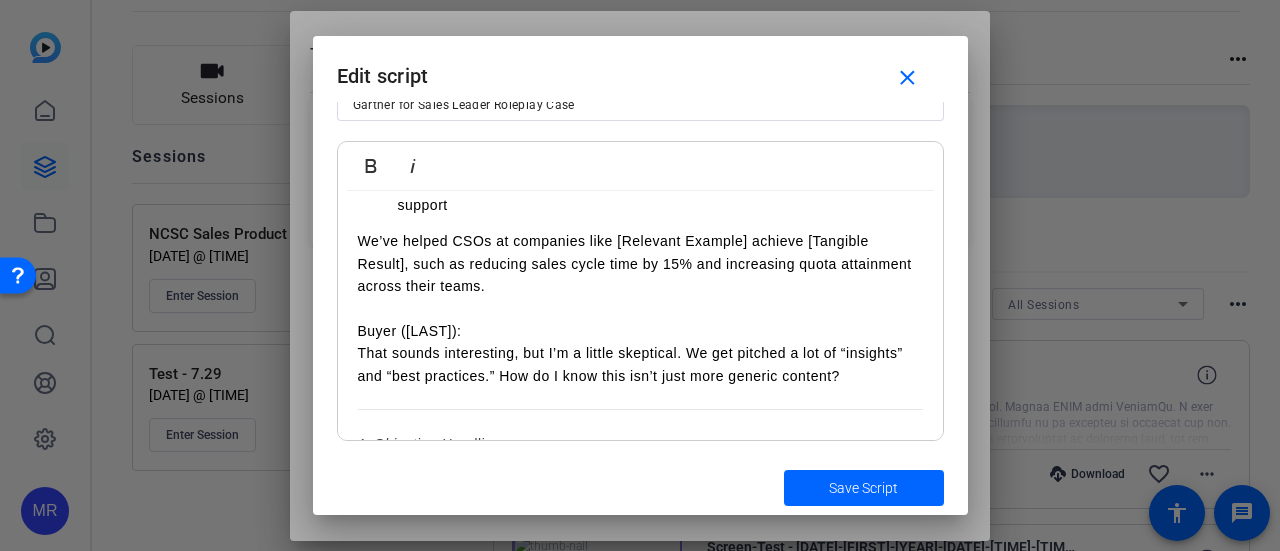scroll, scrollTop: 1080, scrollLeft: 0, axis: vertical 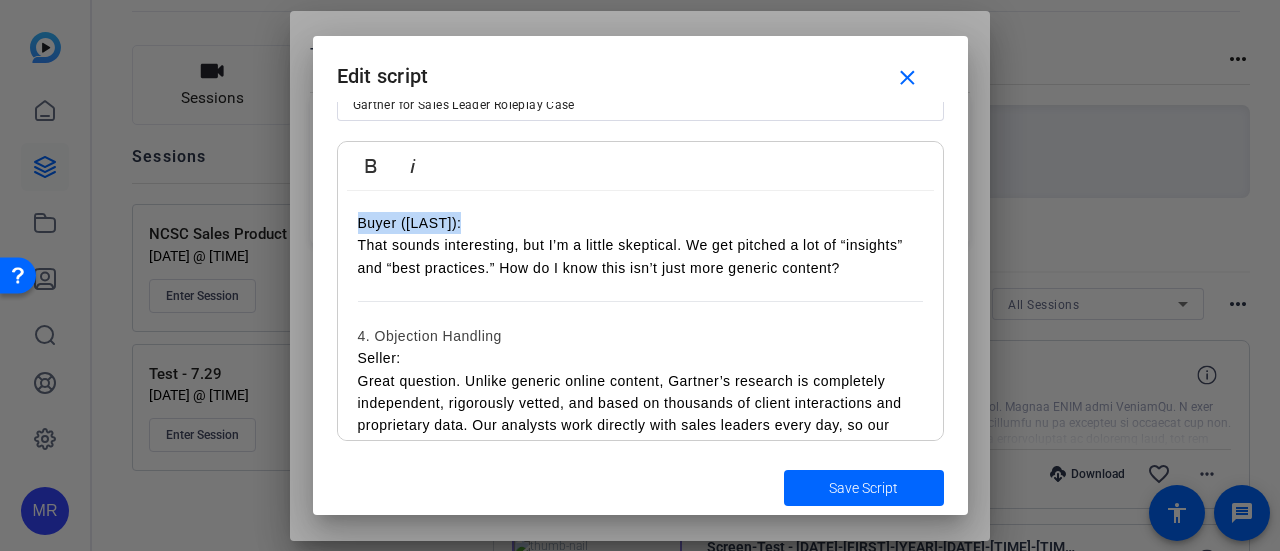 drag, startPoint x: 476, startPoint y: 257, endPoint x: 328, endPoint y: 268, distance: 148.40822 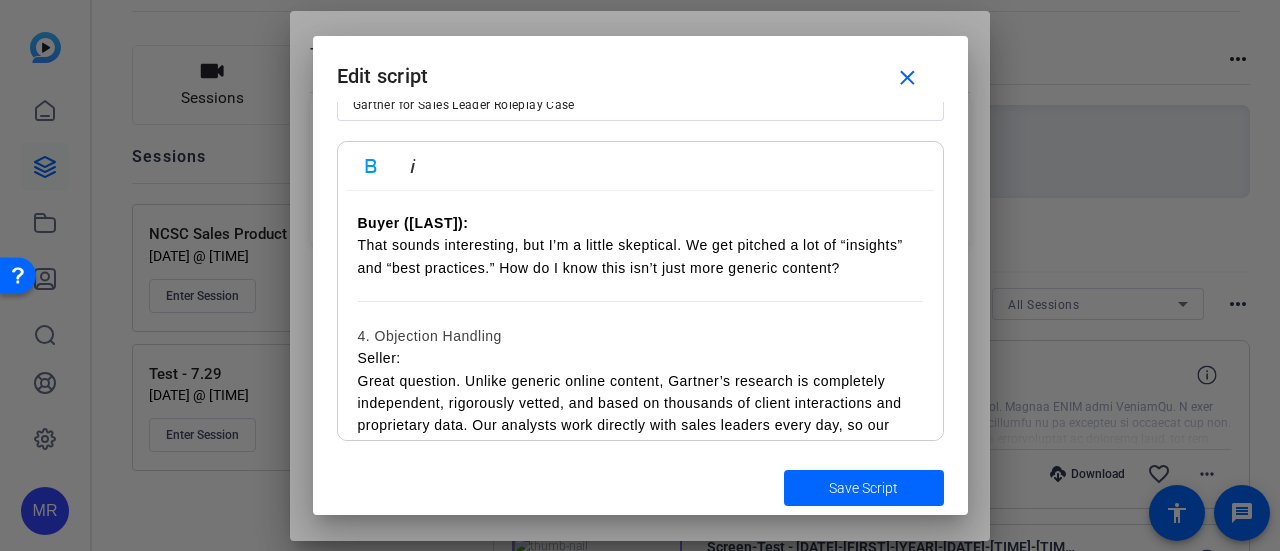 click on "Buyer ([PERSON]):  That sounds interesting, but I’m a little skeptical. We get pitched a lot of “insights” and “best practices.” How do I know this isn’t just more generic content?" at bounding box center [640, 245] 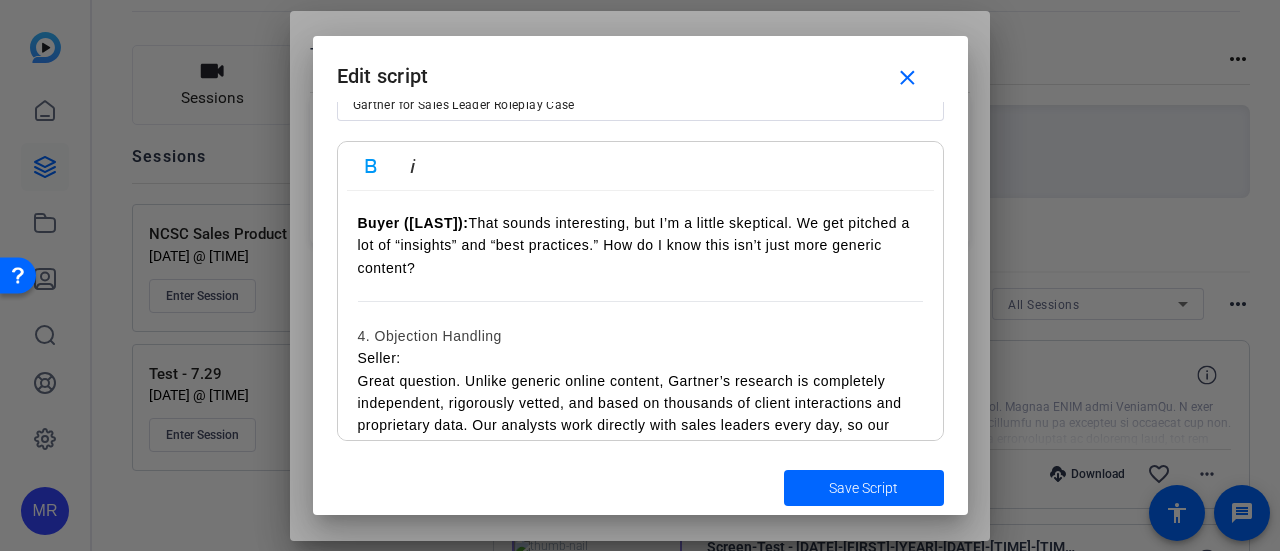 scroll, scrollTop: 1088, scrollLeft: 0, axis: vertical 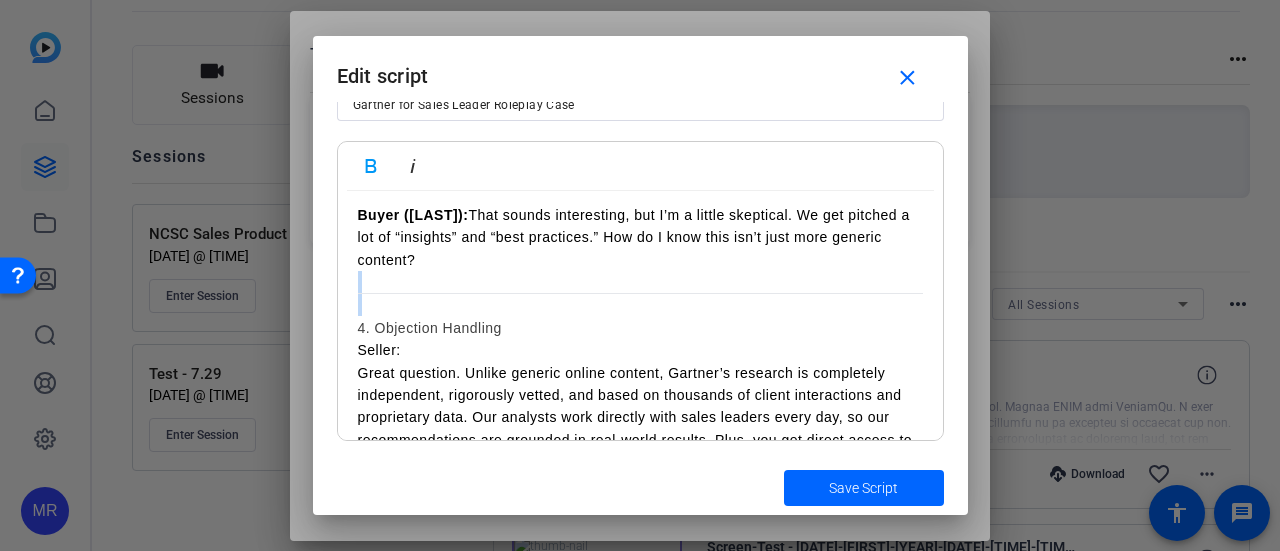 drag, startPoint x: 392, startPoint y: 356, endPoint x: 386, endPoint y: 318, distance: 38.470768 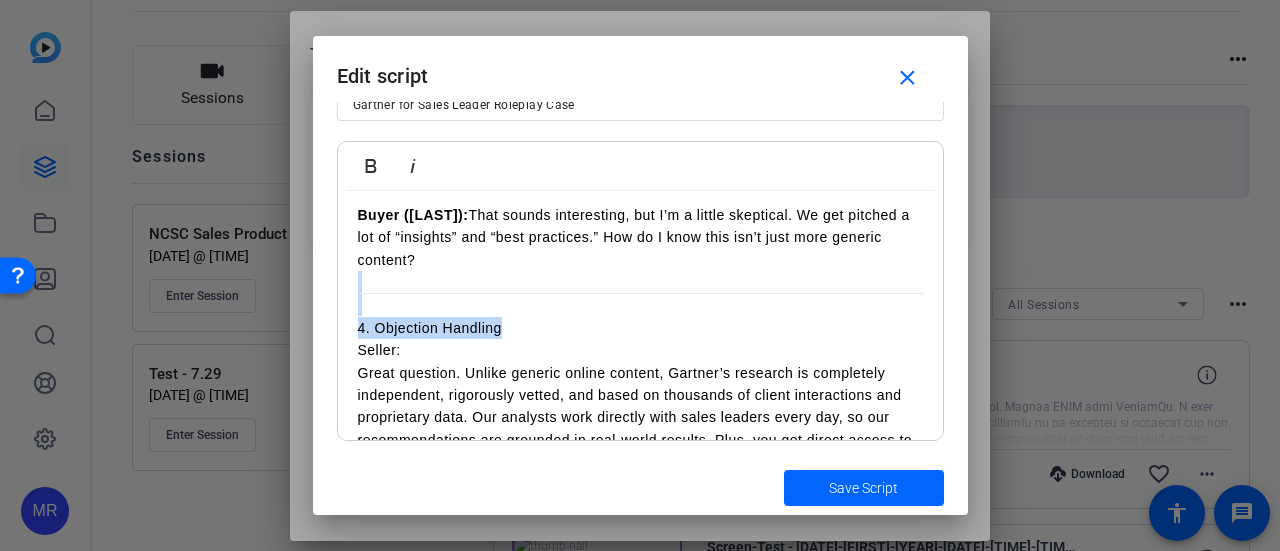 drag, startPoint x: 456, startPoint y: 368, endPoint x: 314, endPoint y: 336, distance: 145.56099 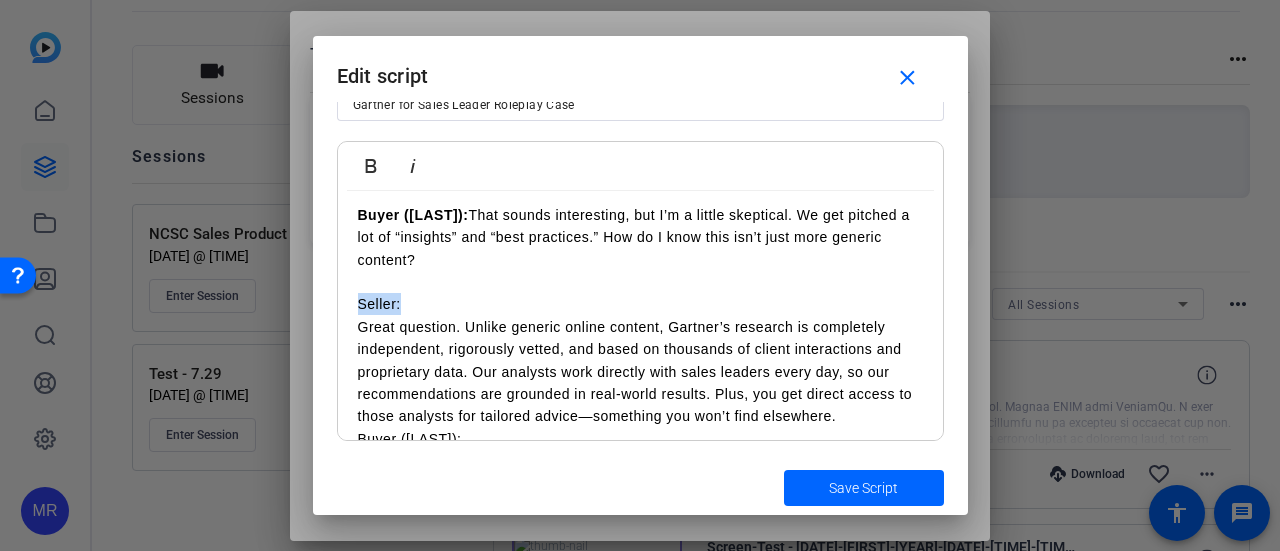 drag, startPoint x: 398, startPoint y: 346, endPoint x: 298, endPoint y: 349, distance: 100.04499 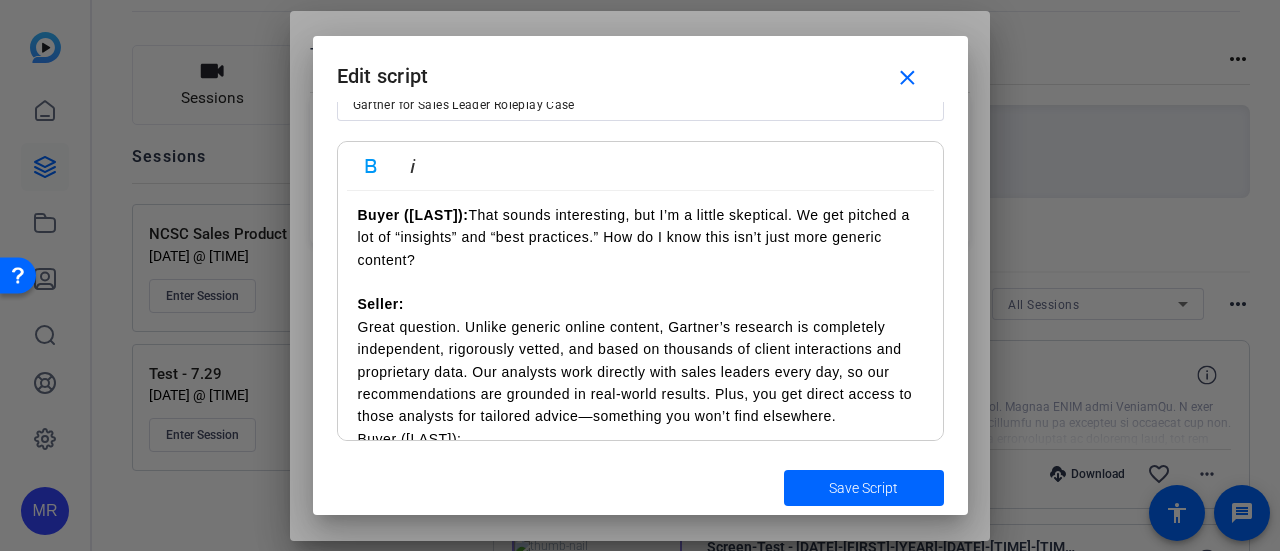 click on "Seller:  Hi [FIRST] [LAST], thank you for taking the time to meet today.(make up TBVA from linkedin) I know your schedule is packed, so I want to make sure our conversation is as valuable as possible for you.With that said, will 20 minutes still work for you today? I’m curious before we dive in, I see you are CSO, would you be the key decision maker in the sales process. To get an understanding of VelocitySoft, how are things going with your team’s current sales initiatives? Buyer ([FIRST]):  Thanks for asking.  We’re actually in the middle of a big push to expand into a new vertical, so there’s been a lot of pressure on the team right now.  We’re starting to see some traction, but with onboarding new reps it’s been challenging to keep everyone aligned. Seller:  That’s really insightful. As you look ahead to the next few quarters, what are the top priorities or challenges you’re focused on as CSO? Buyer ([FIRST]): Seller: Buyer ([FIRST]): Seller: Buyer ([FIRST]): Seller:" at bounding box center [640, 302] 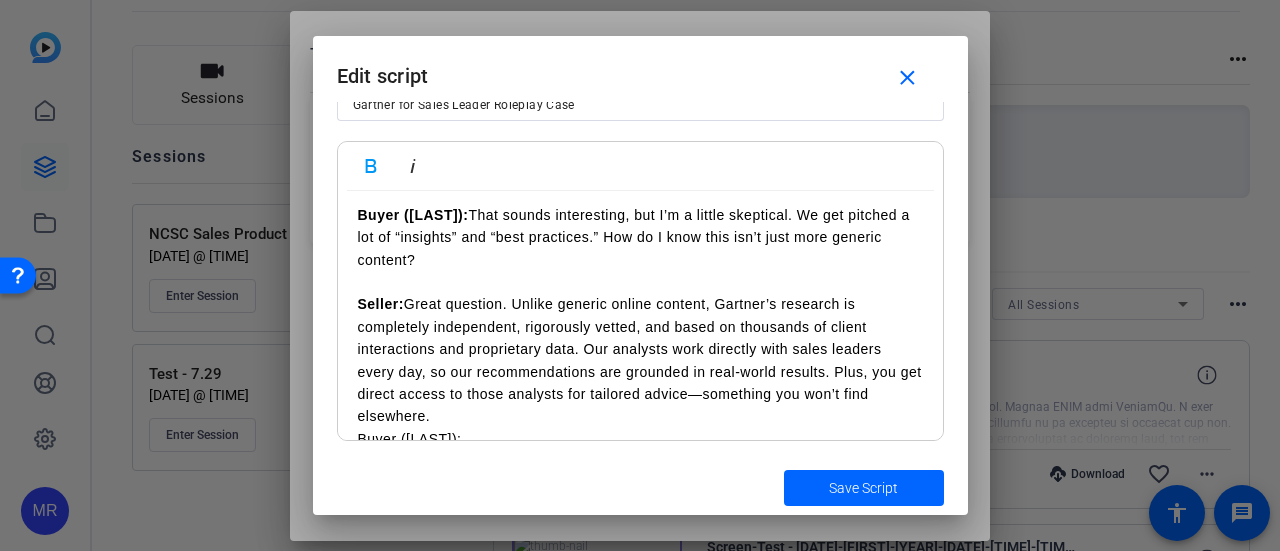 click on "Seller:  Great question. Unlike generic online content, Gartner’s research is completely independent, rigorously vetted, and based on thousands of client interactions and proprietary data. Our analysts work directly with sales leaders every day, so our recommendations are grounded in real-world results. Plus, you get direct access to those analysts for tailored advice—something you won’t find elsewhere." at bounding box center (640, 360) 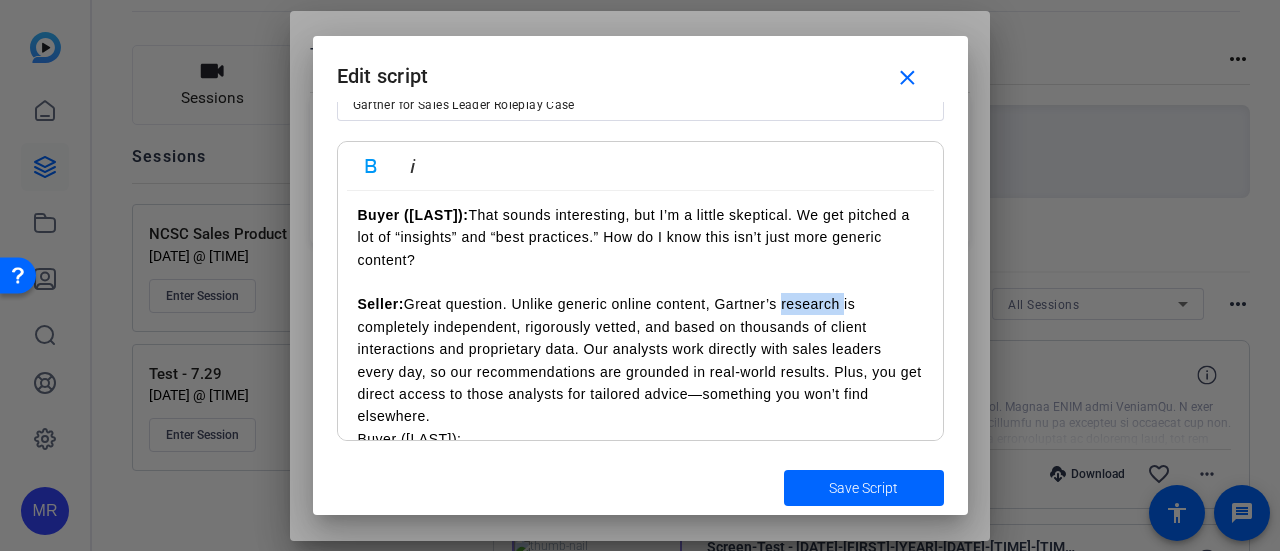 click on "Seller:  Great question. Unlike generic online content, Gartner’s research is completely independent, rigorously vetted, and based on thousands of client interactions and proprietary data. Our analysts work directly with sales leaders every day, so our recommendations are grounded in real-world results. Plus, you get direct access to those analysts for tailored advice—something you won’t find elsewhere." at bounding box center [640, 360] 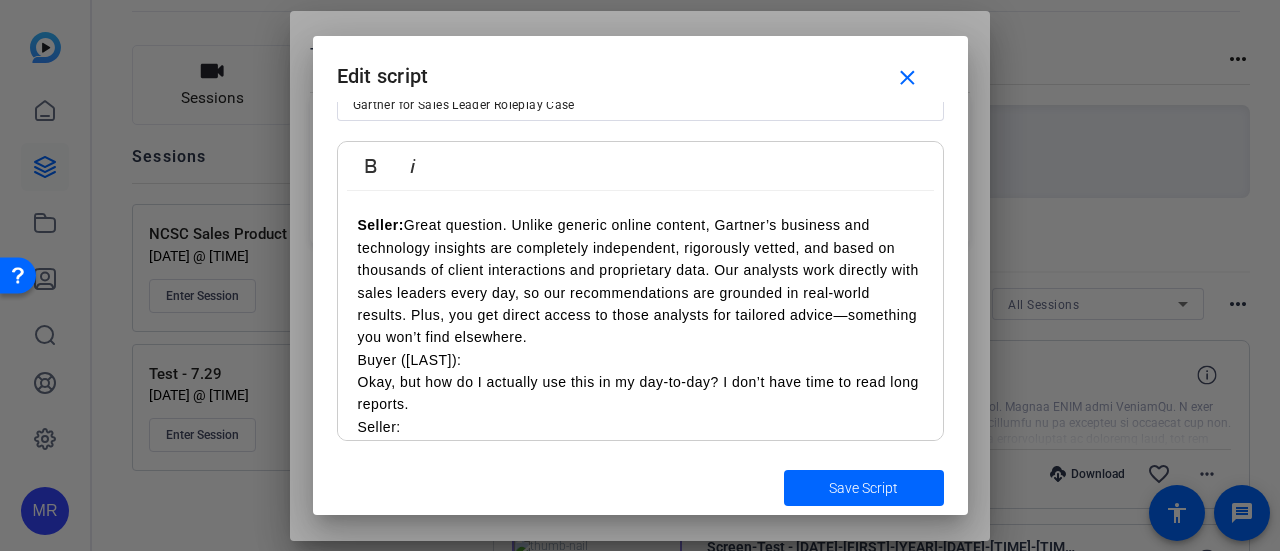 scroll, scrollTop: 1170, scrollLeft: 0, axis: vertical 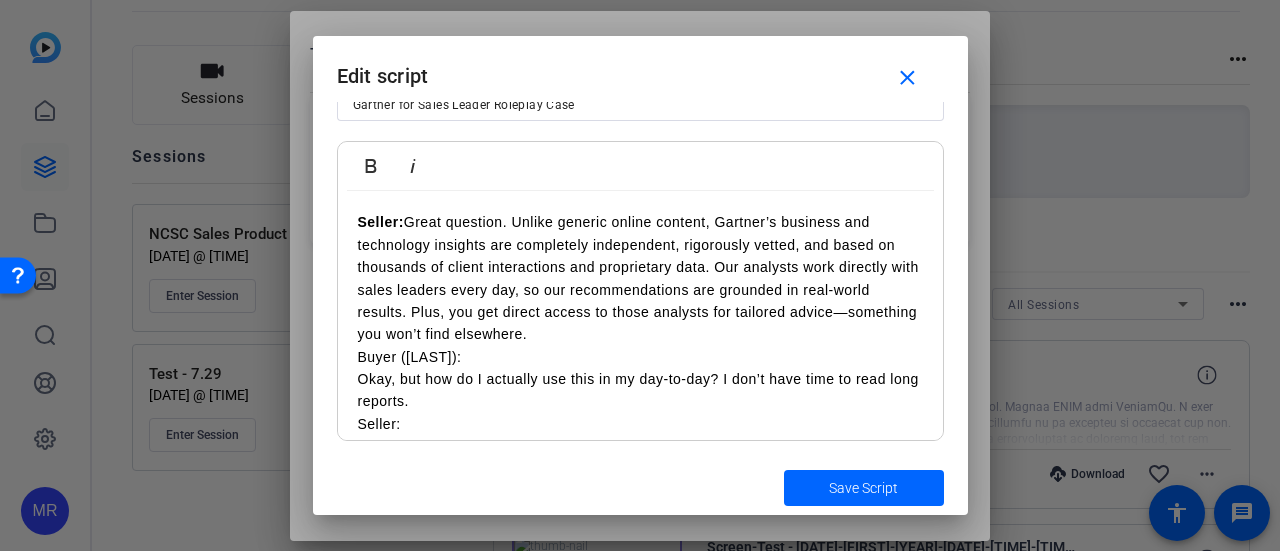 click on "Seller:  Great question. Unlike generic online content, Gartner’s business and technology insights are completely independent, rigorously vetted, and based on thousands of client interactions and proprietary data. Our analysts work directly with sales leaders every day, so our recommendations are grounded in real-world results. Plus, you get direct access to those analysts for tailored advice—something you won’t find elsewhere." at bounding box center (640, 278) 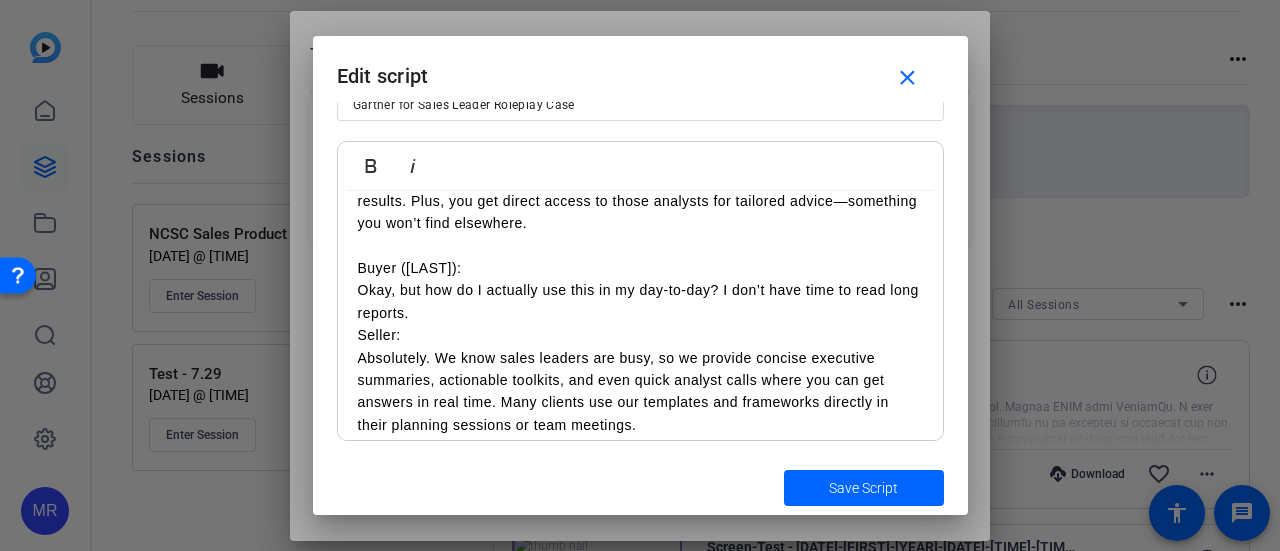 scroll, scrollTop: 1357, scrollLeft: 0, axis: vertical 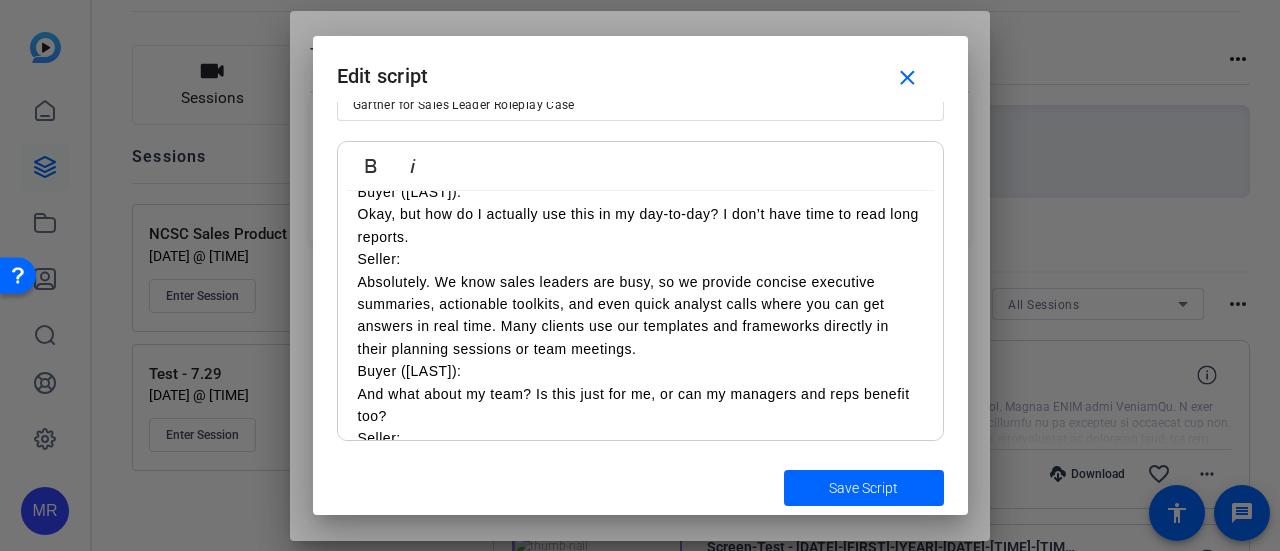 click on "Seller:  Hi [FIRST] [LAST], thank you for taking the time to meet today.(make up TBVA from linkedin) I know your schedule is packed, so I want to make sure our conversation is as valuable as possible for you.With that said, will 20 minutes still work for you today? I’m curious before we dive in, I see you are CSO, would you be the key decision maker in the sales process. To get an understanding of VelocitySoft, how are things going with your team’s current sales initiatives? Buyer ([FIRST]):  Thanks for asking.  We’re actually in the middle of a big push to expand into a new vertical, so there’s been a lot of pressure on the team right now.  We’re starting to see some traction, but with onboarding new reps it’s been challenging to keep everyone aligned. Seller:  That’s really insightful. As you look ahead to the next few quarters, what are the top priorities or challenges you’re focused on as CSO? Buyer ([FIRST]): Seller: Buyer ([FIRST]): Seller: Buyer ([FIRST]): Seller:" at bounding box center (640, 44) 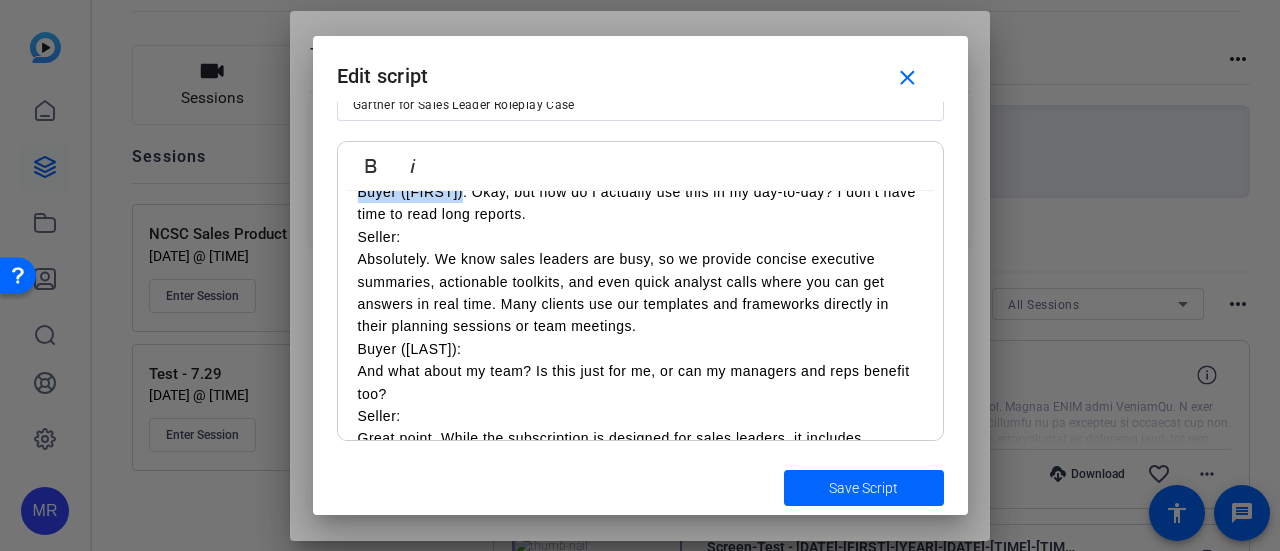 drag, startPoint x: 468, startPoint y: 241, endPoint x: 331, endPoint y: 235, distance: 137.13132 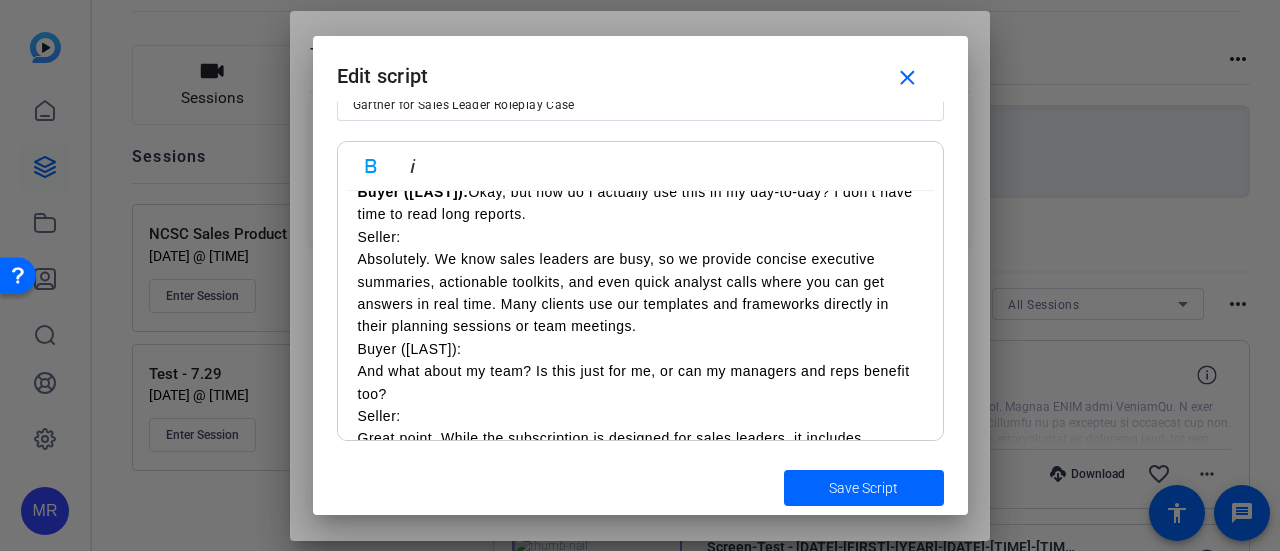 click on "Seller:  Absolutely. We know sales leaders are busy, so we provide concise executive summaries, actionable toolkits, and even quick analyst calls where you can get answers in real time. Many clients use our templates and frameworks directly in their planning sessions or team meetings." at bounding box center (640, 282) 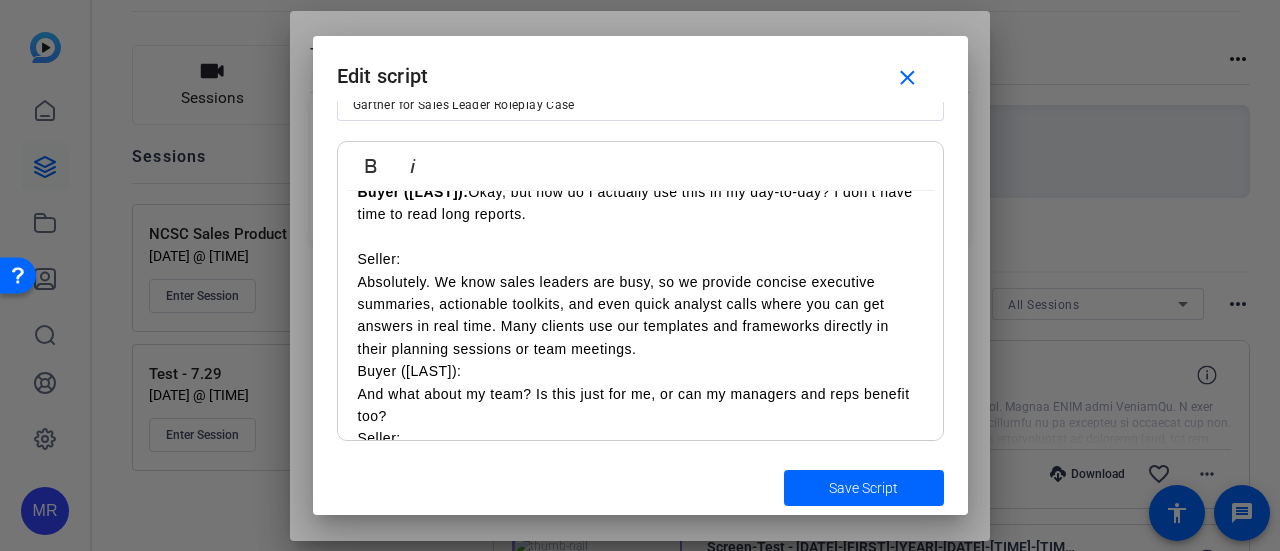 click on "Seller:  Absolutely. We know sales leaders are busy, so we provide concise executive summaries, actionable toolkits, and even quick analyst calls where you can get answers in real time. Many clients use our templates and frameworks directly in their planning sessions or team meetings." at bounding box center (640, 304) 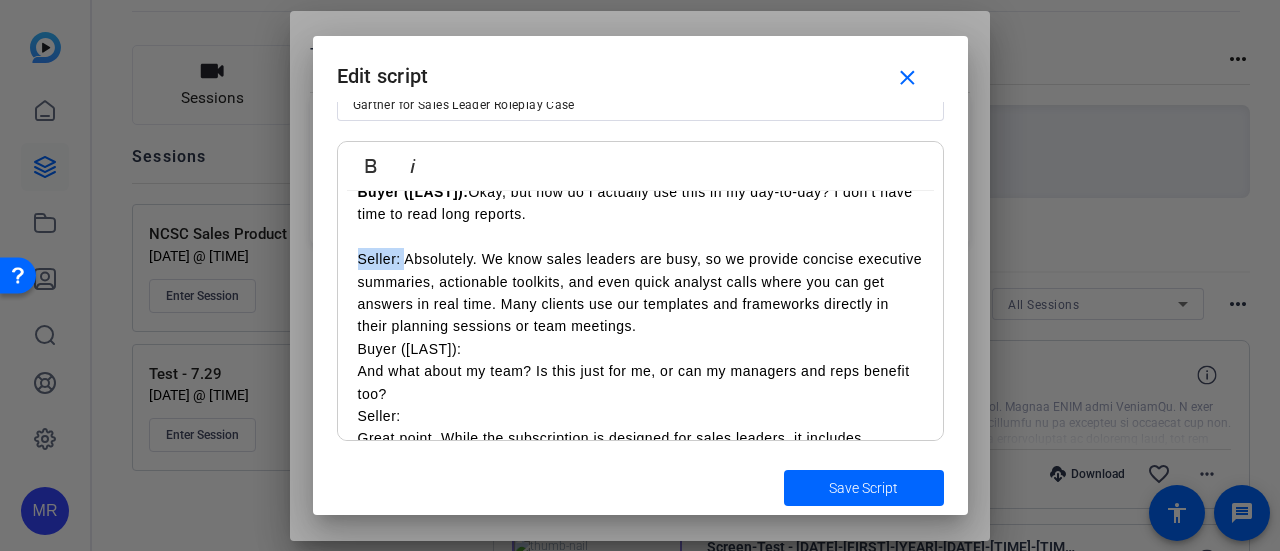 drag, startPoint x: 409, startPoint y: 309, endPoint x: 346, endPoint y: 303, distance: 63.28507 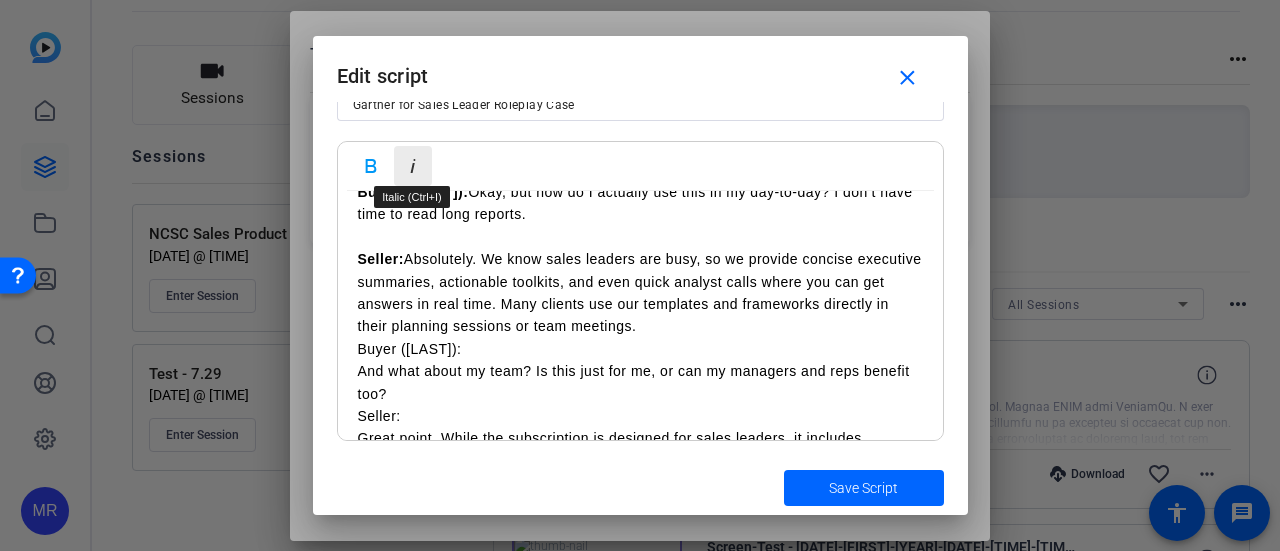 click 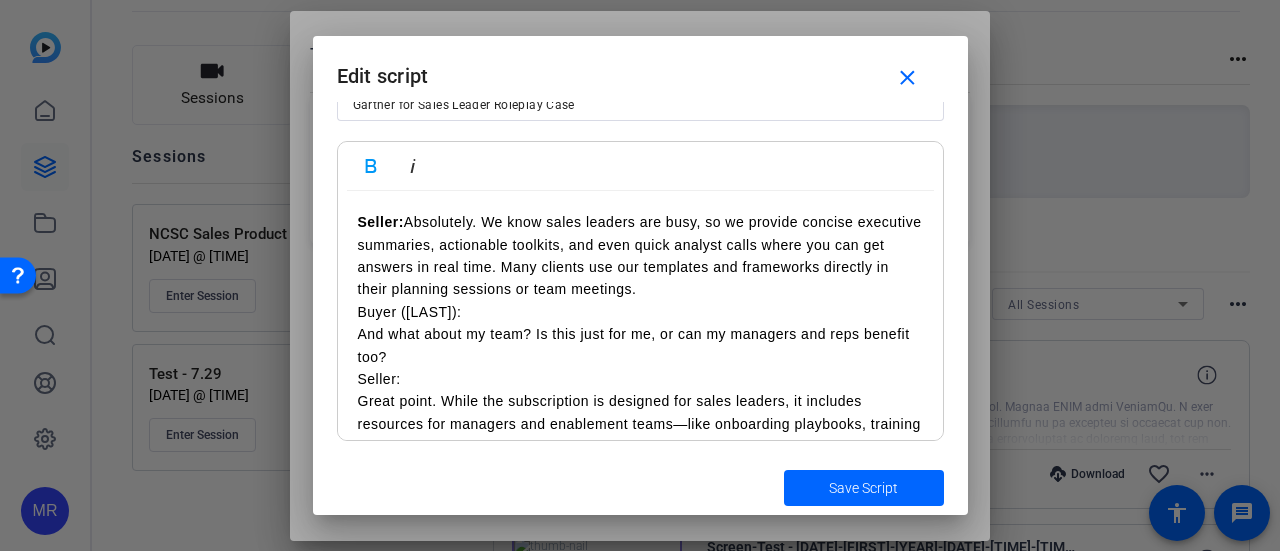 scroll, scrollTop: 1395, scrollLeft: 0, axis: vertical 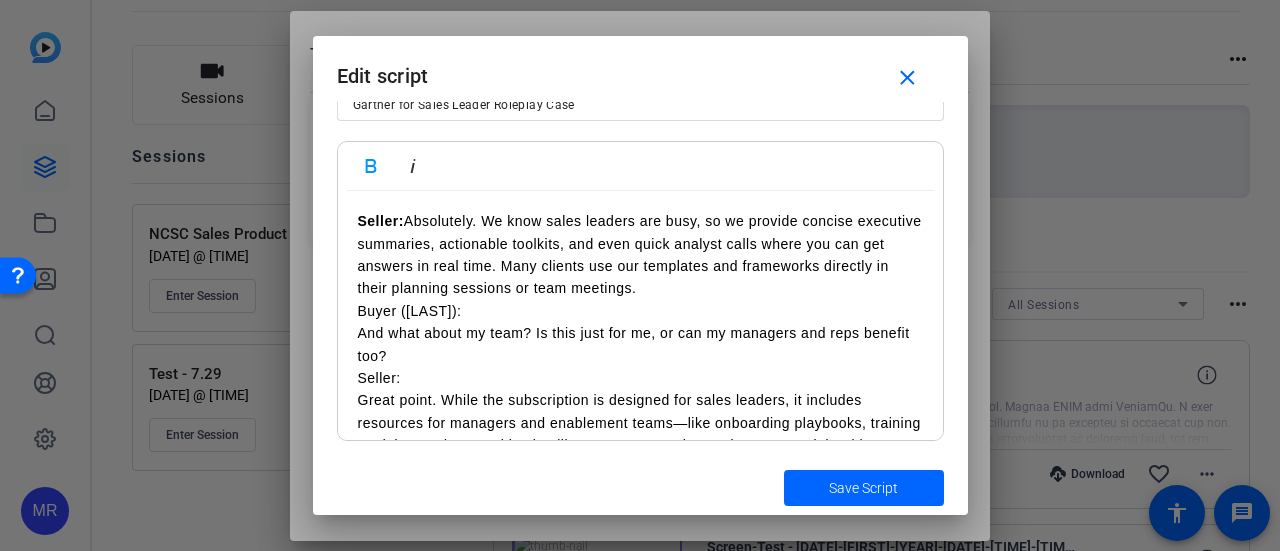 click on "Seller:  Absolutely. We know sales leaders are busy, so we provide concise executive summaries, actionable toolkits, and even quick analyst calls where you can get answers in real time. Many clients use our templates and frameworks directly in their planning sessions or team meetings." at bounding box center (640, 255) 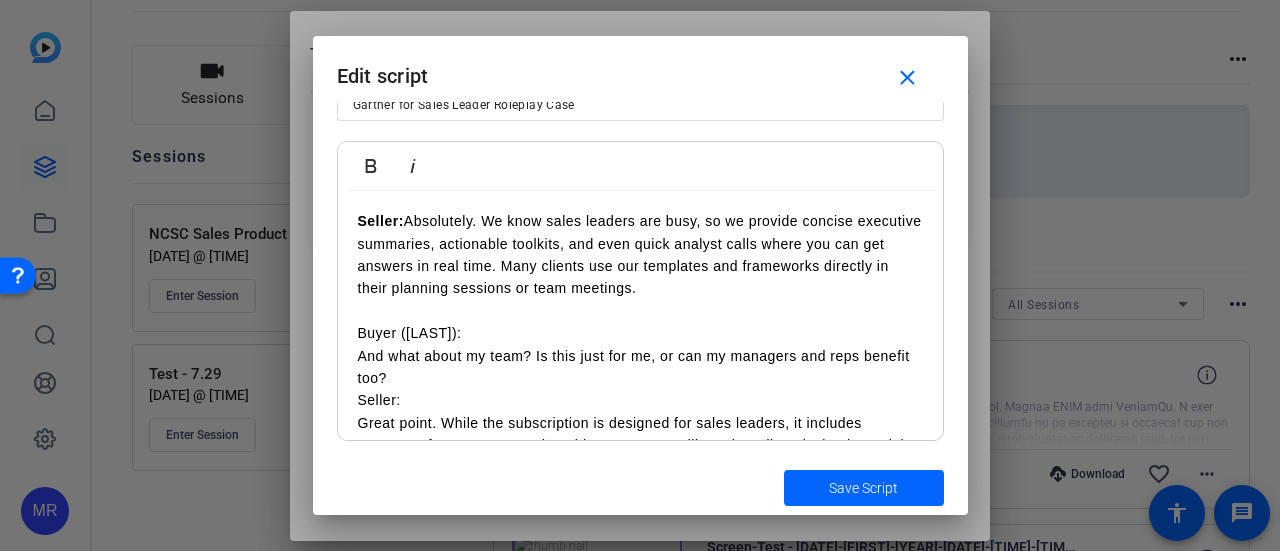 scroll, scrollTop: 1520, scrollLeft: 0, axis: vertical 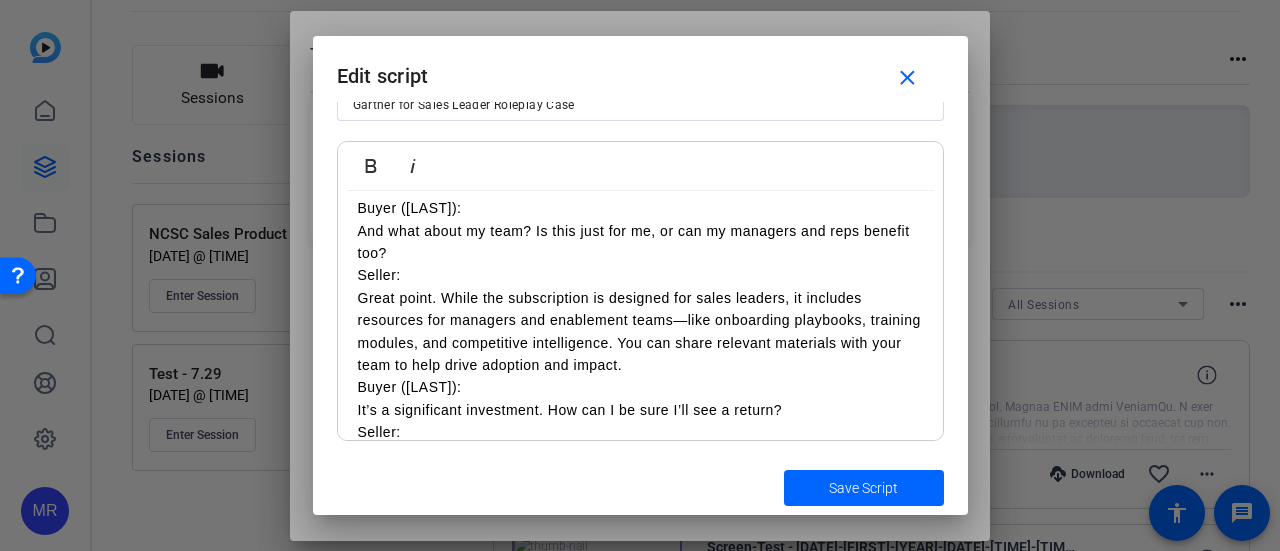 click on "Seller:  Hi [FIRST] [LAST], thank you for taking the time to meet today.(make up TBVA from linkedin) I know your schedule is packed, so I want to make sure our conversation is as valuable as possible for you.With that said, will 20 minutes still work for you today? I’m curious before we dive in, I see you are CSO, would you be the key decision maker in the sales process. To get an understanding of VelocitySoft, how are things going with your team’s current sales initiatives? Buyer ([FIRST]):  Thanks for asking.  We’re actually in the middle of a big push to expand into a new vertical, so there’s been a lot of pressure on the team right now.  We’re starting to see some traction, but with onboarding new reps it’s been challenging to keep everyone aligned. Seller:  That’s really insightful. As you look ahead to the next few quarters, what are the top priorities or challenges you’re focused on as CSO? Buyer ([FIRST]): Seller: Buyer ([FIRST]): Seller: Buyer ([FIRST]): Seller:" at bounding box center (640, -119) 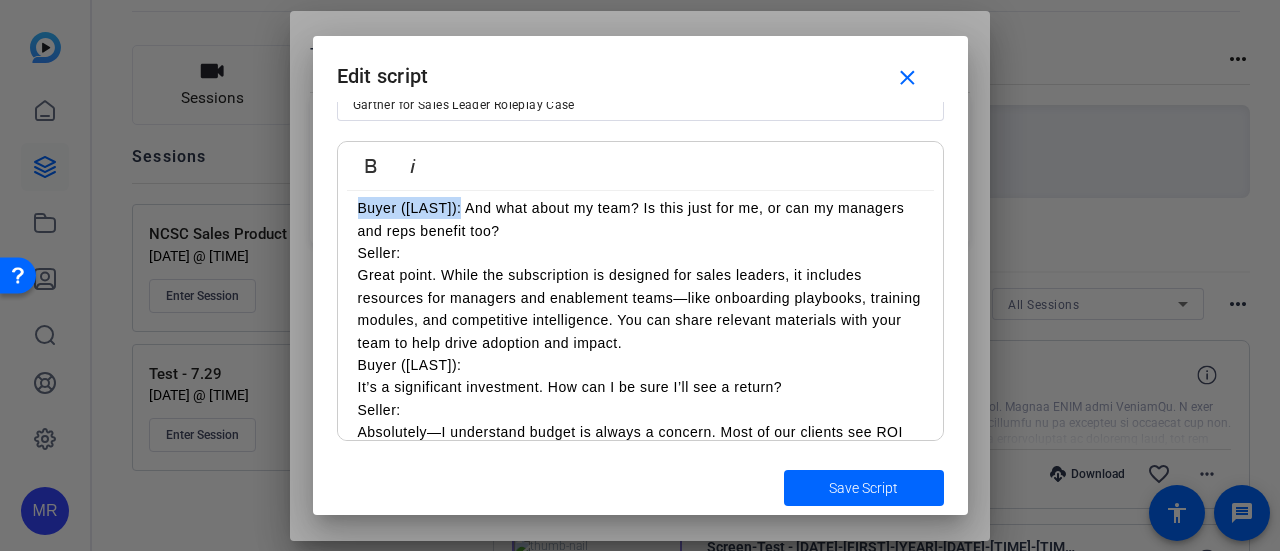 drag, startPoint x: 466, startPoint y: 248, endPoint x: 350, endPoint y: 259, distance: 116.520386 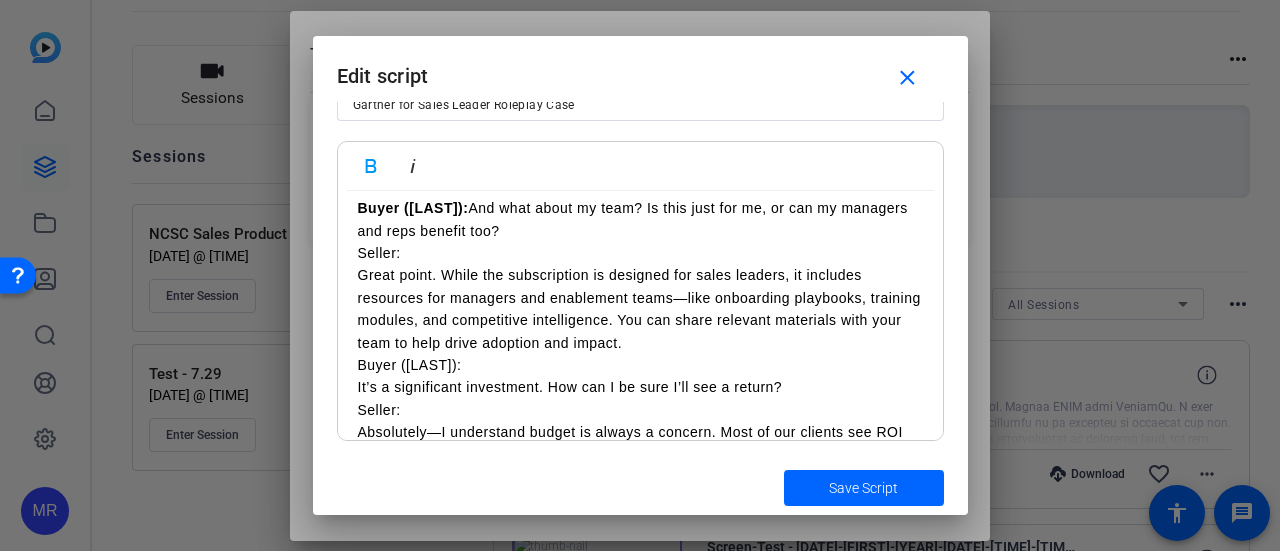 click on "Seller:  Hi [FIRST] [LAST], thank you for taking the time to meet today.(make up TBVA from linkedin) I know your schedule is packed, so I want to make sure our conversation is as valuable as possible for you.With that said, will 20 minutes still work for you today? I’m curious before we dive in, I see you are CSO, would you be the key decision maker in the sales process. To get an understanding of VelocitySoft, how are things going with your team’s current sales initiatives? Buyer ([FIRST]):  Thanks for asking.  We’re actually in the middle of a big push to expand into a new vertical, so there’s been a lot of pressure on the team right now.  We’re starting to see some traction, but with onboarding new reps it’s been challenging to keep everyone aligned. Seller:  That’s really insightful. As you look ahead to the next few quarters, what are the top priorities or challenges you’re focused on as CSO? Buyer ([FIRST]): Seller: Buyer ([FIRST]): Seller: Buyer ([FIRST]): Seller:" at bounding box center [640, -130] 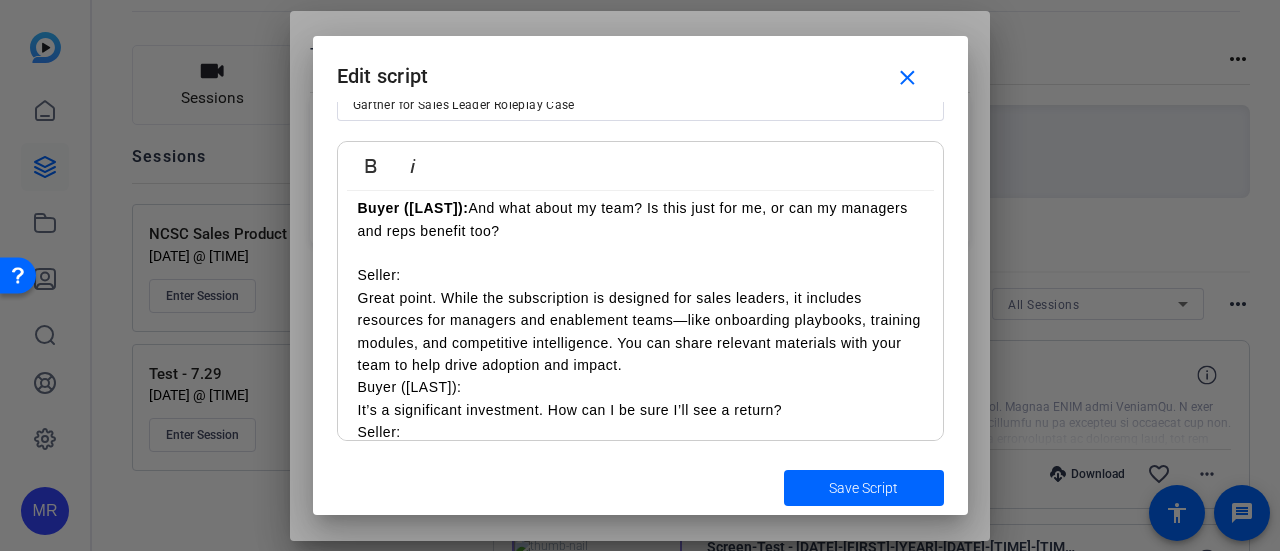 click on "Seller:  Great point. While the subscription is designed for sales leaders, it includes resources for managers and enablement teams—like onboarding playbooks, training modules, and competitive intelligence. You can share relevant materials with your team to help drive adoption and impact." at bounding box center [640, 320] 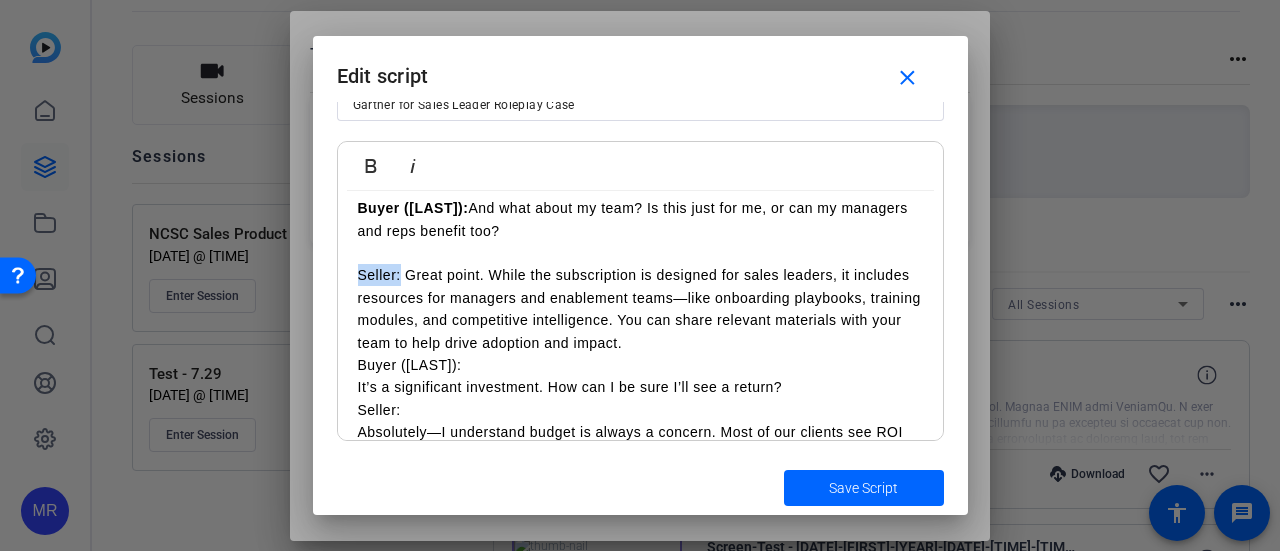 drag, startPoint x: 400, startPoint y: 321, endPoint x: 334, endPoint y: 324, distance: 66.068146 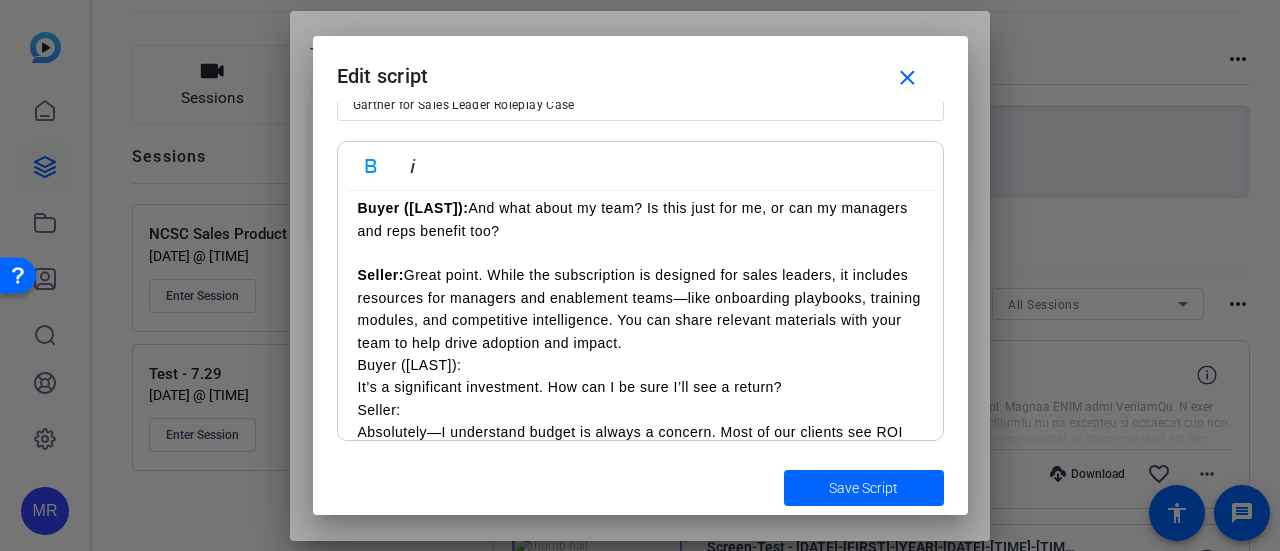 scroll, scrollTop: 1654, scrollLeft: 0, axis: vertical 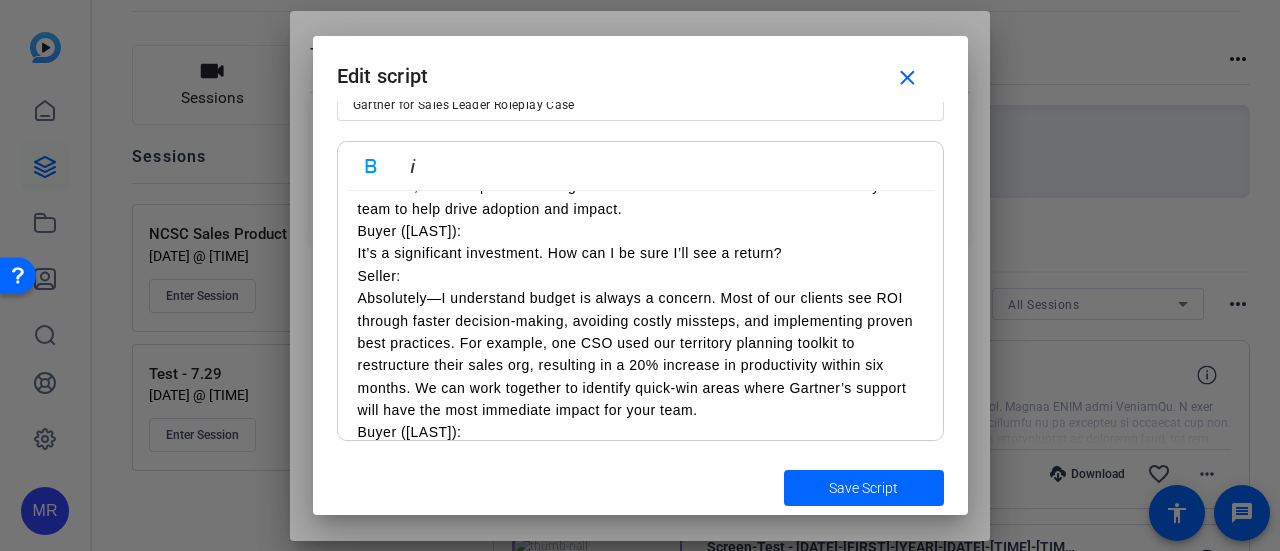 click on "Seller:  Great point. While the subscription is designed for sales leaders, it includes resources for managers and enablement teams—like onboarding playbooks, training modules, and competitive intelligence. You can share relevant materials with your team to help drive adoption and impact." at bounding box center (640, 175) 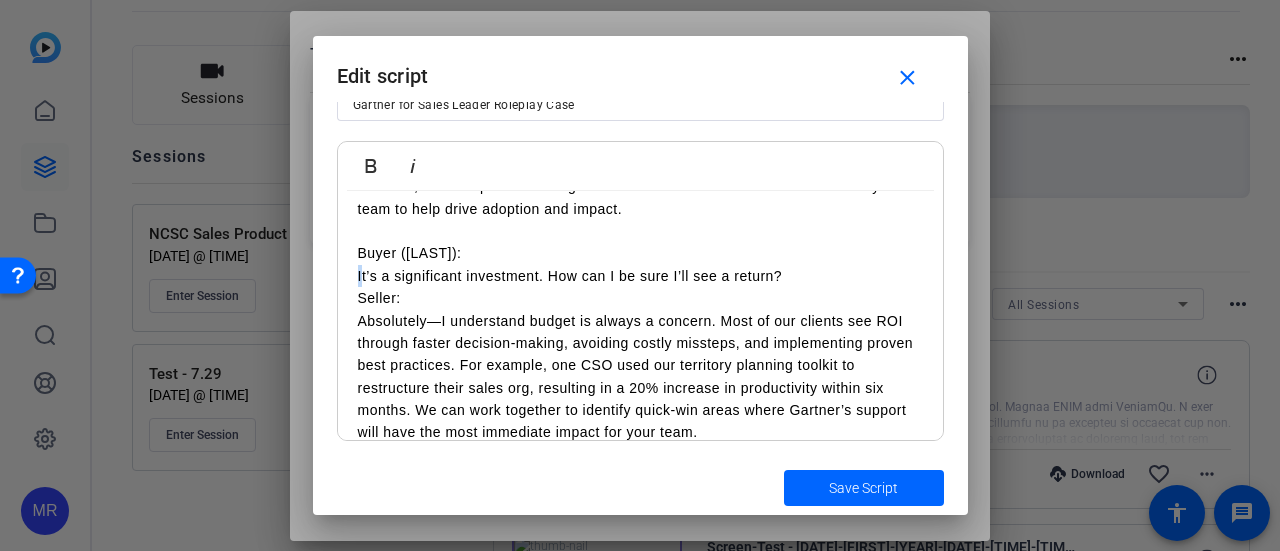 click on "Buyer ([LAST]):  It’s a significant investment. How can I be sure I’ll see a return?" at bounding box center [640, 264] 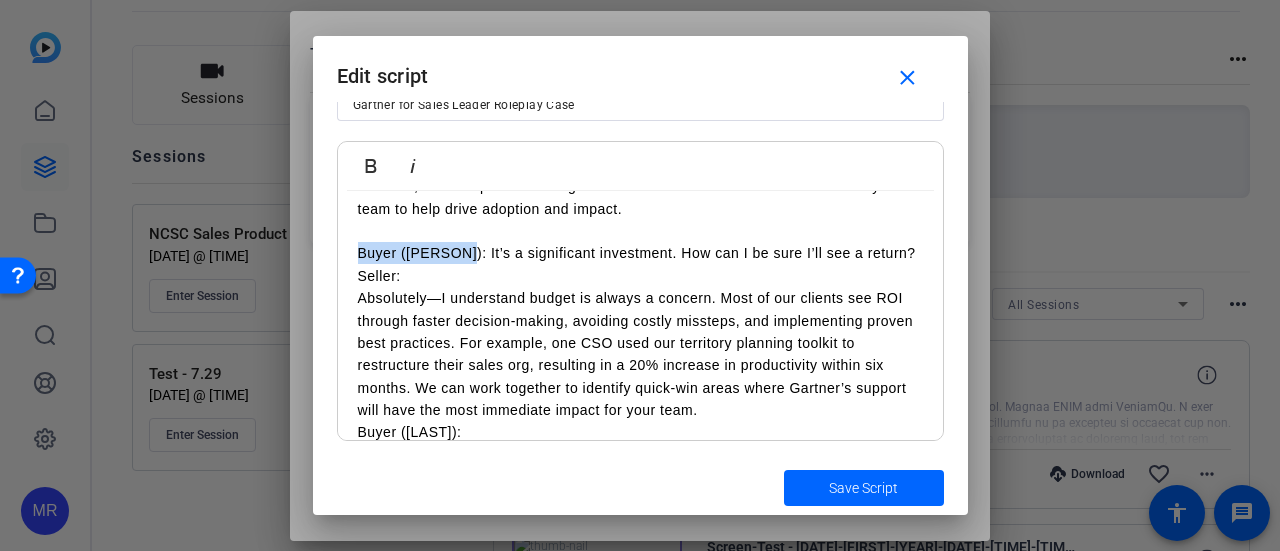 drag, startPoint x: 466, startPoint y: 302, endPoint x: 355, endPoint y: 290, distance: 111.64677 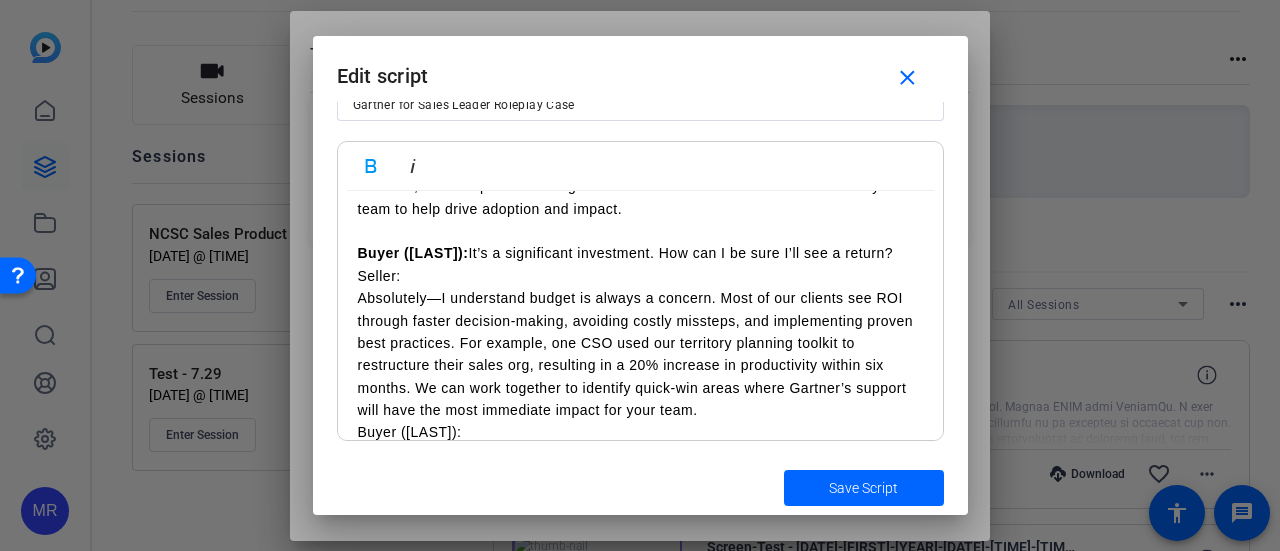 click on "Seller:  Hi [FIRST] [LAST], thank you for taking the time to meet today.(make up TBVA from linkedin) I know your schedule is packed, so I want to make sure our conversation is as valuable as possible for you.With that said, will 20 minutes still work for you today? I’m curious before we dive in, I see you are CSO, would you be the key decision maker in the sales process. To get an understanding of VelocitySoft, how are things going with your team’s current sales initiatives? Buyer ([FIRST]):  Thanks for asking.  We’re actually in the middle of a big push to expand into a new vertical, so there’s been a lot of pressure on the team right now.  We’re starting to see some traction, but with onboarding new reps it’s been challenging to keep everyone aligned. Seller:  That’s really insightful. As you look ahead to the next few quarters, what are the top priorities or challenges you’re focused on as CSO? Buyer ([FIRST]): Seller: Buyer ([FIRST]): Seller: Buyer ([FIRST]): Seller:" at bounding box center (640, -264) 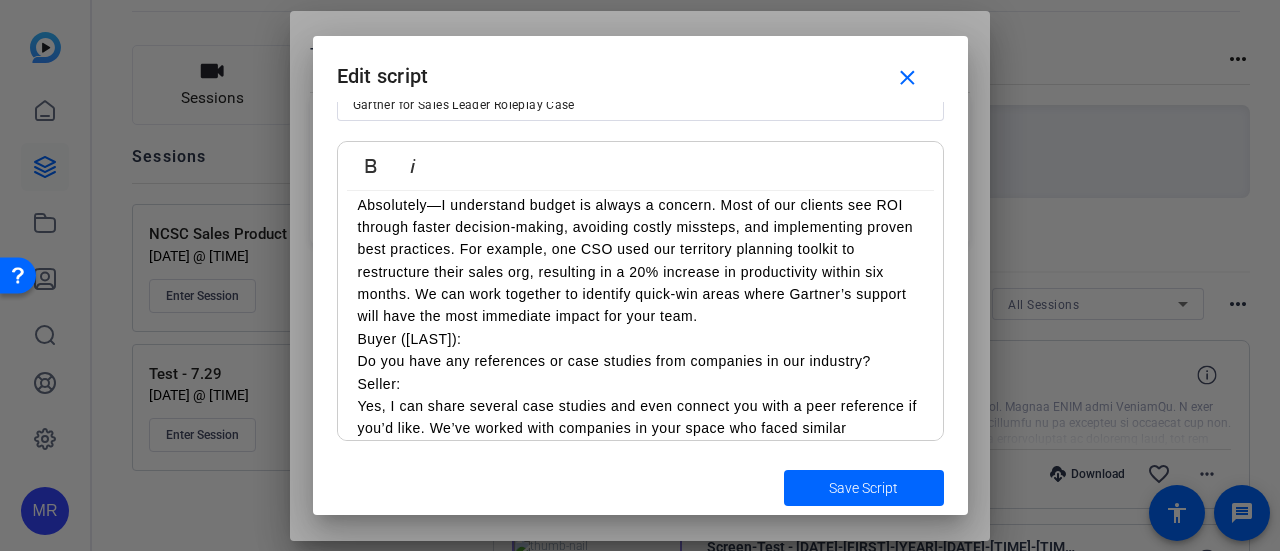 scroll, scrollTop: 1771, scrollLeft: 0, axis: vertical 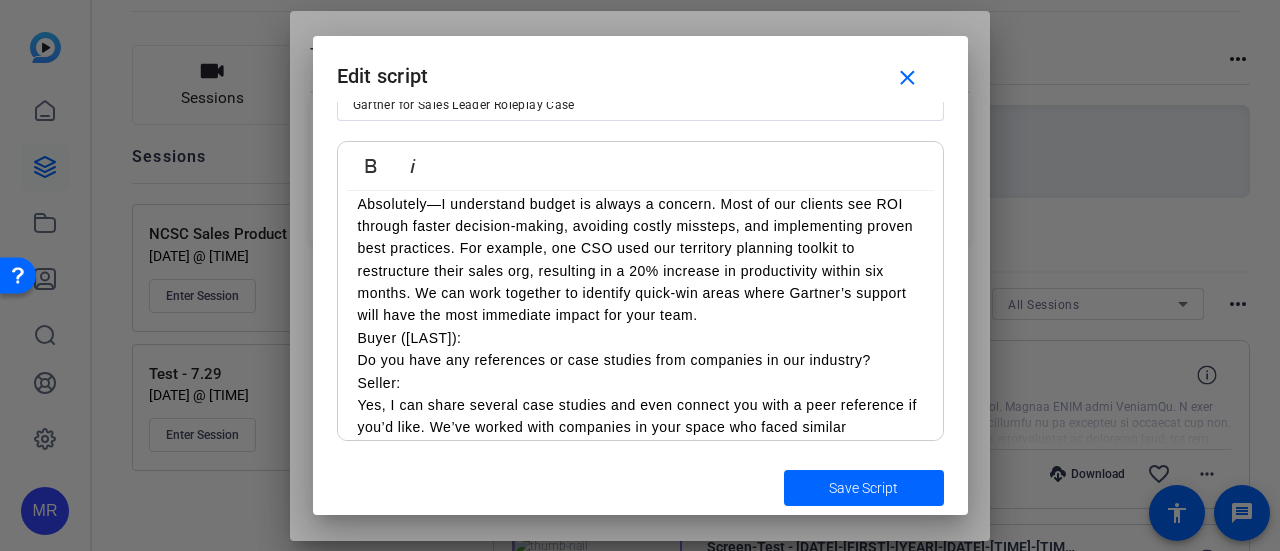 click on "Seller:  Hi [FIRST] [LAST], thank you for taking the time to meet today.(make up TBVA from linkedin) I know your schedule is packed, so I want to make sure our conversation is as valuable as possible for you.With that said, will 20 minutes still work for you today? I’m curious before we dive in, I see you are CSO, would you be the key decision maker in the sales process. To get an understanding of VelocitySoft, how are things going with your team’s current sales initiatives? Buyer ([FIRST]):  Thanks for asking.  We’re actually in the middle of a big push to expand into a new vertical, so there’s been a lot of pressure on the team right now.  We’re starting to see some traction, but with onboarding new reps it’s been challenging to keep everyone aligned. Seller:  That’s really insightful. As you look ahead to the next few quarters, what are the top priorities or challenges you’re focused on as CSO? Buyer ([FIRST]): Seller: Buyer ([FIRST]): Seller: Buyer ([FIRST]): Seller:" at bounding box center (640, -370) 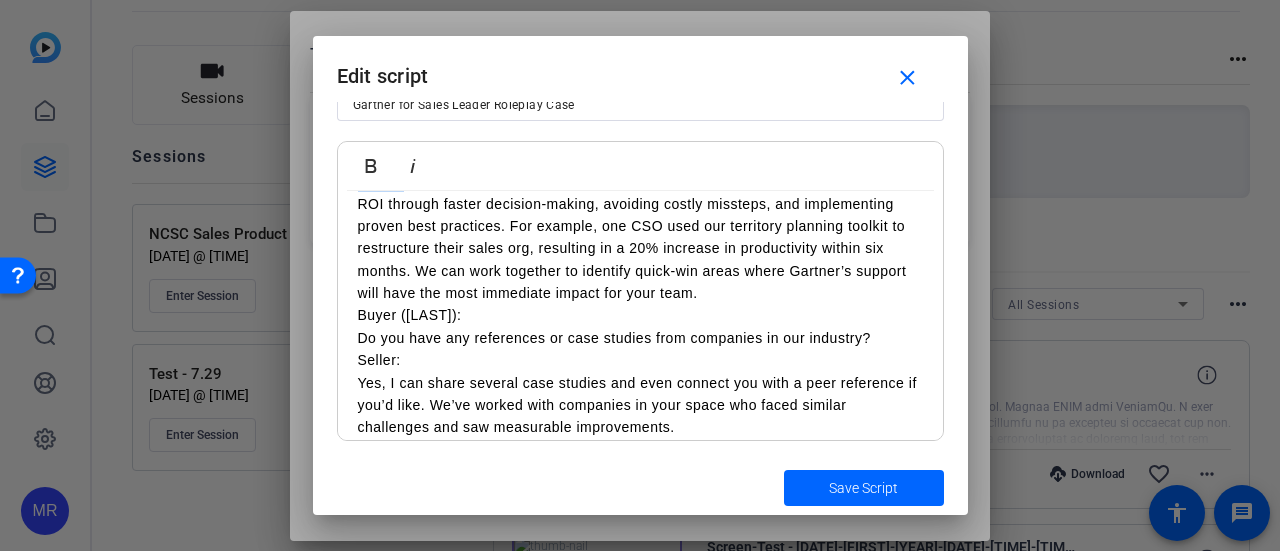 drag, startPoint x: 407, startPoint y: 228, endPoint x: 324, endPoint y: 224, distance: 83.09633 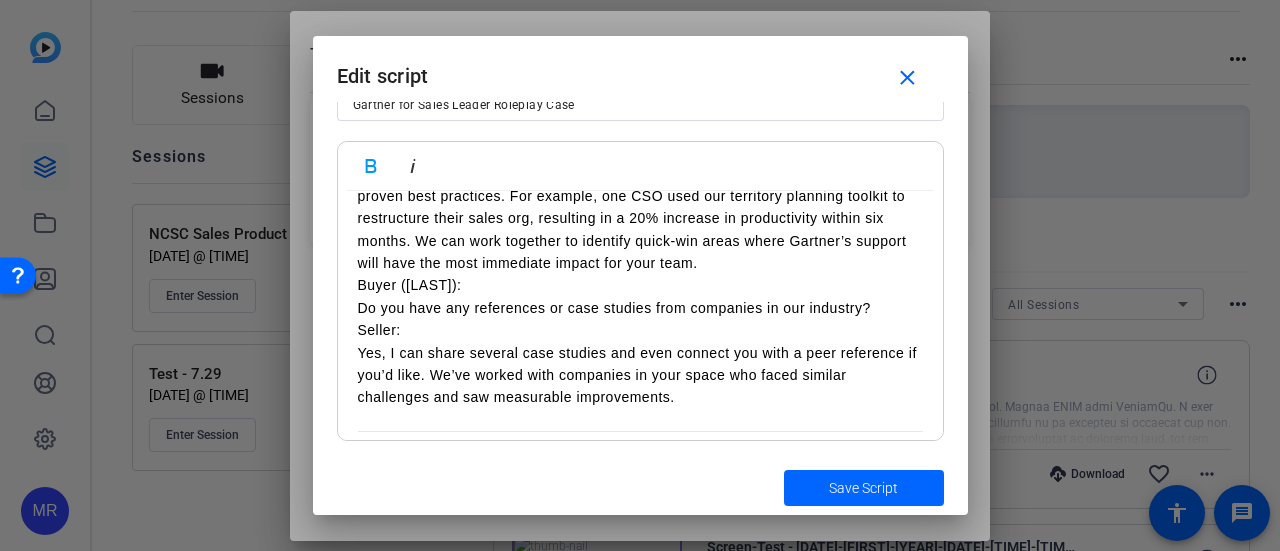scroll, scrollTop: 1803, scrollLeft: 0, axis: vertical 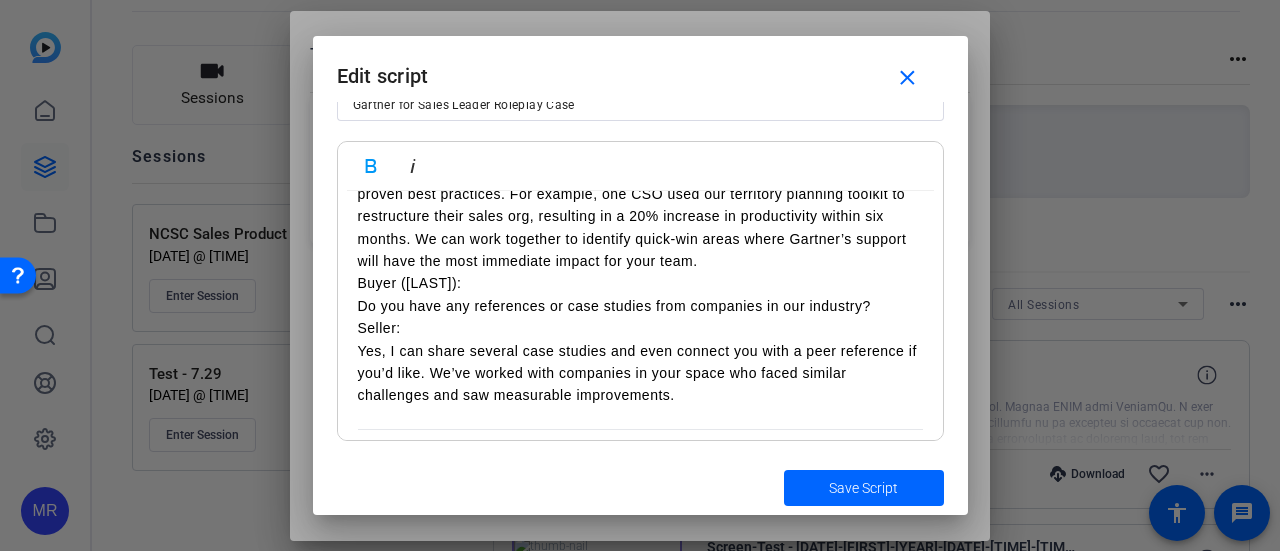 click on "Seller:  Absolutely—I understand budget is always a concern. Most of our clients see ROI through faster decision-making, avoiding costly missteps, and implementing proven best practices. For example, one CSO used our territory planning toolkit to restructure their sales org, resulting in a 20% increase in productivity within six months. We can work together to identify quick-win areas where Gartner’s support will have the most immediate impact for your team." at bounding box center [640, 205] 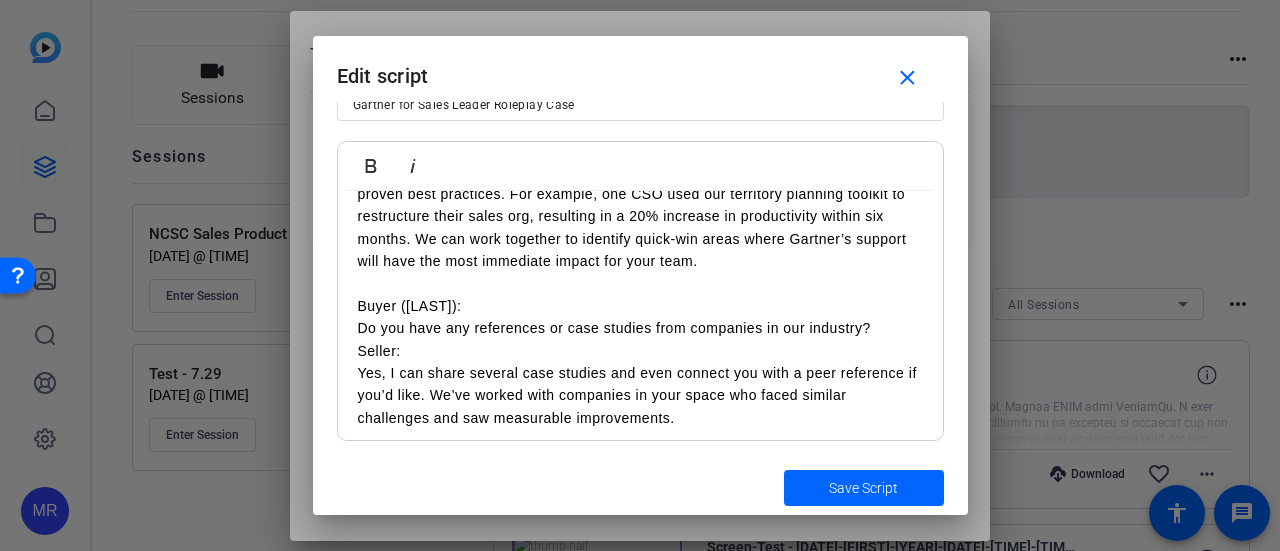 scroll, scrollTop: 1865, scrollLeft: 0, axis: vertical 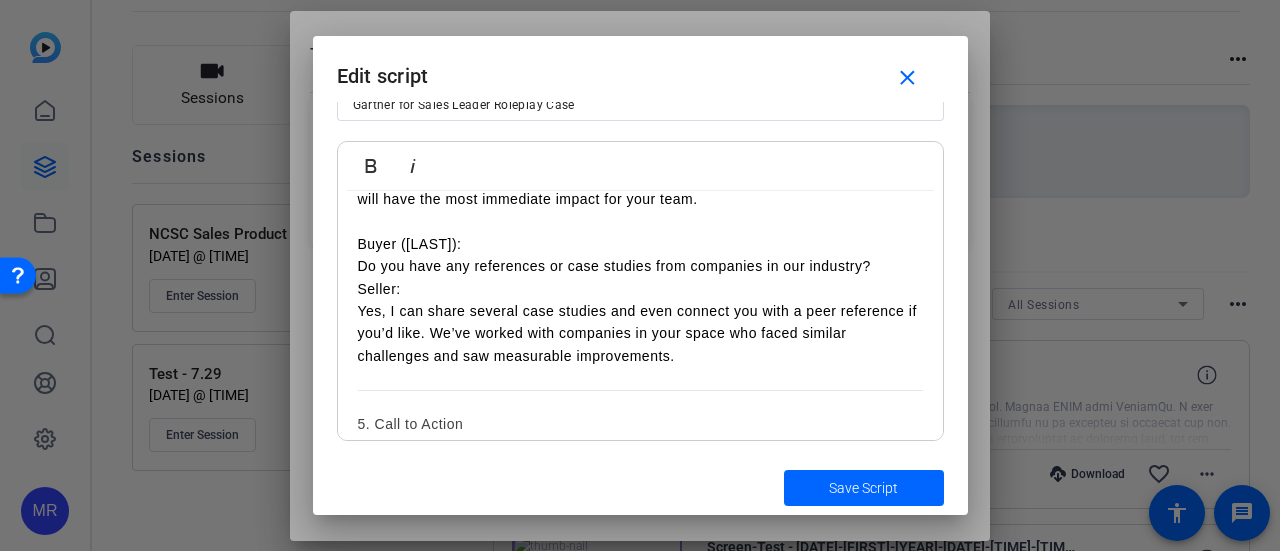 click on "Seller:  Hi [FIRST] [LAST], thank you for taking the time to meet today.(make up TBVA from linkedin) I know your schedule is packed, so I want to make sure our conversation is as valuable as possible for you.With that said, will 20 minutes still work for you today? I’m curious before we dive in, I see you are CSO, would you be the key decision maker in the sales process. To get an understanding of VelocitySoft, how are things going with your team’s current sales initiatives? Buyer ([FIRST]):  Thanks for asking.  We’re actually in the middle of a big push to expand into a new vertical, so there’s been a lot of pressure on the team right now.  We’re starting to see some traction, but with onboarding new reps it’s been challenging to keep everyone aligned. Seller:  That’s really insightful. As you look ahead to the next few quarters, what are the top priorities or challenges you’re focused on as CSO? Buyer ([FIRST]): Seller: Buyer ([FIRST]): Seller: Buyer ([FIRST]): Seller:" at bounding box center (640, -464) 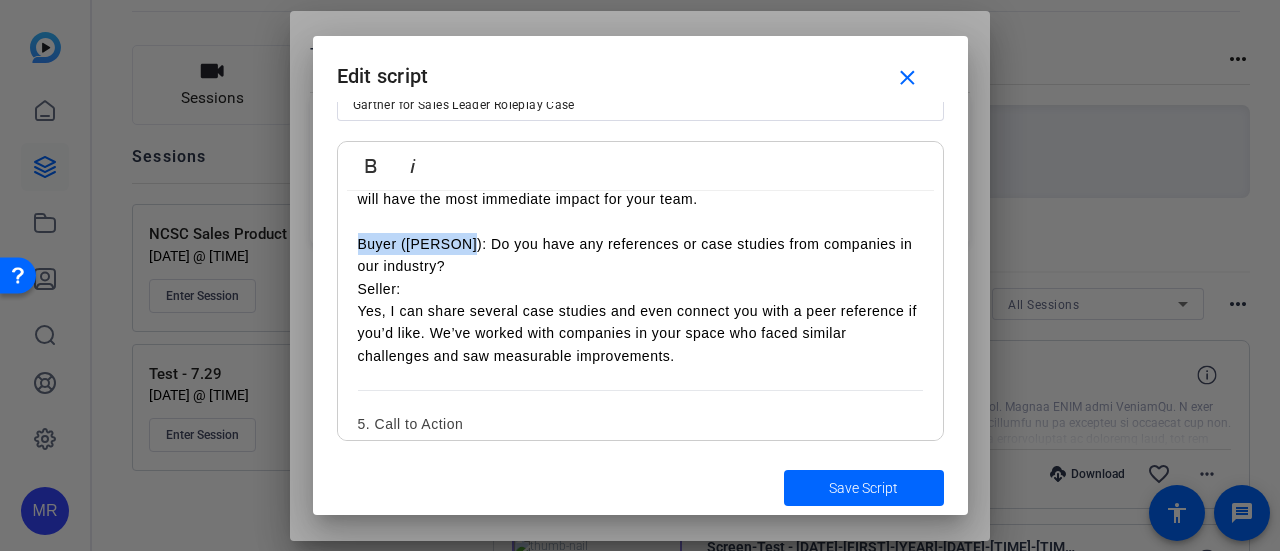 drag, startPoint x: 466, startPoint y: 289, endPoint x: 286, endPoint y: 283, distance: 180.09998 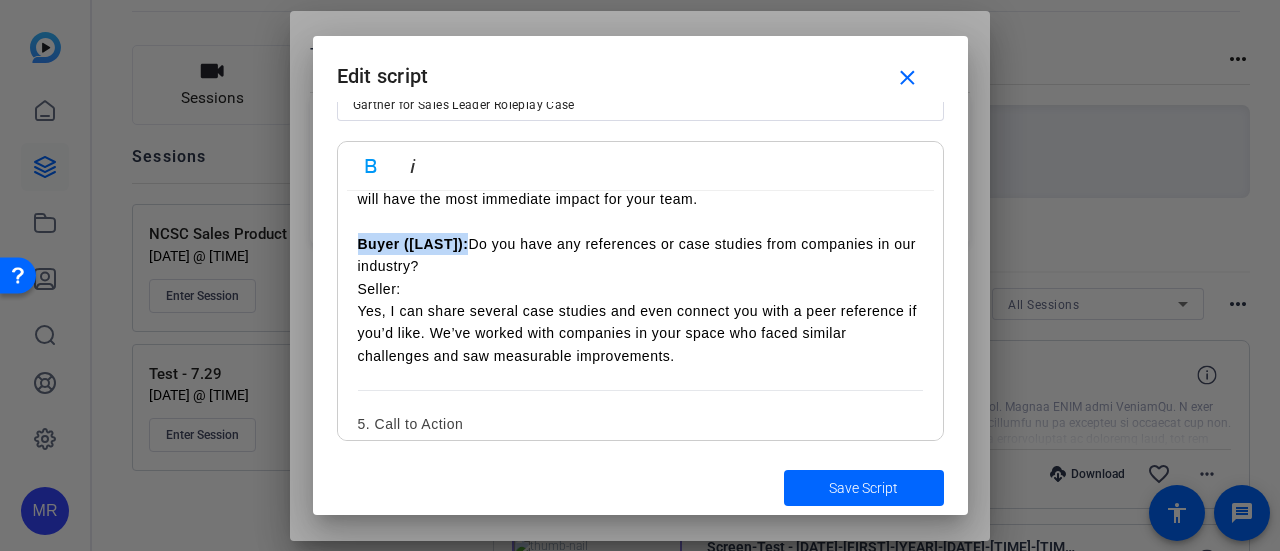 scroll, scrollTop: 1907, scrollLeft: 0, axis: vertical 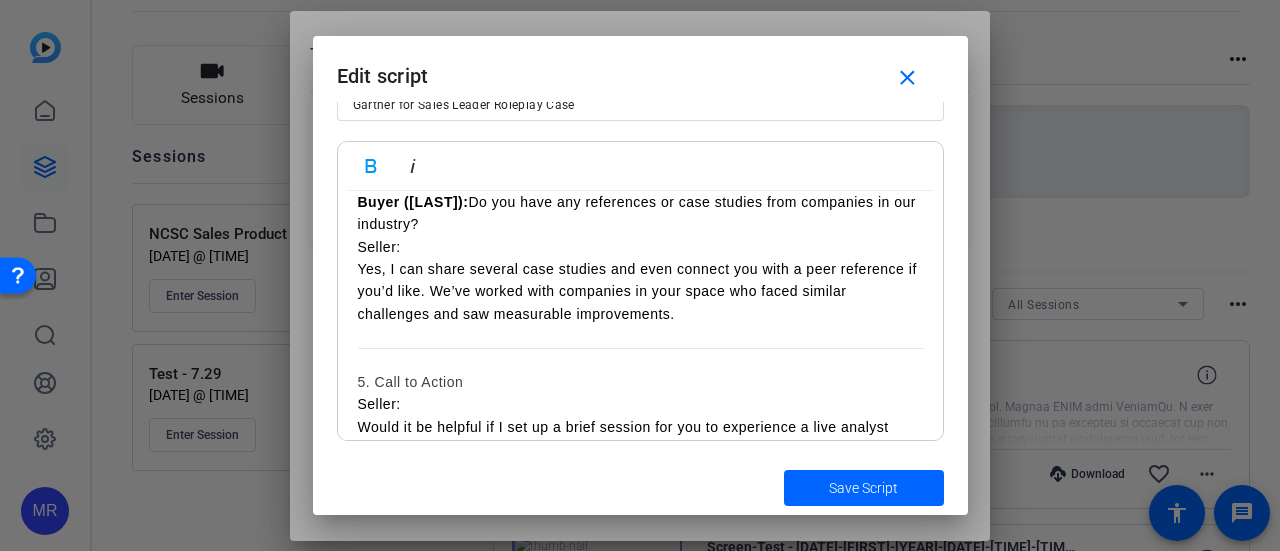 click on "Seller:  Hi [FIRST] [LAST], thank you for taking the time to meet today.(make up TBVA from linkedin) I know your schedule is packed, so I want to make sure our conversation is as valuable as possible for you.With that said, will 20 minutes still work for you today? I’m curious before we dive in, I see you are CSO, would you be the key decision maker in the sales process. To get an understanding of VelocitySoft, how are things going with your team’s current sales initiatives? Buyer ([FIRST]):  Thanks for asking.  We’re actually in the middle of a big push to expand into a new vertical, so there’s been a lot of pressure on the team right now.  We’re starting to see some traction, but with onboarding new reps it’s been challenging to keep everyone aligned. Seller:  That’s really insightful. As you look ahead to the next few quarters, what are the top priorities or challenges you’re focused on as CSO? Buyer ([FIRST]): Seller: Buyer ([FIRST]): Seller: Buyer ([FIRST]): Seller:" at bounding box center [640, -506] 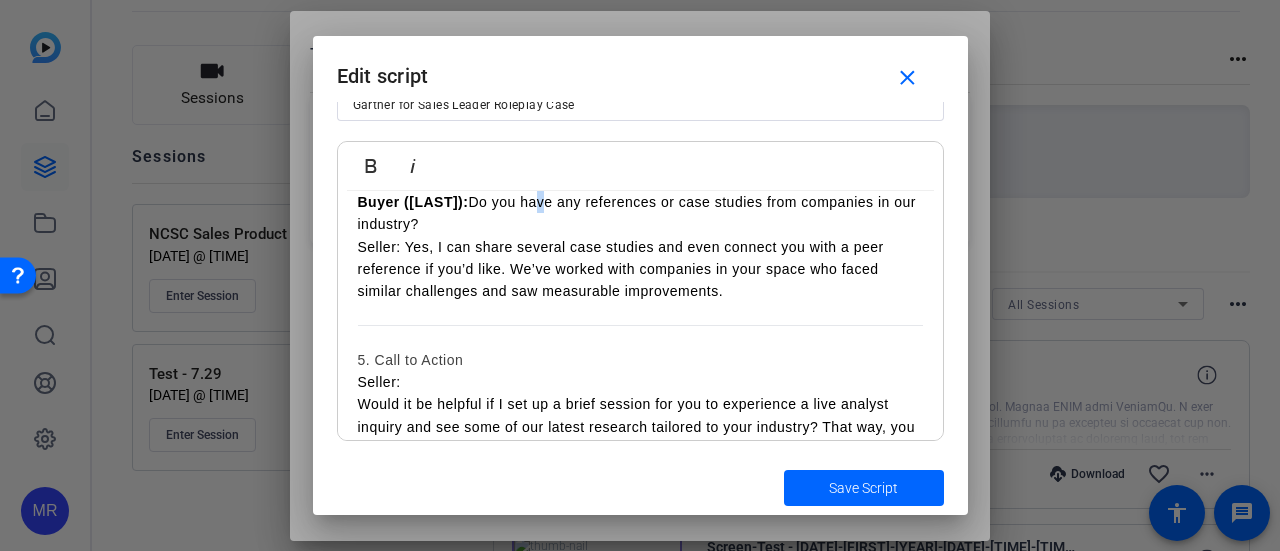 click on "Buyer ([LAST]):  Do you have any references or case studies from companies in our industry?" at bounding box center (640, 213) 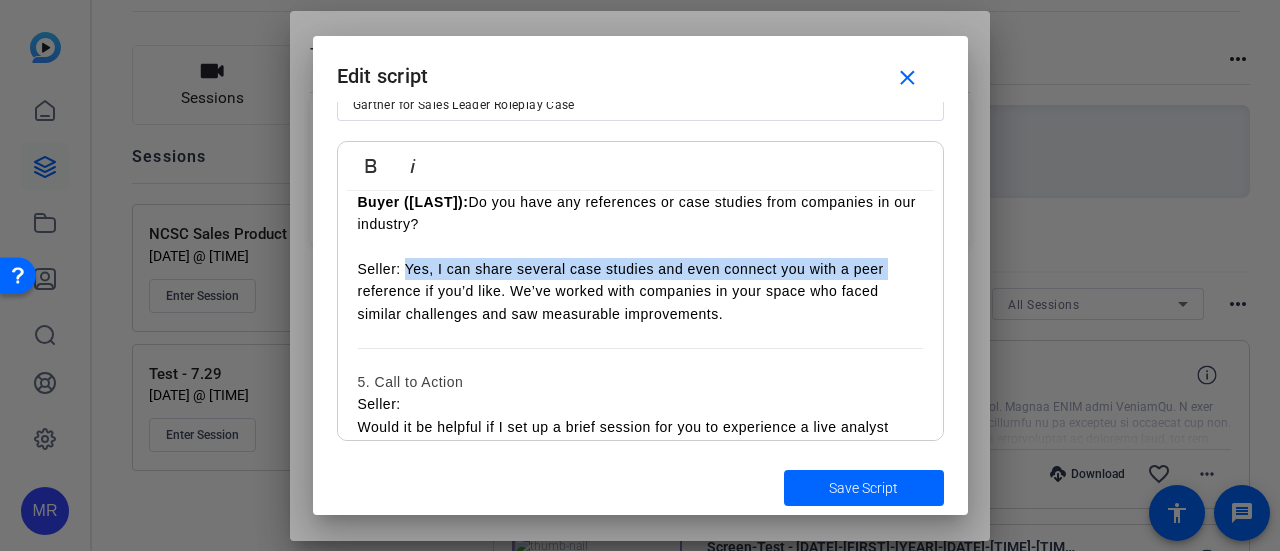 drag, startPoint x: 402, startPoint y: 315, endPoint x: 310, endPoint y: 335, distance: 94.14882 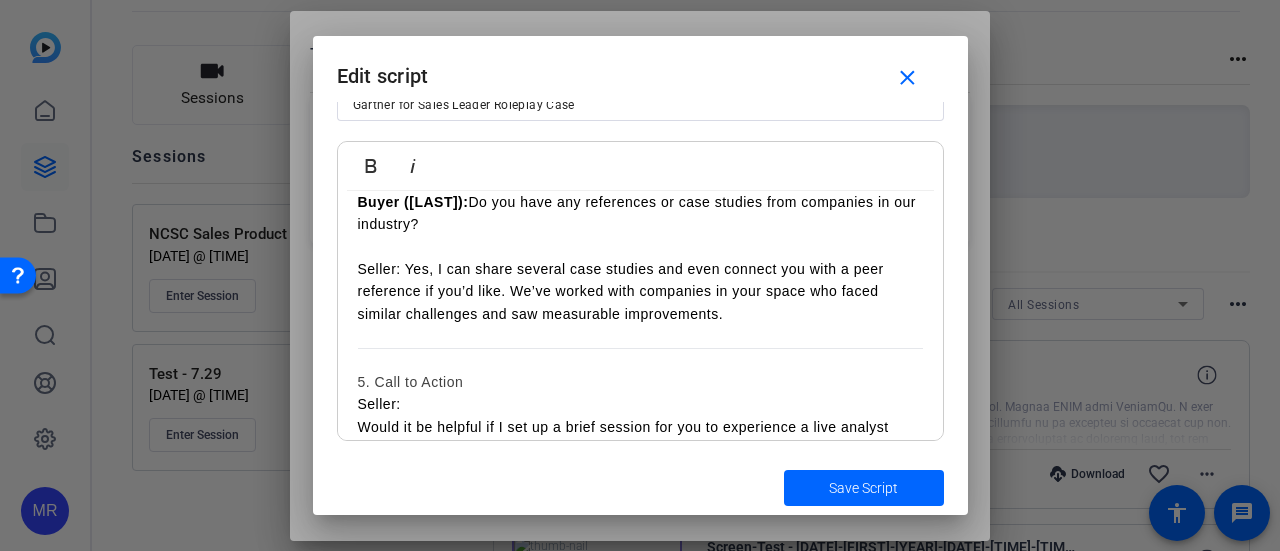 click on "Seller: Yes, I can share several case studies and even connect you with a peer reference if you’d like. We’ve worked with companies in your space who faced similar challenges and saw measurable improvements." at bounding box center (640, 291) 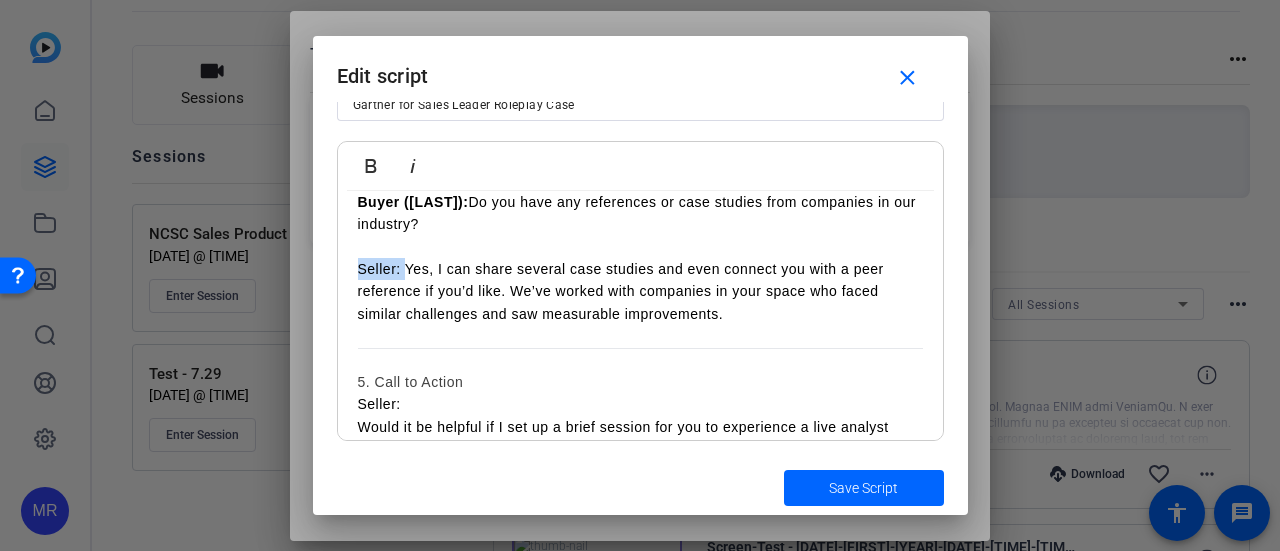 drag, startPoint x: 402, startPoint y: 316, endPoint x: 306, endPoint y: 314, distance: 96.02083 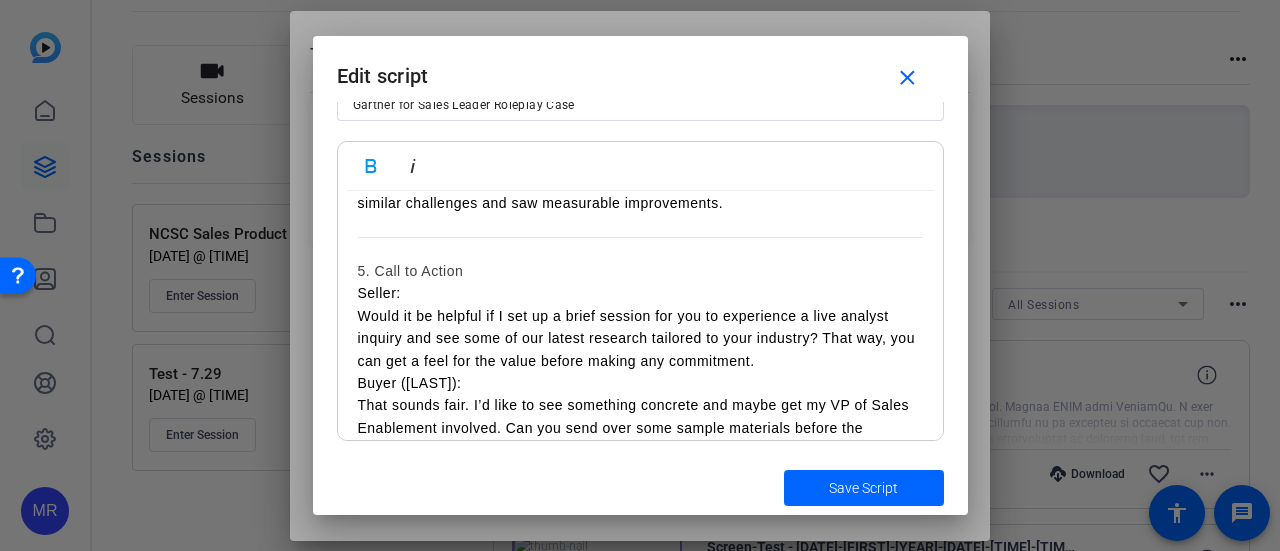 scroll, scrollTop: 2013, scrollLeft: 0, axis: vertical 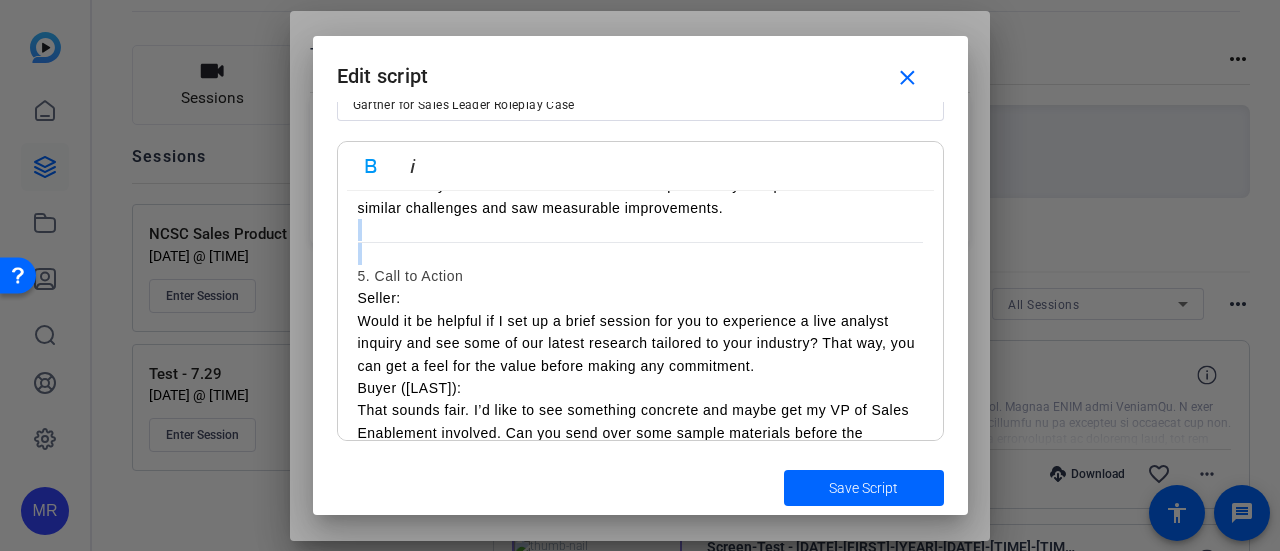 drag, startPoint x: 485, startPoint y: 307, endPoint x: 330, endPoint y: 291, distance: 155.82362 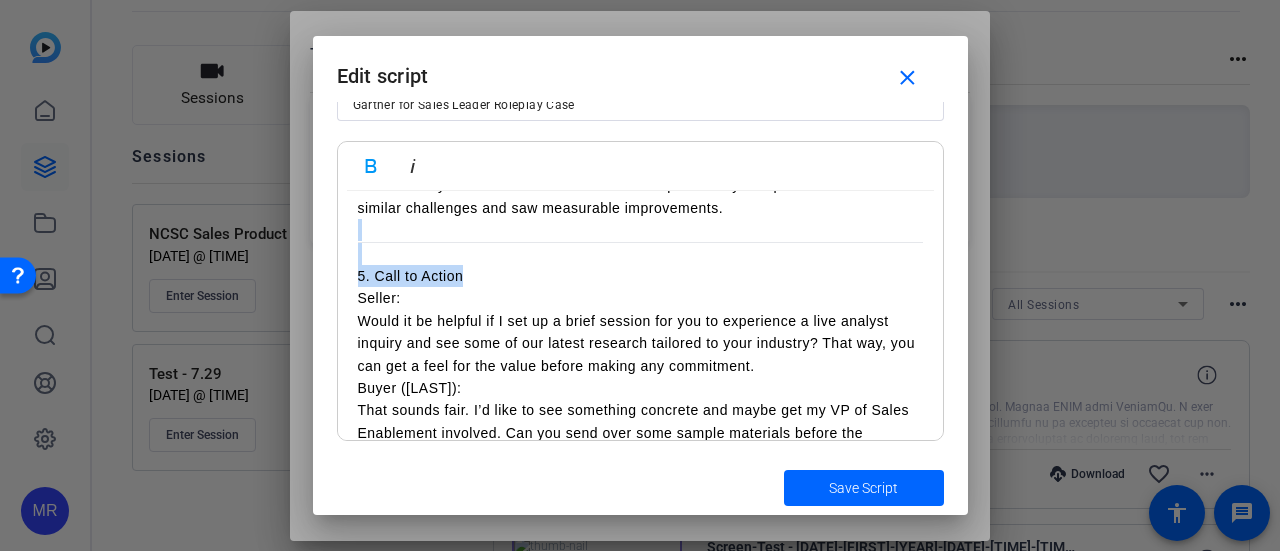 drag, startPoint x: 481, startPoint y: 314, endPoint x: 329, endPoint y: 283, distance: 155.12898 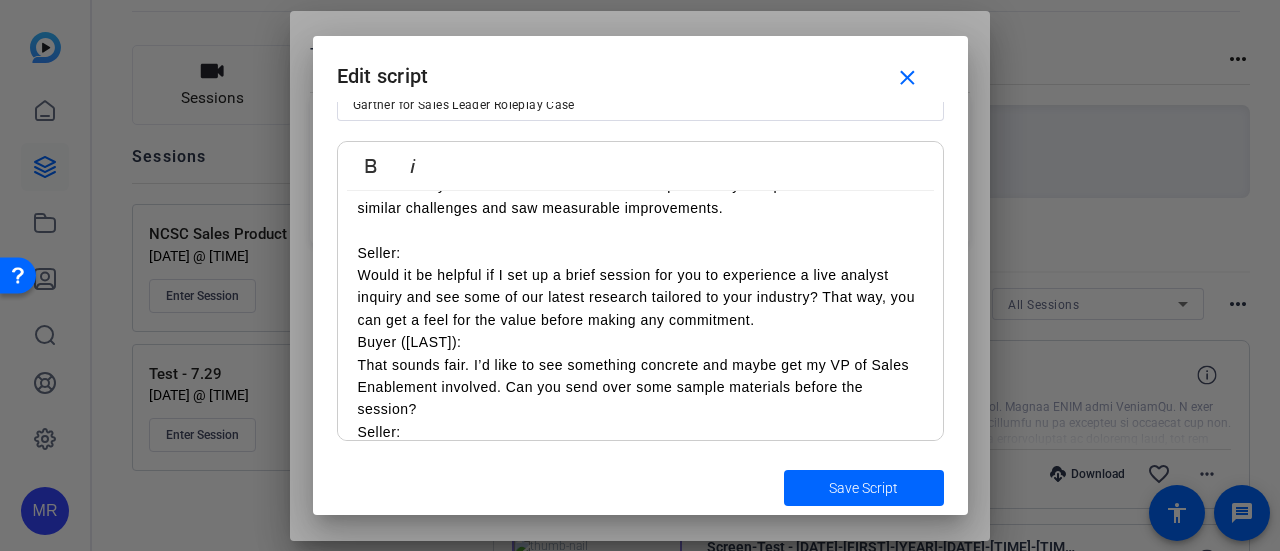 click on "Seller:  Would it be helpful if I set up a brief session for you to experience a live analyst inquiry and see some of our latest research tailored to your industry? That way, you can get a feel for the value before making any commitment." at bounding box center (640, 287) 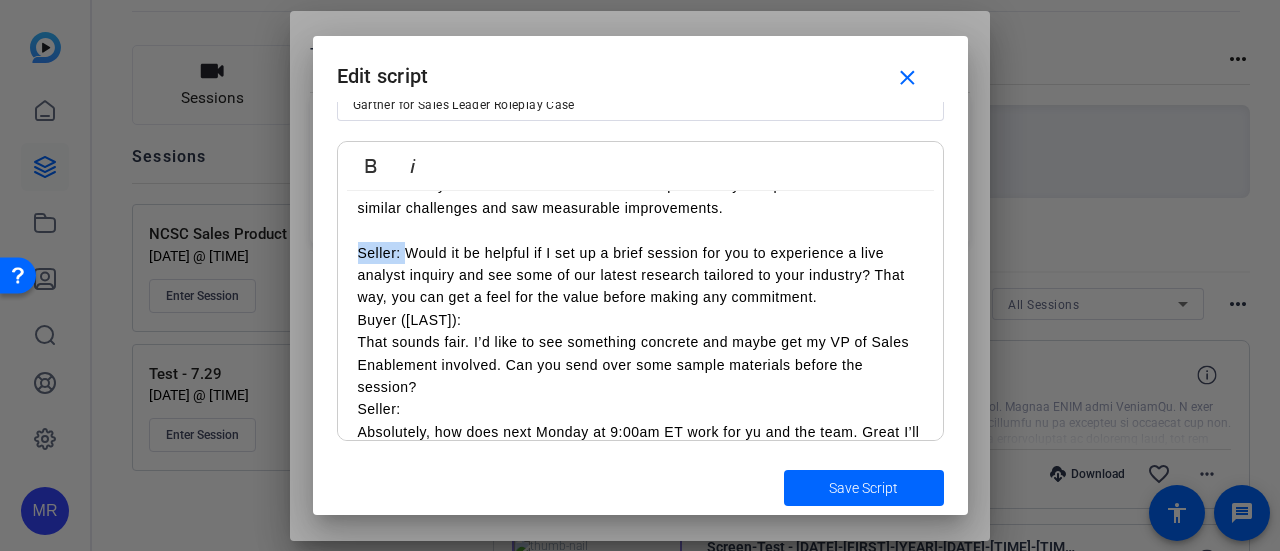 drag, startPoint x: 403, startPoint y: 299, endPoint x: 310, endPoint y: 294, distance: 93.13431 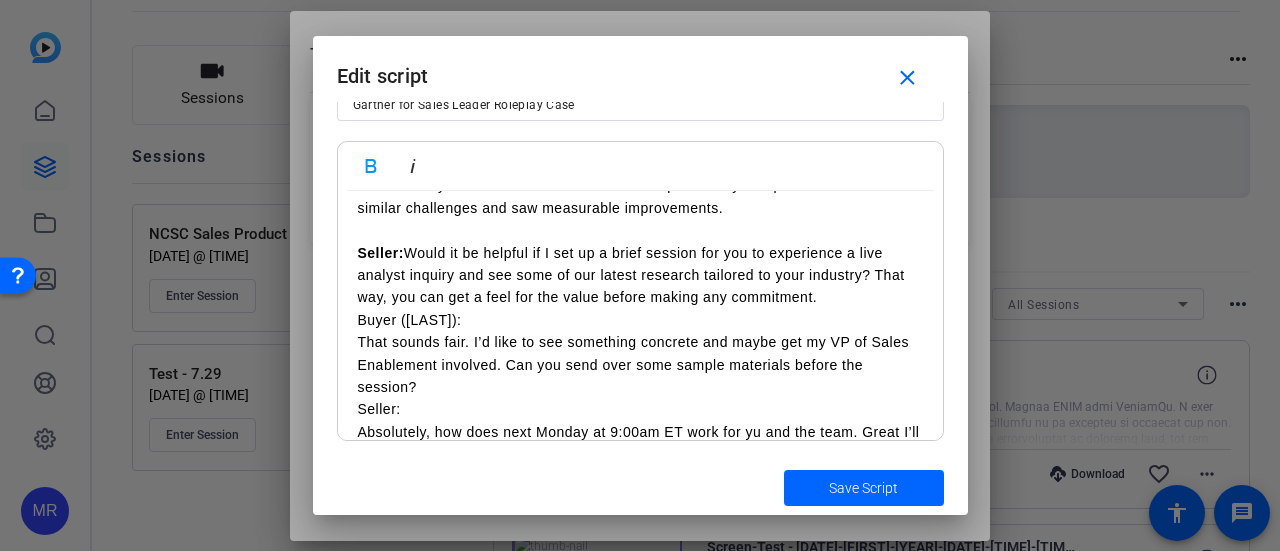 click on "Seller:  Hi [FIRST] [LAST], thank you for taking the time to meet today.(make up TBVA from linkedin) I know your schedule is packed, so I want to make sure our conversation is as valuable as possible for you.With that said, will 20 minutes still work for you today? I’m curious before we dive in, I see you are CSO, would you be the key decision maker in the sales process. To get an understanding of VelocitySoft, how are things going with your team’s current sales initiatives? Buyer ([FIRST]):  Thanks for asking.  We’re actually in the middle of a big push to expand into a new vertical, so there’s been a lot of pressure on the team right now.  We’re starting to see some traction, but with onboarding new reps it’s been challenging to keep everyone aligned. Seller:  That’s really insightful. As you look ahead to the next few quarters, what are the top priorities or challenges you’re focused on as CSO? Buyer ([FIRST]): Seller: Buyer ([FIRST]): Seller: Buyer ([FIRST]): Seller:" at bounding box center (640, -646) 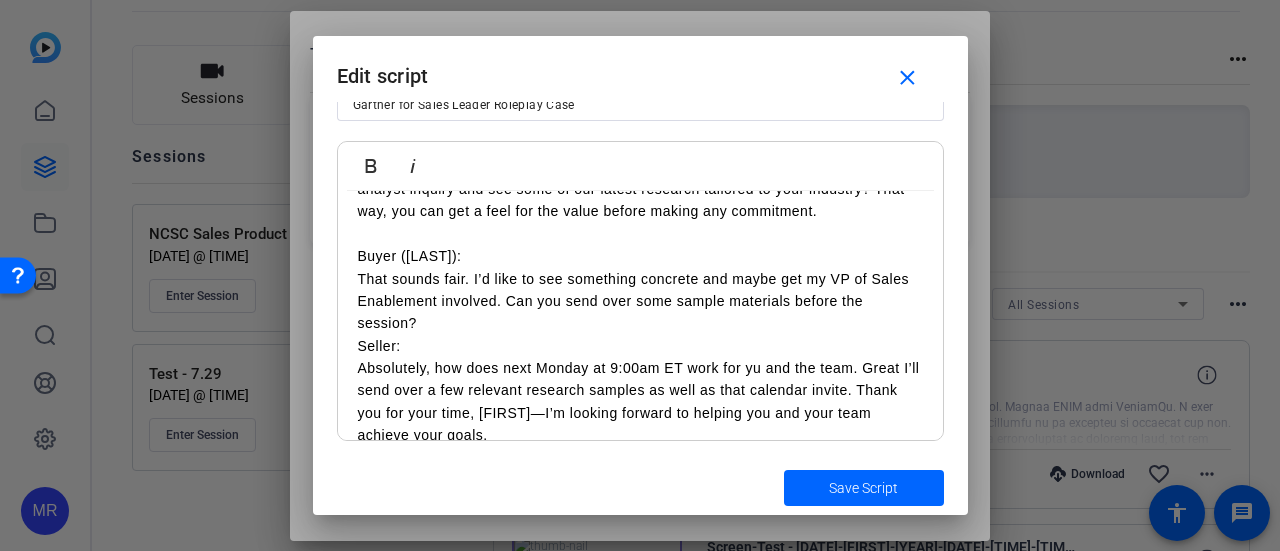 scroll, scrollTop: 2100, scrollLeft: 0, axis: vertical 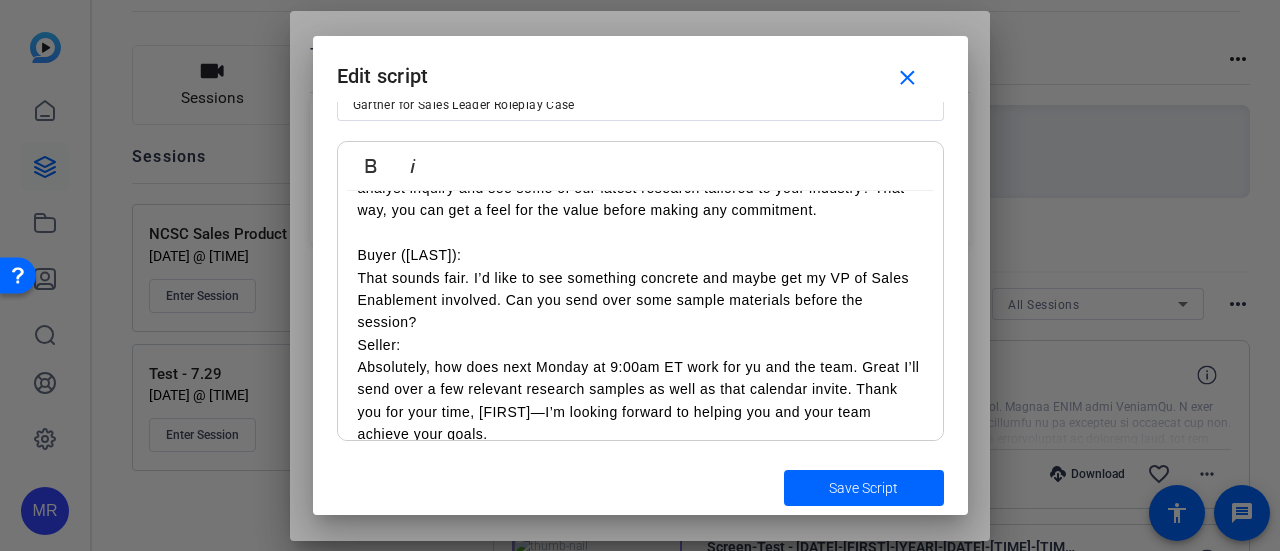 click on "Buyer ([LAST]):  That sounds fair. I’d like to see something concrete and maybe get my VP of Sales Enablement involved. Can you send over some sample materials before the session?" at bounding box center [640, 289] 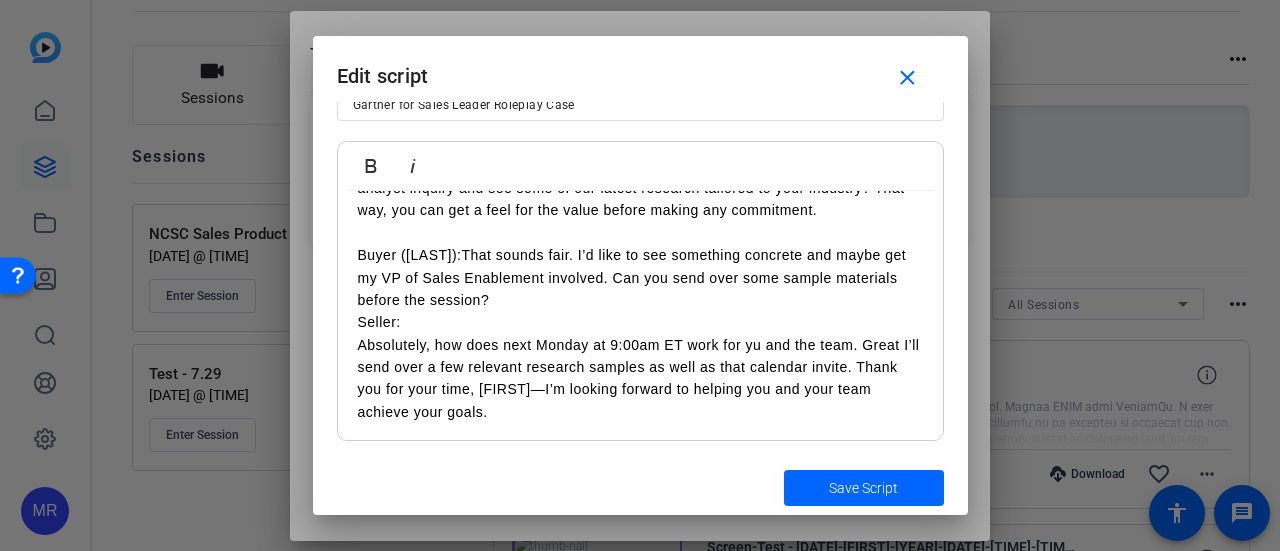 click on "Buyer ([LAST]):That sounds fair. I’d like to see something concrete and maybe get my VP of Sales Enablement involved. Can you send over some sample materials before the session?" at bounding box center (640, 277) 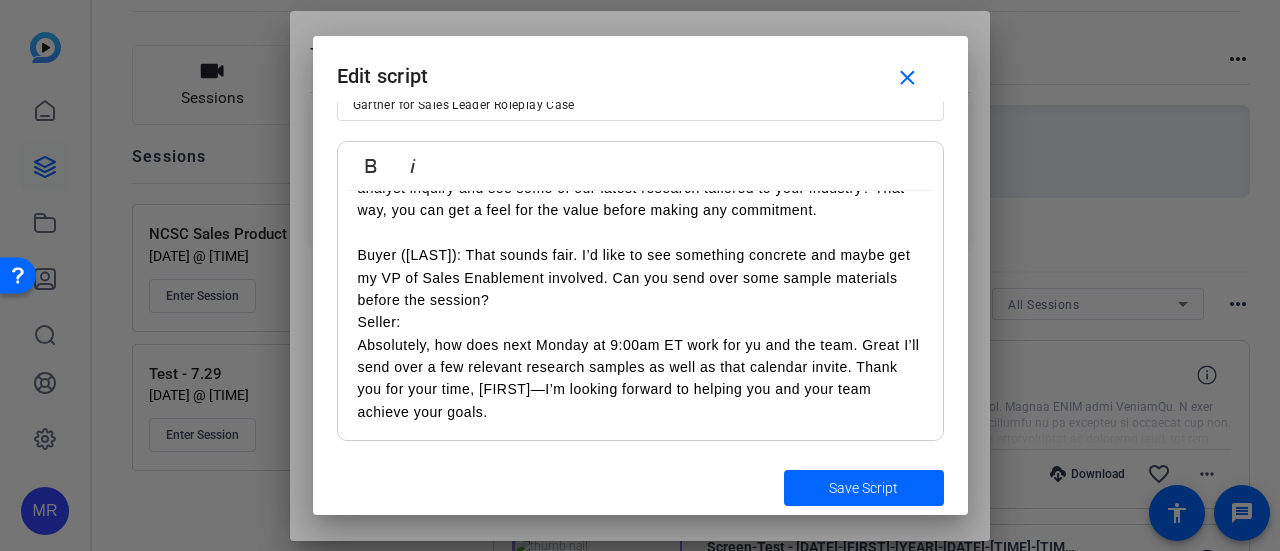 click on "Seller:  Hi [FIRST] [LAST], thank you for taking the time to meet today.(make up TBVA from linkedin) I know your schedule is packed, so I want to make sure our conversation is as valuable as possible for you.With that said, will 20 minutes still work for you today? I’m curious before we dive in, I see you are CSO, would you be the key decision maker in the sales process. To get an understanding of VelocitySoft, how are things going with your team’s current sales initiatives? Buyer ([FIRST]):  Thanks for asking.  We’re actually in the middle of a big push to expand into a new vertical, so there’s been a lot of pressure on the team right now.  We’re starting to see some traction, but with onboarding new reps it’s been challenging to keep everyone aligned. Seller:  That’s really insightful. As you look ahead to the next few quarters, what are the top priorities or challenges you’re focused on as CSO? Buyer ([FIRST]): Seller: Buyer ([FIRST]): Seller: Buyer ([FIRST]): Seller:" at bounding box center [640, -733] 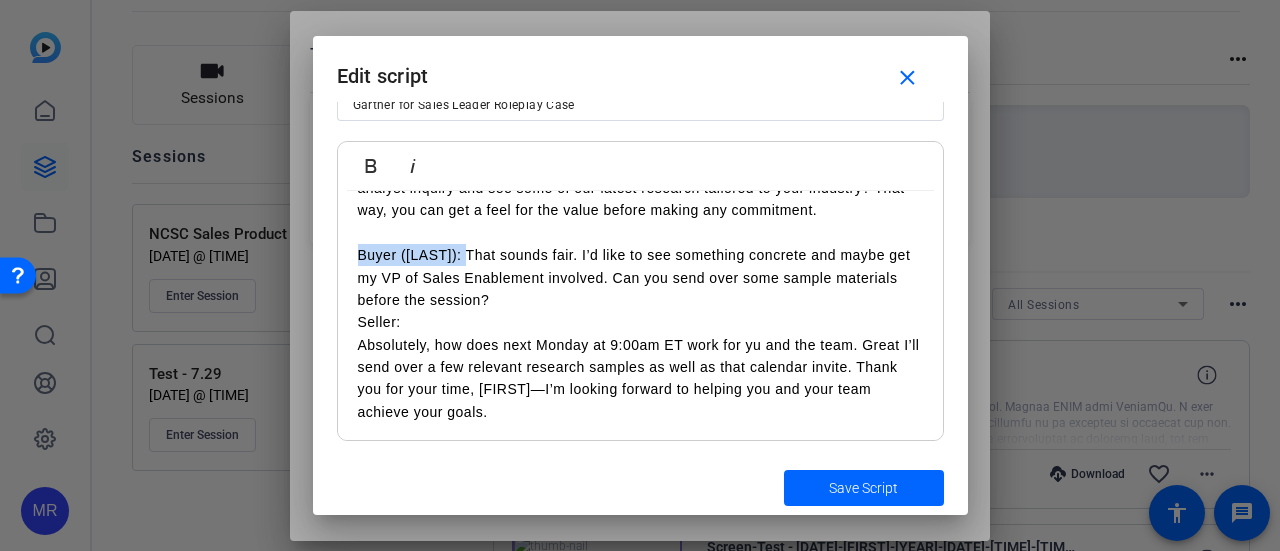 drag, startPoint x: 354, startPoint y: 303, endPoint x: 468, endPoint y: 297, distance: 114.15778 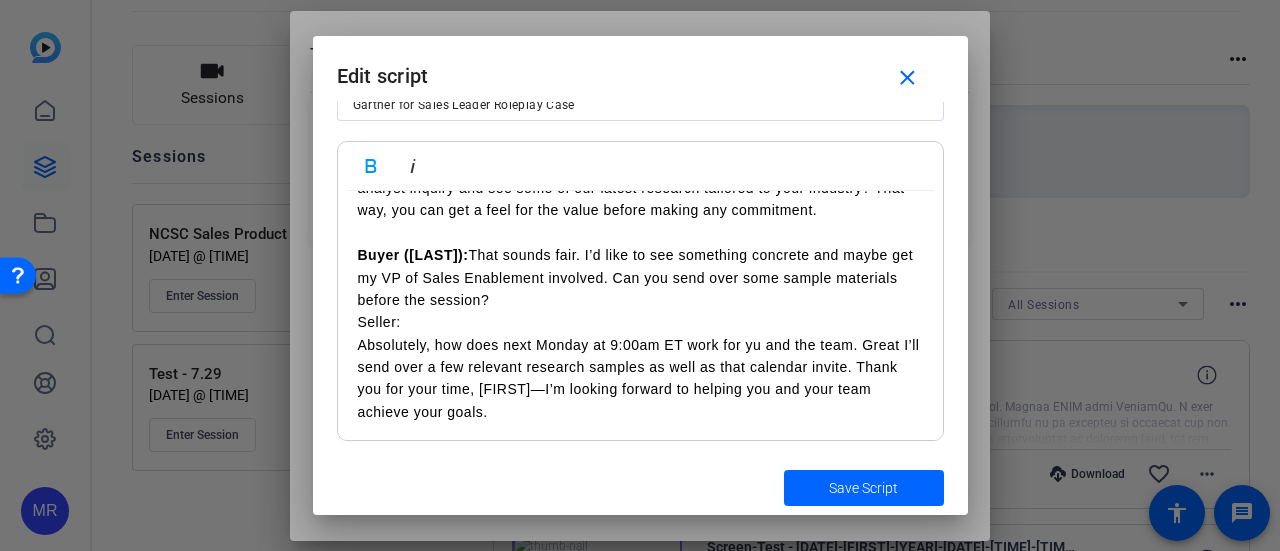 click on "Seller:  Would it be helpful if I set up a brief session for you to experience a live analyst inquiry and see some of our latest research tailored to your industry? That way, you can get a feel for the value before making any commitment." at bounding box center [640, 188] 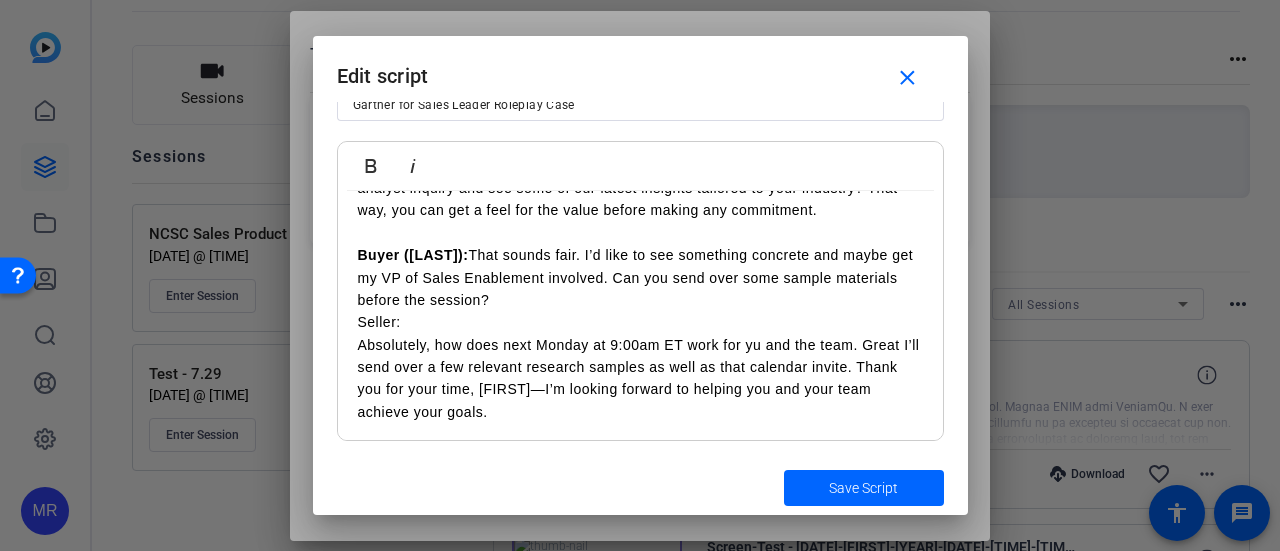 click on "Buyer ([LAST]):  That sounds fair. I’d like to see something concrete and maybe get my VP of Sales Enablement involved. Can you send over some sample materials before the session?" at bounding box center [640, 277] 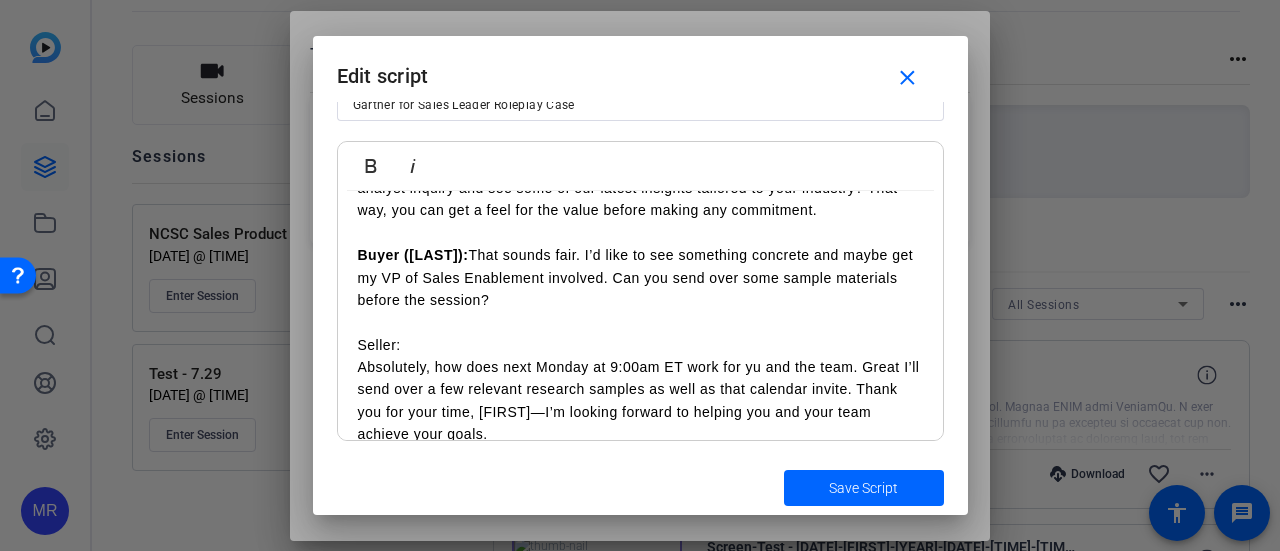 scroll, scrollTop: 2169, scrollLeft: 0, axis: vertical 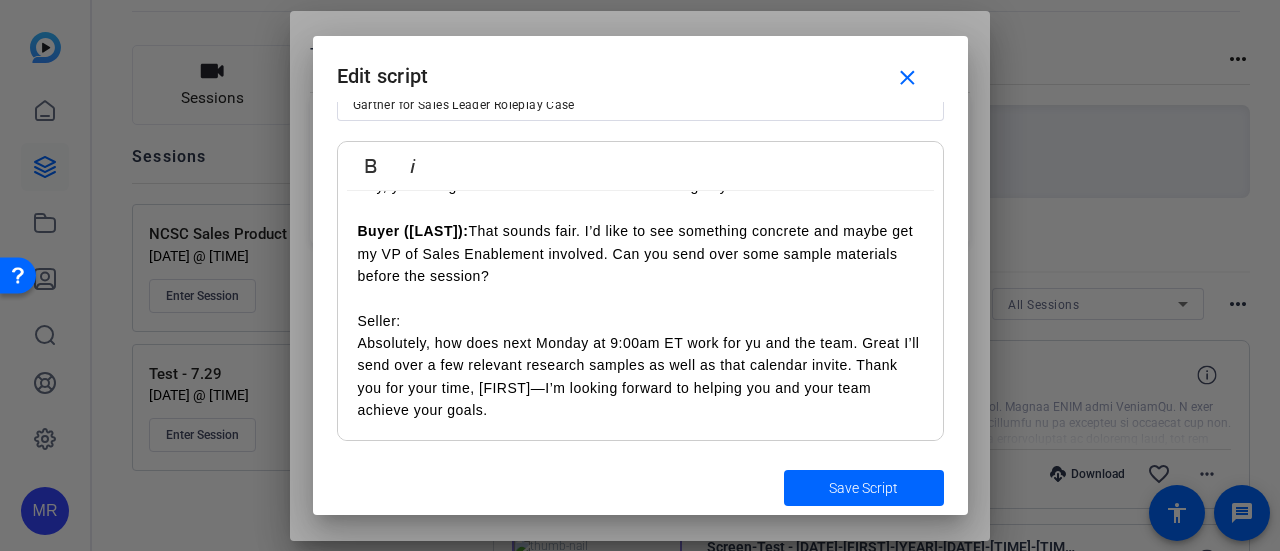 click on "Seller:  Hi [FIRST] [LAST], thank you for taking the time to meet today.(make up TBVA from linkedin) I know your schedule is packed, so I want to make sure our conversation is as valuable as possible for you.With that said, will 20 minutes still work for you today? I’m curious before we dive in, I see you are CSO, would you be the key decision maker in the sales process. To get an understanding of VelocitySoft, how are things going with your team’s current sales initiatives? Buyer ([FIRST]):  Thanks for asking.  We’re actually in the middle of a big push to expand into a new vertical, so there’s been a lot of pressure on the team right now.  We’re starting to see some traction, but with onboarding new reps it’s been challenging to keep everyone aligned. Seller:  That’s really insightful. As you look ahead to the next few quarters, what are the top priorities or challenges you’re focused on as CSO? Buyer ([FIRST]): Seller: Buyer ([FIRST]): Seller: Buyer ([FIRST]): Seller:" at bounding box center (640, -746) 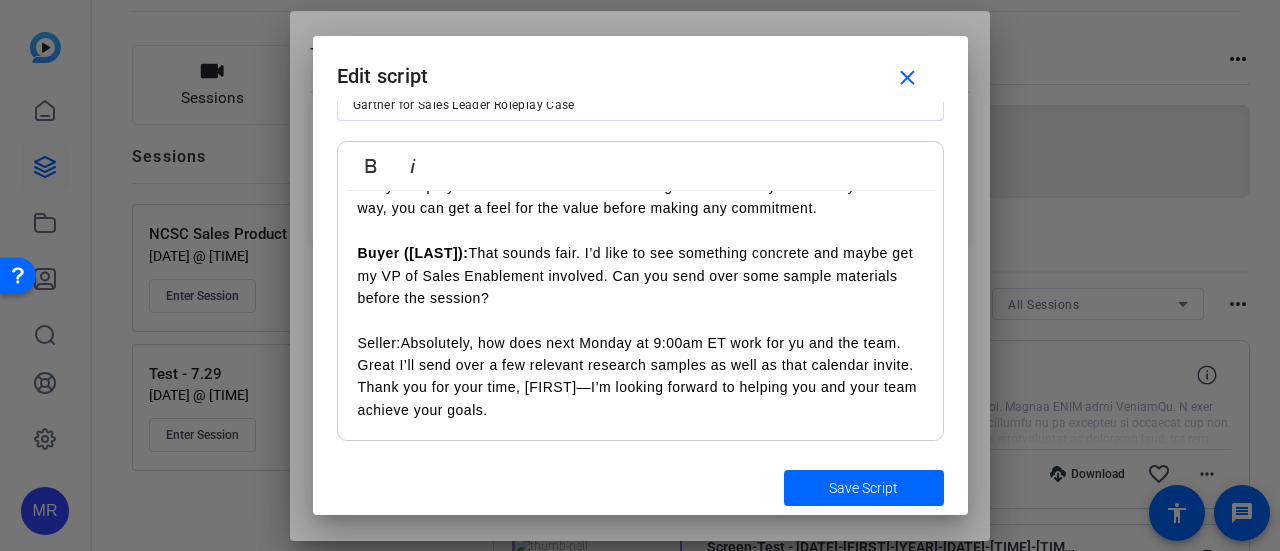 scroll, scrollTop: 2147, scrollLeft: 0, axis: vertical 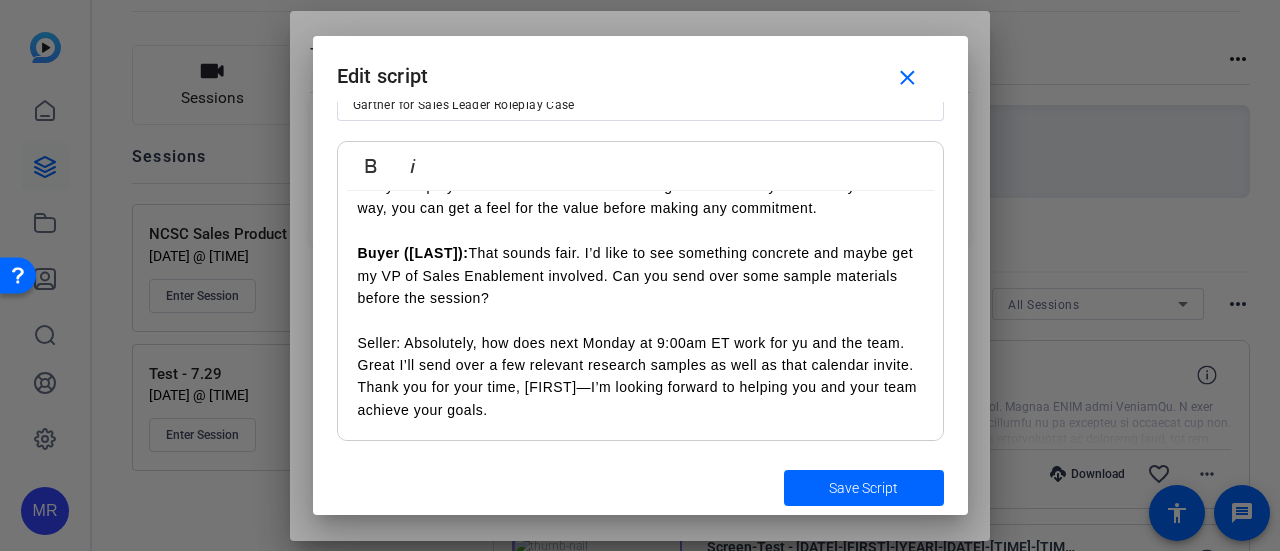 click on "Seller: Absolutely, how does next Monday at 9:00am ET work for yu and the team. Great I’ll send over a few relevant research samples as well as that calendar invite. Thank you for your time, [FIRST]—I’m looking forward to helping you and your team achieve your goals." at bounding box center (640, 377) 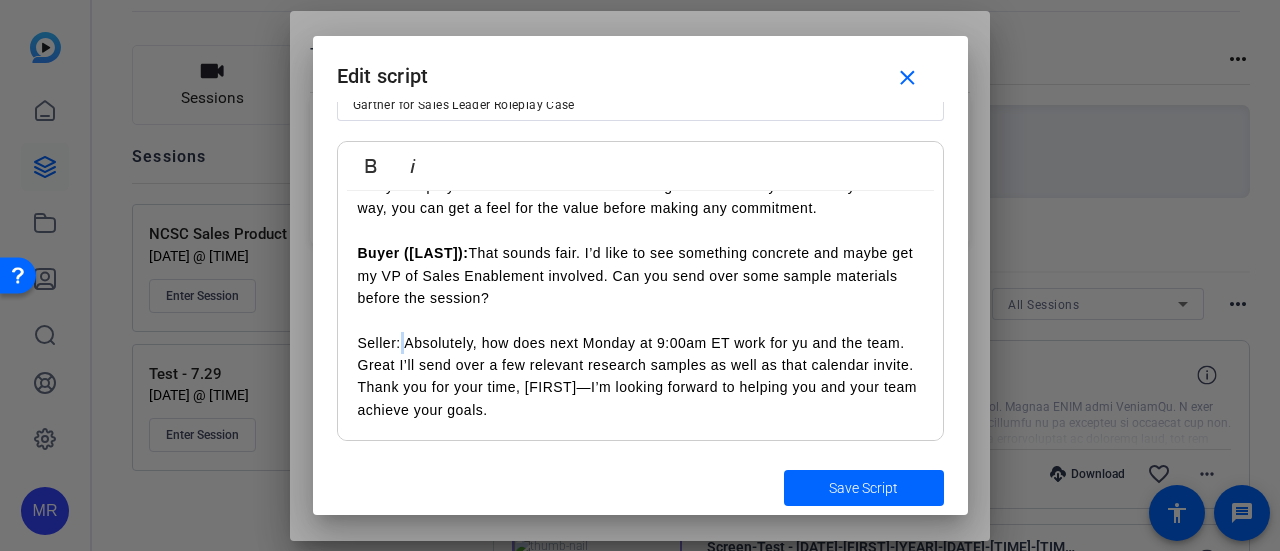 click on "Seller: Absolutely, how does next Monday at 9:00am ET work for yu and the team. Great I’ll send over a few relevant research samples as well as that calendar invite. Thank you for your time, [FIRST]—I’m looking forward to helping you and your team achieve your goals." at bounding box center (640, 377) 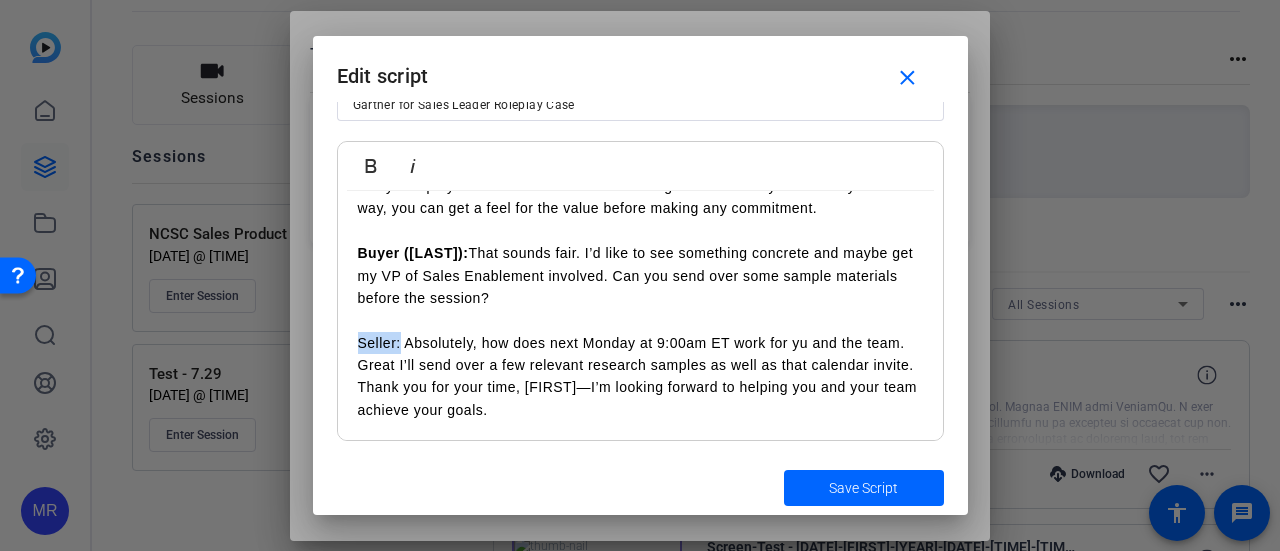 drag, startPoint x: 399, startPoint y: 344, endPoint x: 340, endPoint y: 346, distance: 59.03389 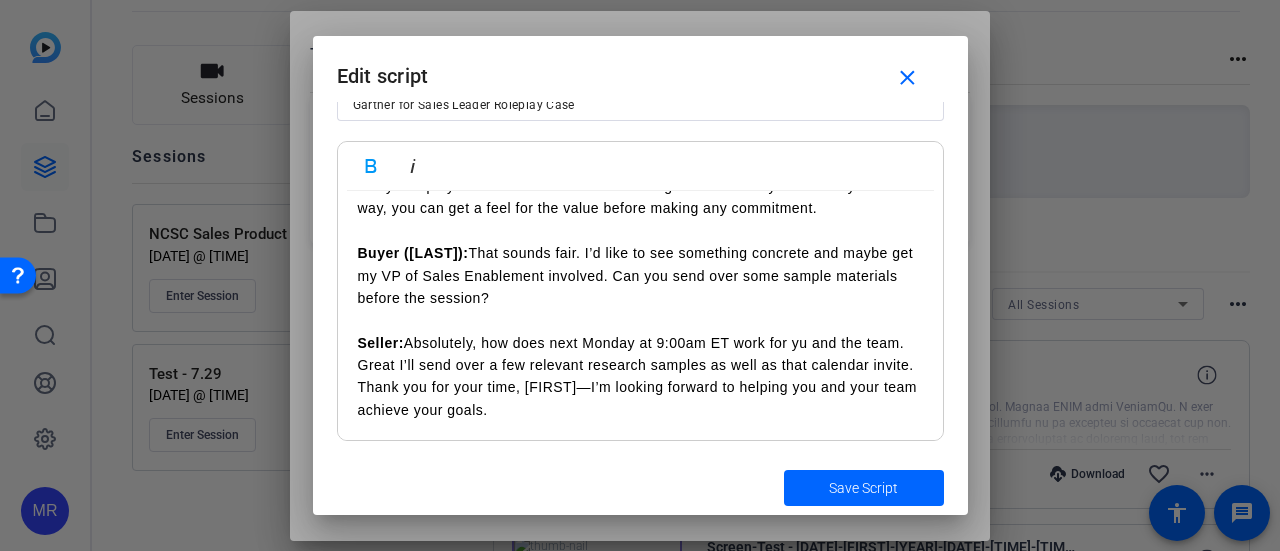 click on "Seller: Great point. While the subscription is designed for sales leaders, it includes resources for managers and enablement teams—like onboarding playbooks, training modules, and competitive intelligence. You can share relevant materials with your team to help drive adoption and impact." at bounding box center [640, 377] 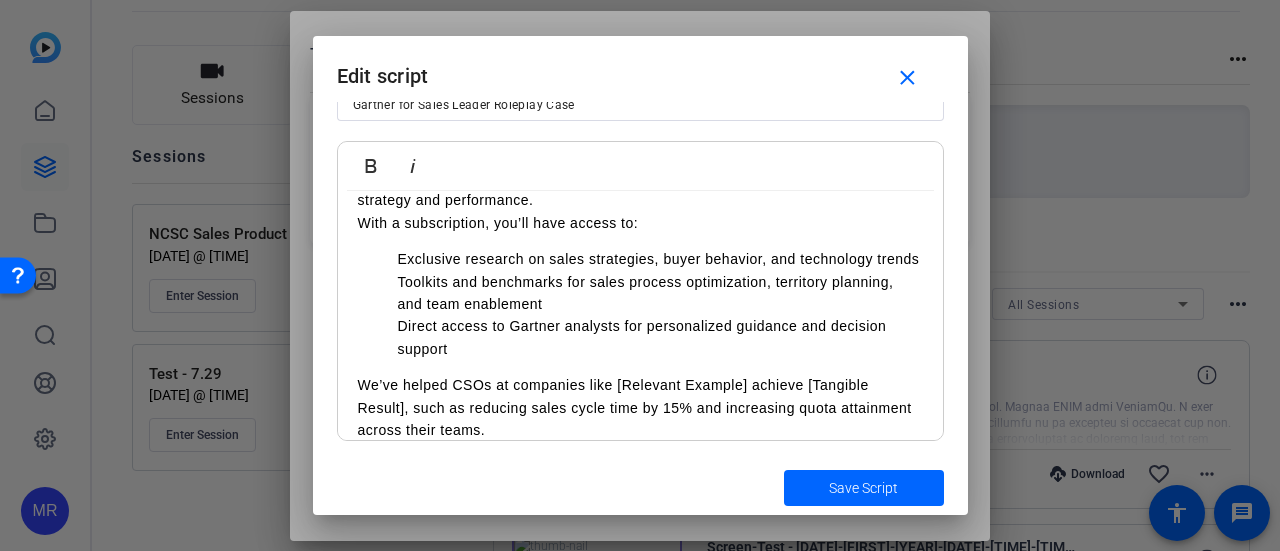 scroll, scrollTop: 800, scrollLeft: 0, axis: vertical 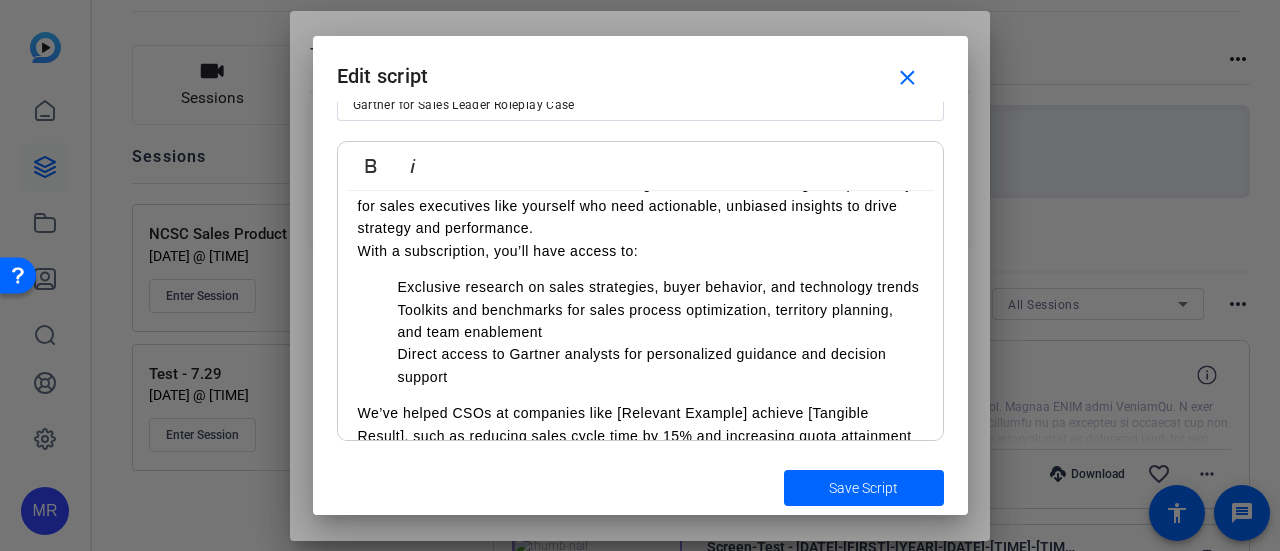 click on "Exclusive research on sales strategies, buyer behavior, and technology trends" at bounding box center (660, 287) 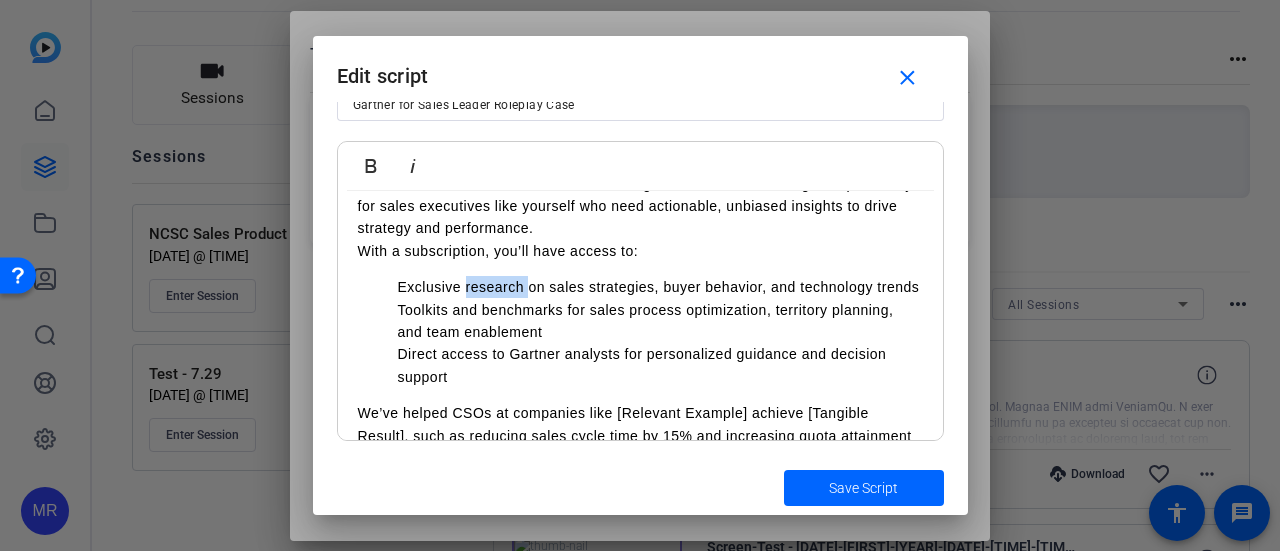 click on "Exclusive research on sales strategies, buyer behavior, and technology trends" at bounding box center [660, 287] 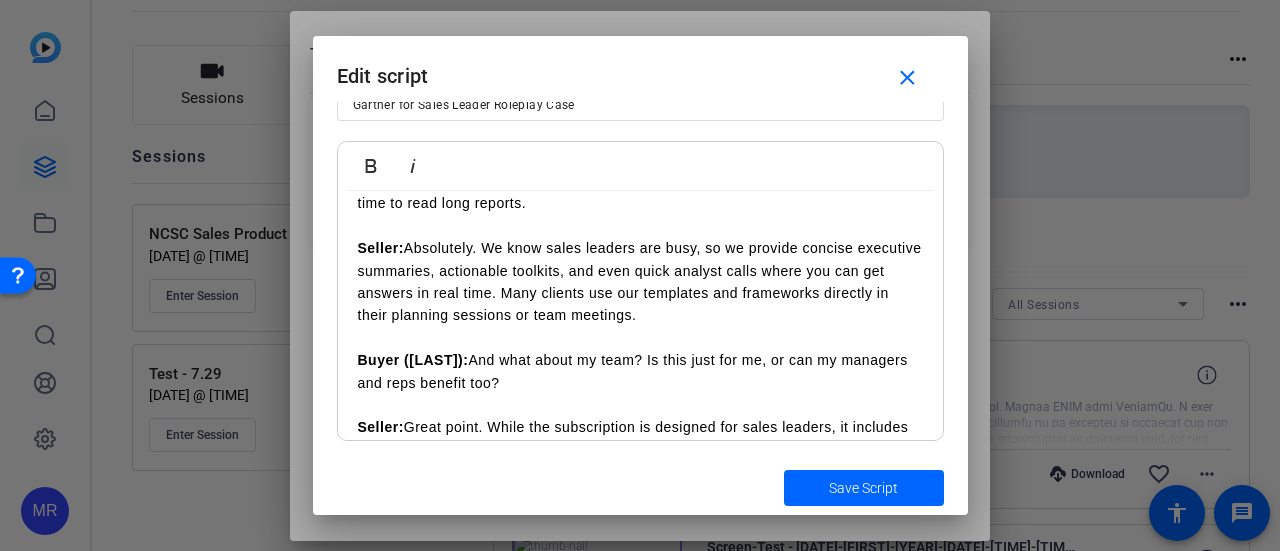 scroll, scrollTop: 1400, scrollLeft: 0, axis: vertical 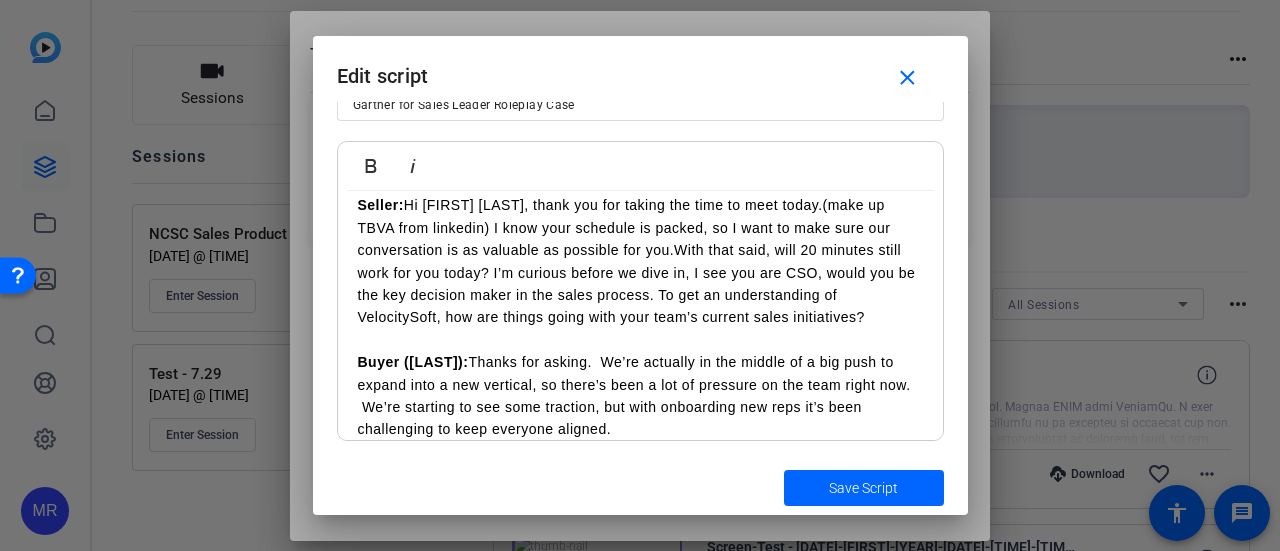 click on "Seller: Hi [PERSON], thank you for taking the time to meet today.(make up TBVA from linkedin) I know your schedule is packed, so I want to make sure our conversation is as valuable as possible for you.With that said, will 20 minutes still work for you today? I’m curious before we dive in, I see you are CSO, would you be the key decision maker in the sales process. To get an understanding of VelocitySoft, how are things going with your team’s current sales initiatives?" at bounding box center (640, 261) 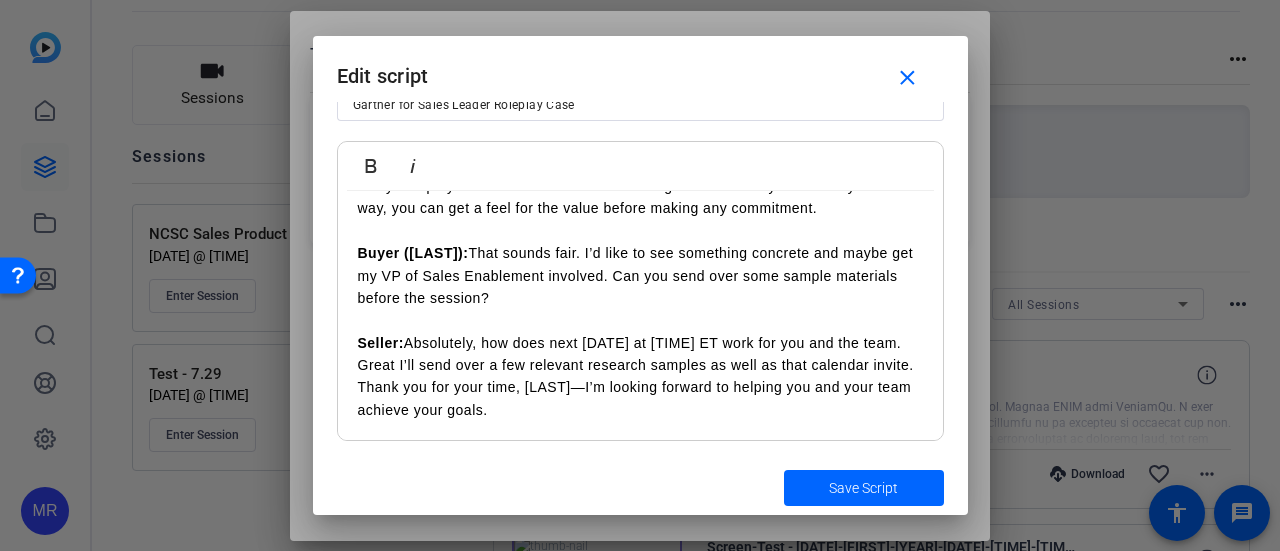 click on "Seller:  Absolutely, how does next [DATE] at [TIME] ET work for you and the team. Great I’ll send over a few relevant research samples as well as that calendar invite. Thank you for your time, [LAST]—I’m looking forward to helping you and your team achieve your goals." at bounding box center [640, 377] 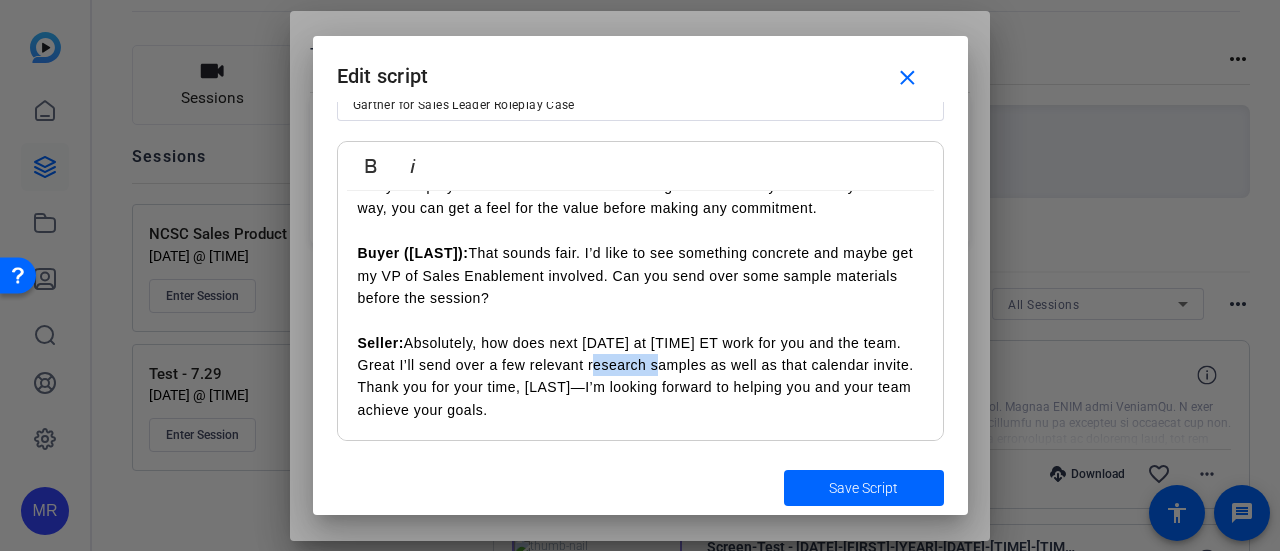 click on "Seller:  Absolutely, how does next [DATE] at [TIME] ET work for you and the team. Great I’ll send over a few relevant research samples as well as that calendar invite. Thank you for your time, [LAST]—I’m looking forward to helping you and your team achieve your goals." at bounding box center [640, 377] 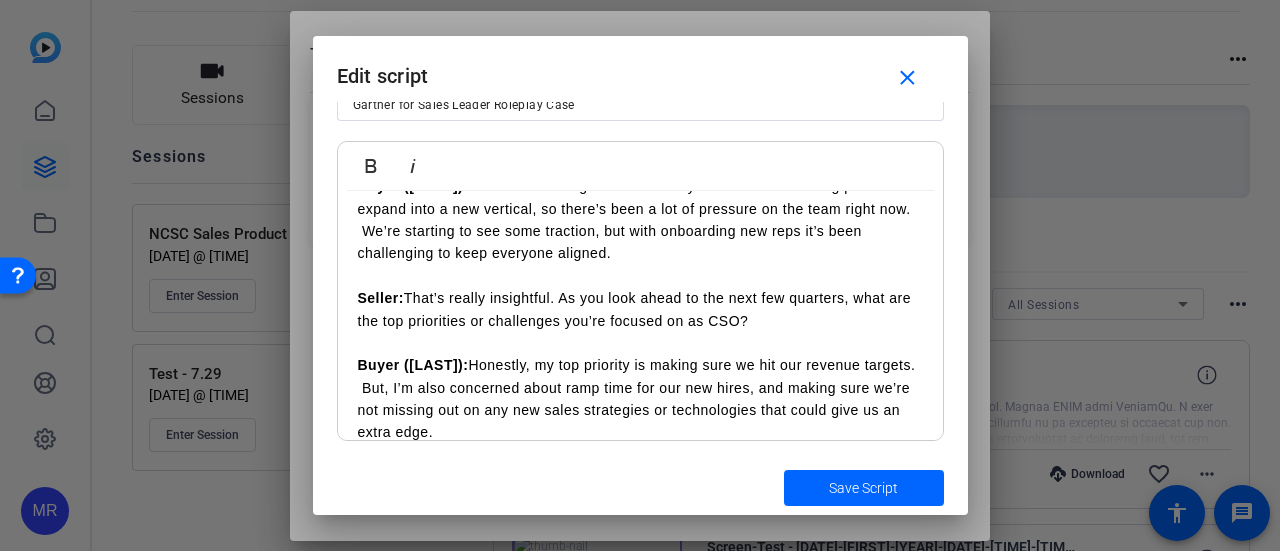 scroll, scrollTop: 0, scrollLeft: 0, axis: both 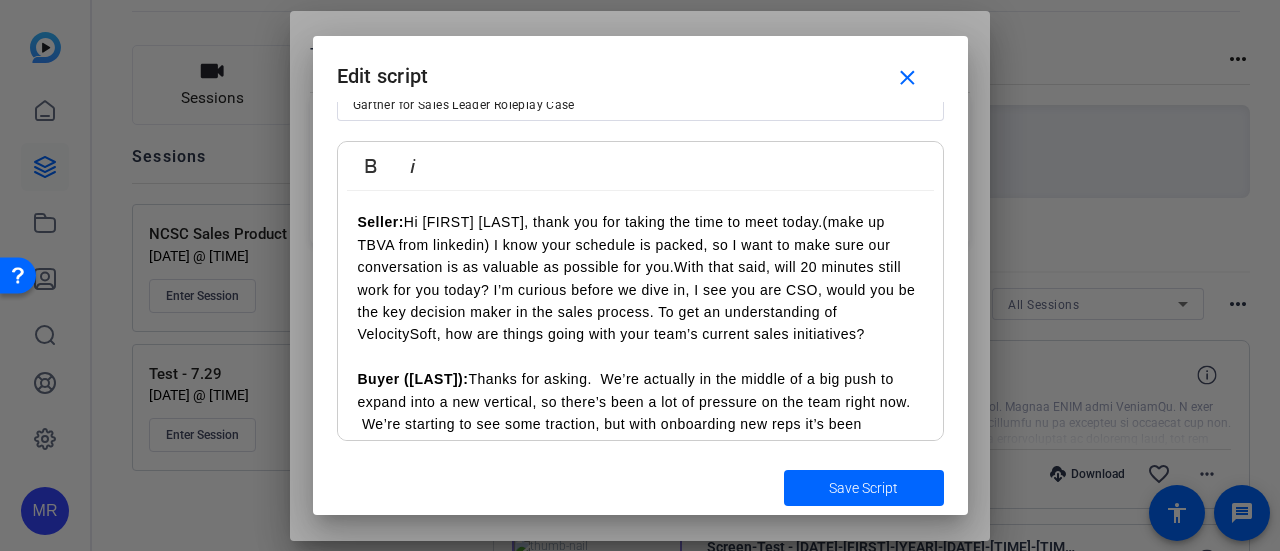 click on "Seller: Hi [PERSON], thank you for taking the time to meet today.(make up TBVA from linkedin) I know your schedule is packed, so I want to make sure our conversation is as valuable as possible for you.With that said, will 20 minutes still work for you today? I’m curious before we dive in, I see you are CSO, would you be the key decision maker in the sales process. To get an understanding of VelocitySoft, how are things going with your team’s current sales initiatives?" at bounding box center [640, 278] 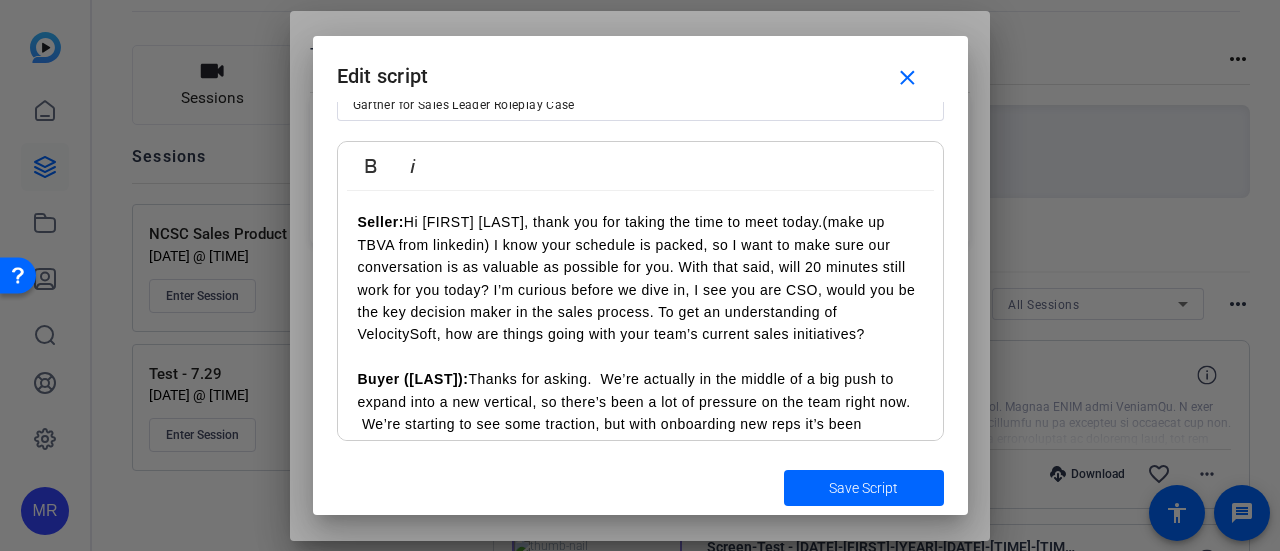 scroll, scrollTop: 0, scrollLeft: 0, axis: both 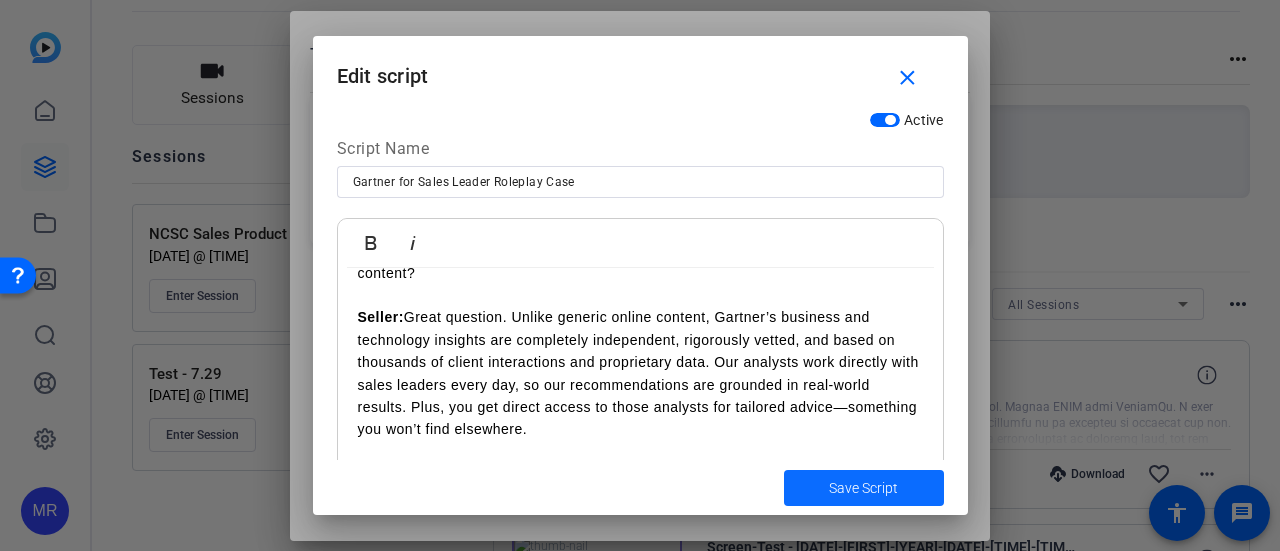click on "Save Script" at bounding box center (863, 488) 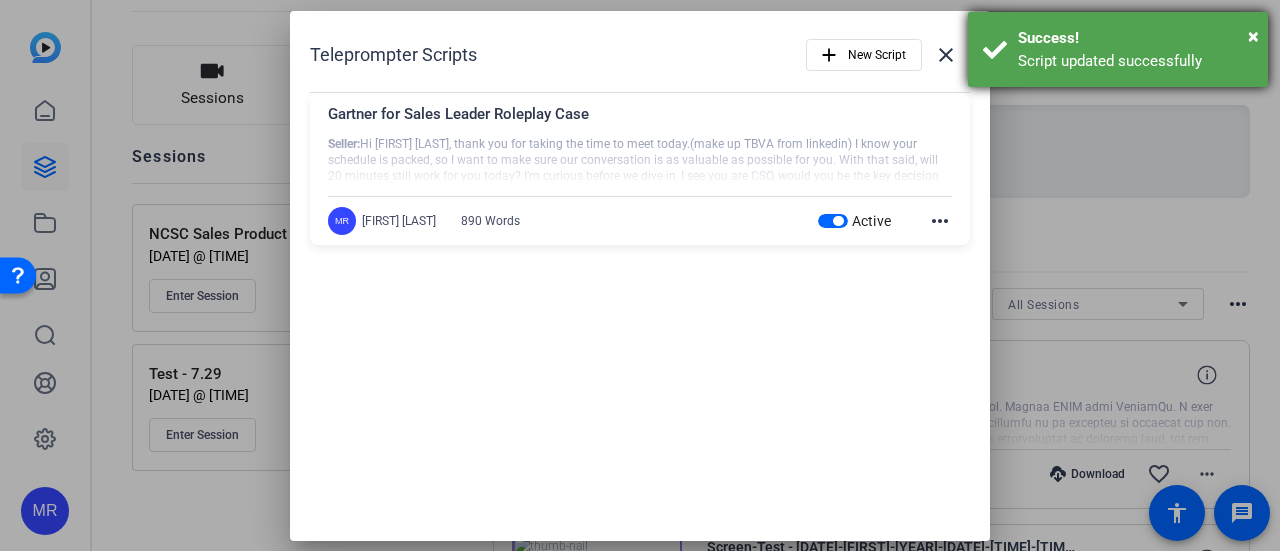click on "×  Success!   Script updated successfully" at bounding box center (1118, 49) 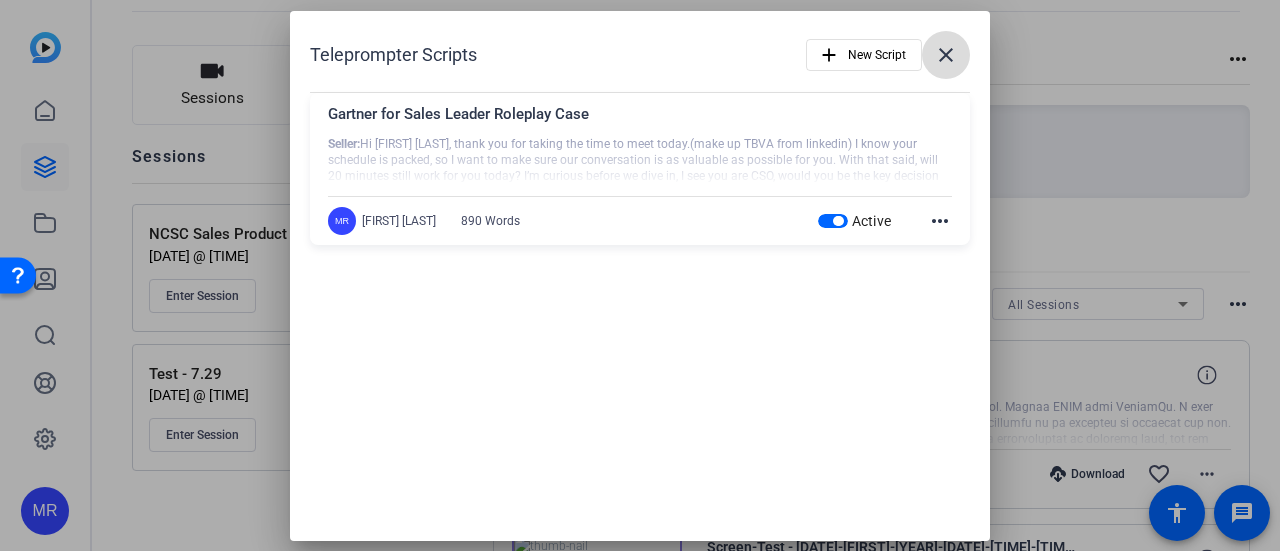 click at bounding box center (946, 55) 